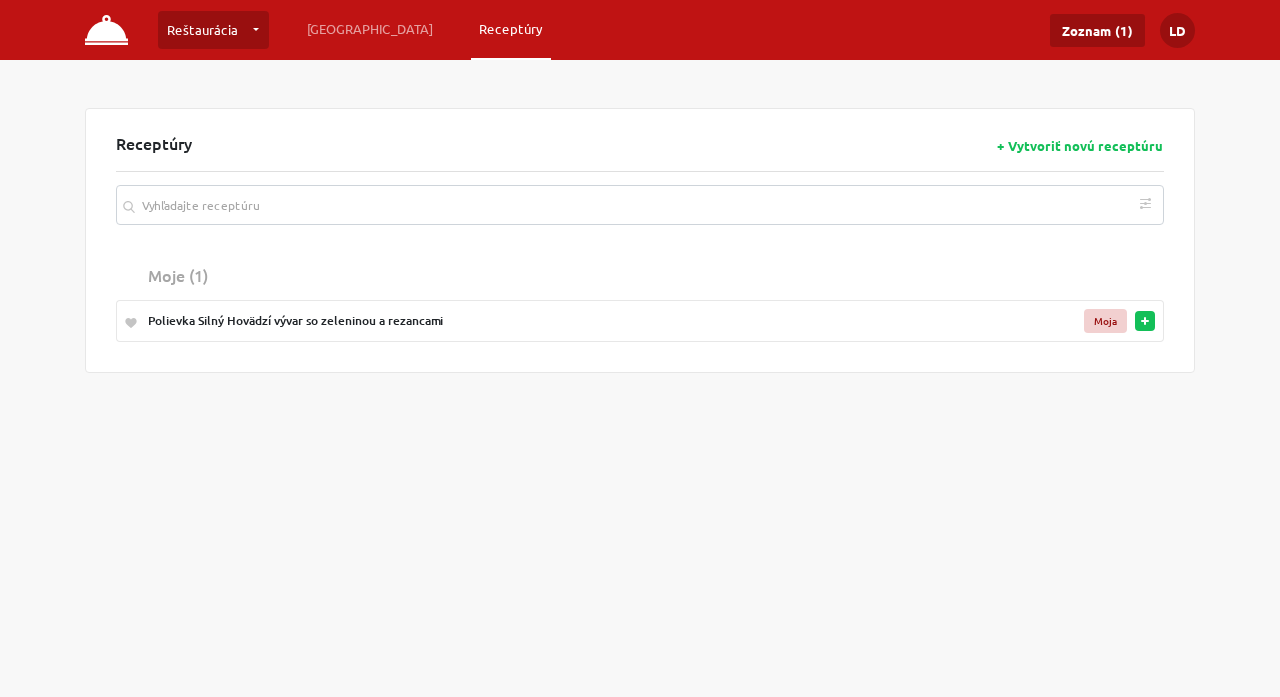 scroll, scrollTop: 0, scrollLeft: 0, axis: both 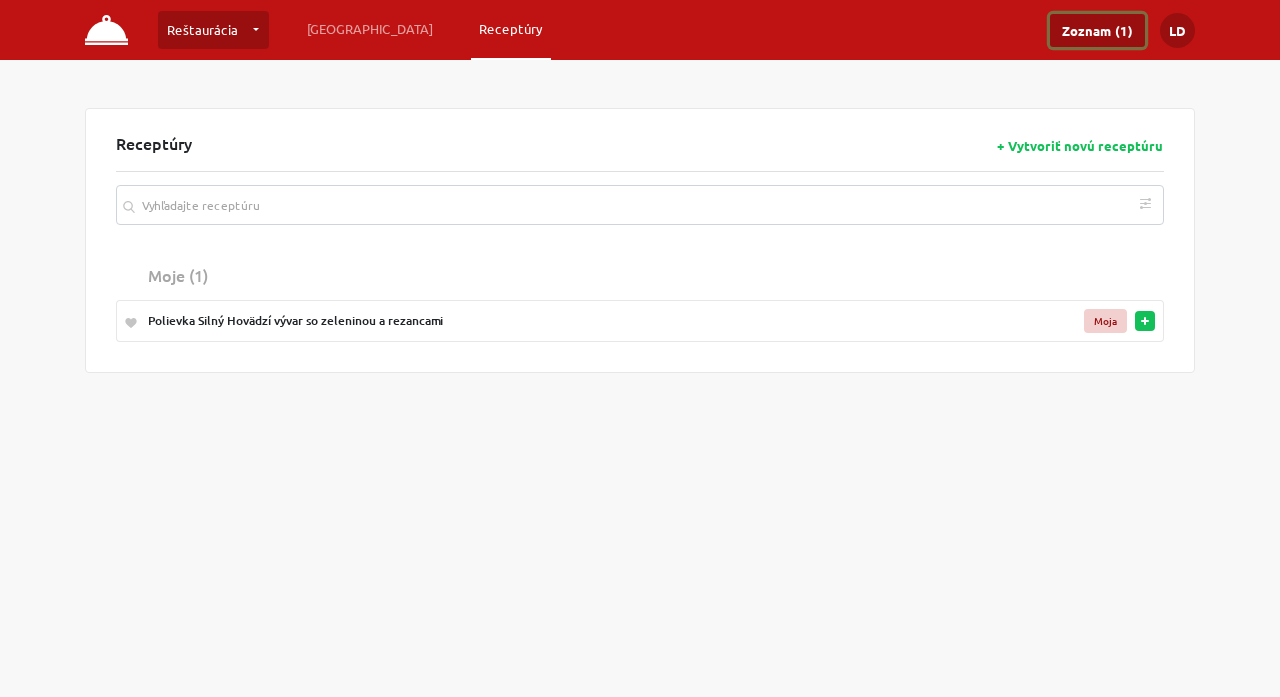 click on "Zoznam  (1)" at bounding box center [1097, 30] 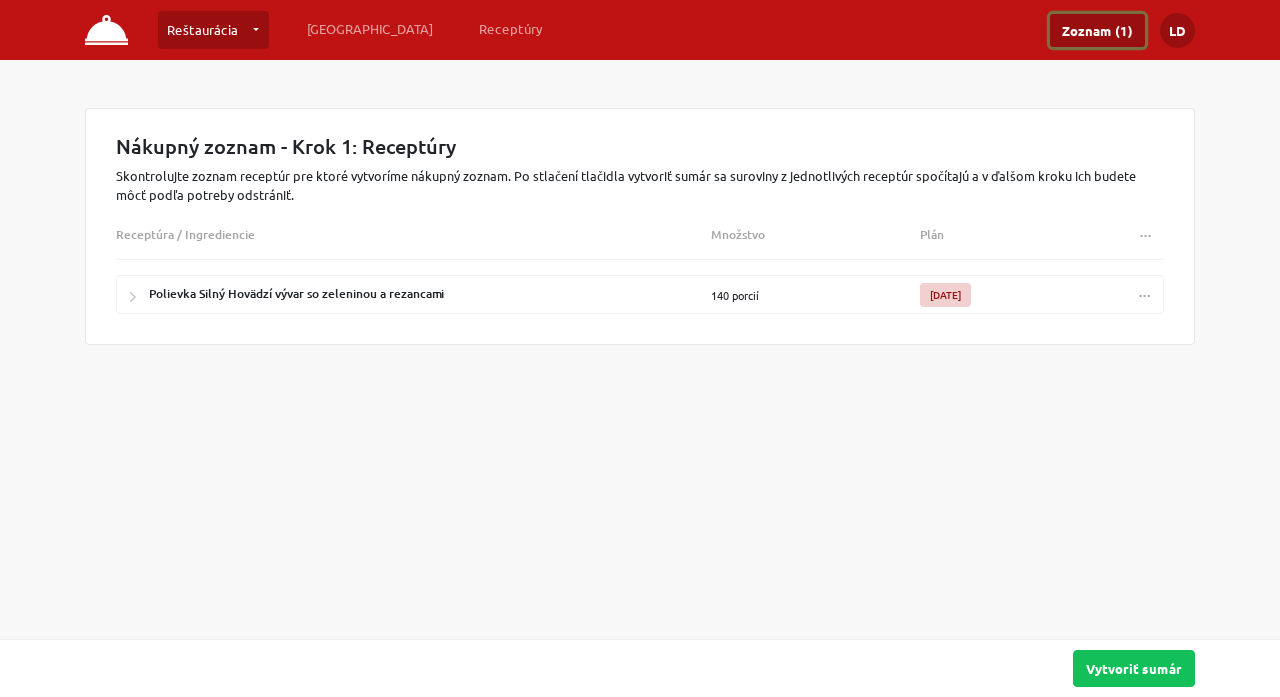 click on "..." at bounding box center (1145, 291) 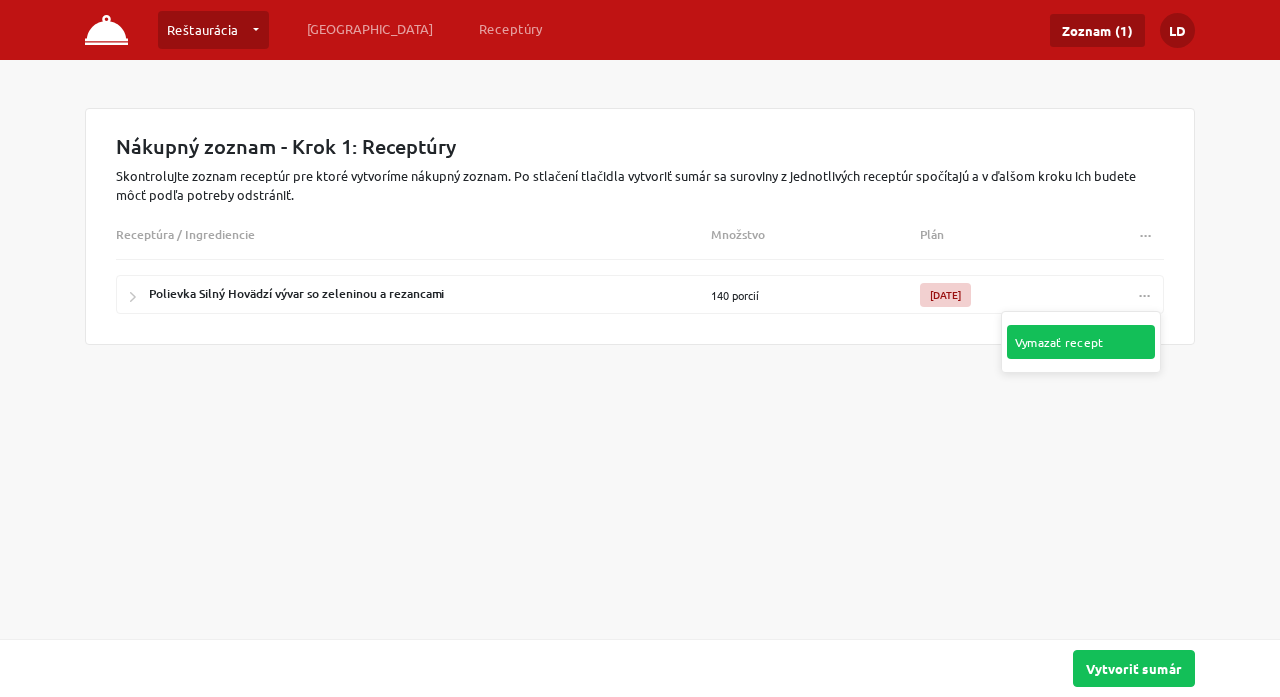 click on "Vymazať recept" at bounding box center [1081, 342] 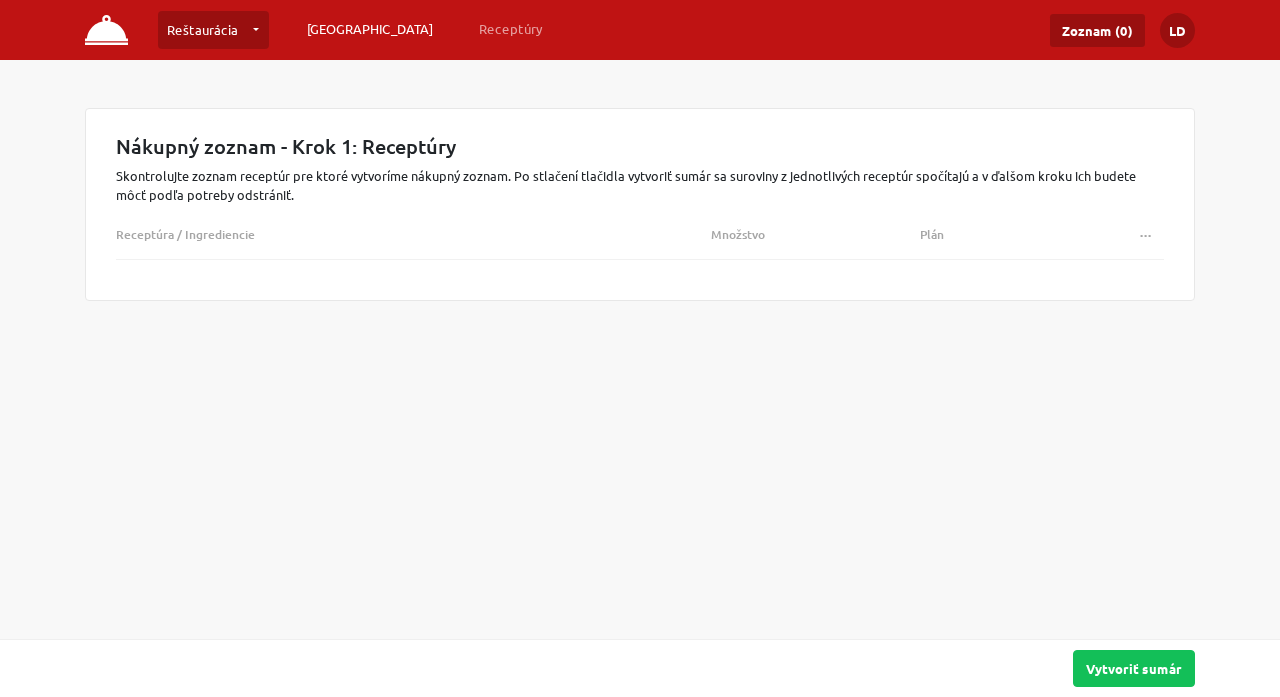 click on "[GEOGRAPHIC_DATA]" at bounding box center (370, 29) 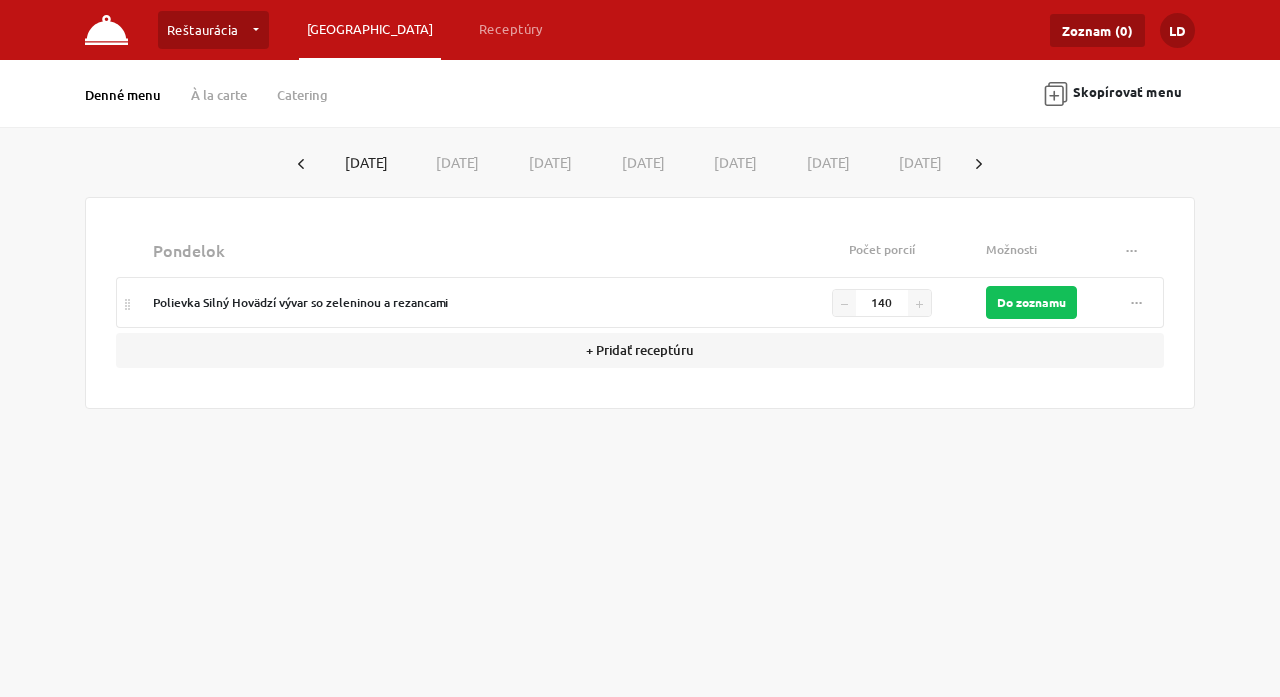 click on "Reštaurácia" at bounding box center (213, 30) 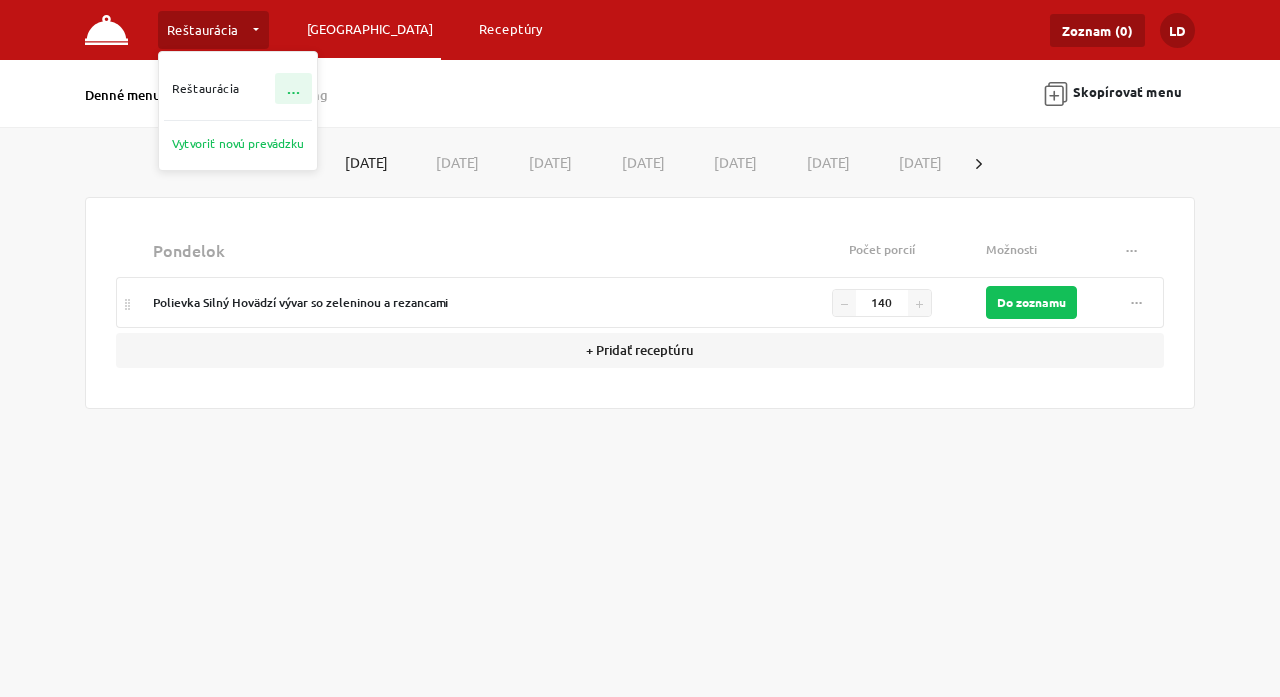 click on "Receptúry" at bounding box center (511, 29) 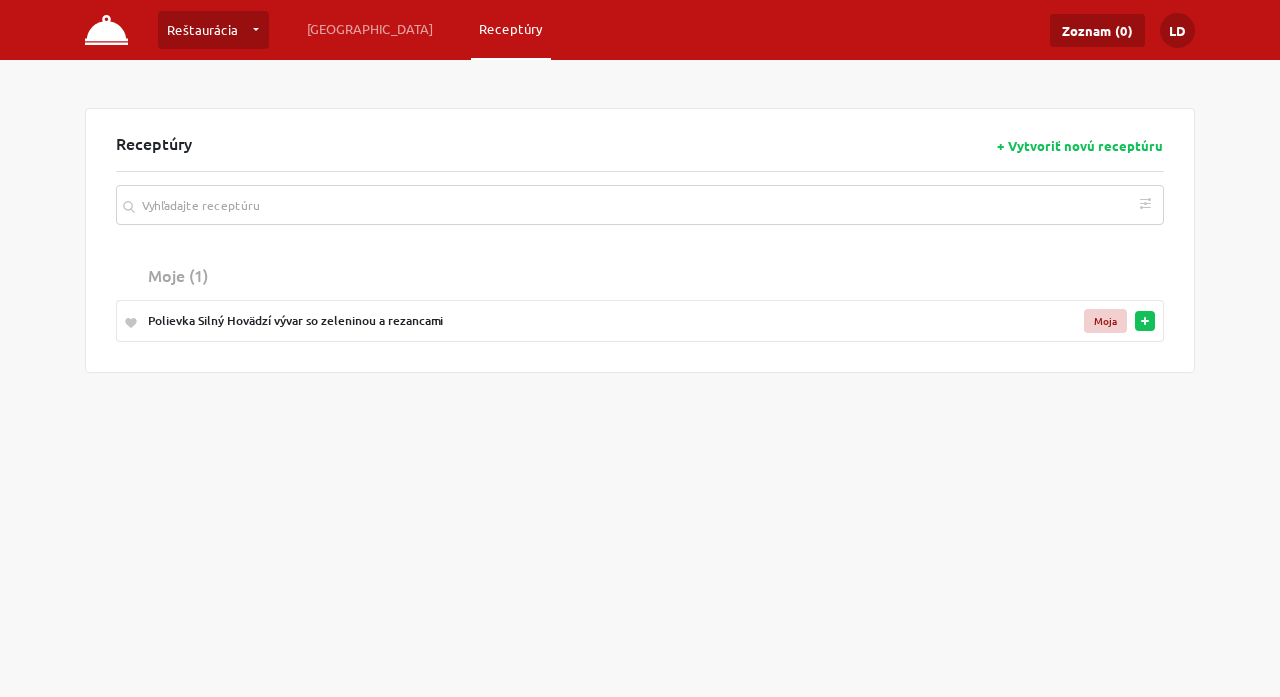 click on "Reštaurácia" at bounding box center [213, 30] 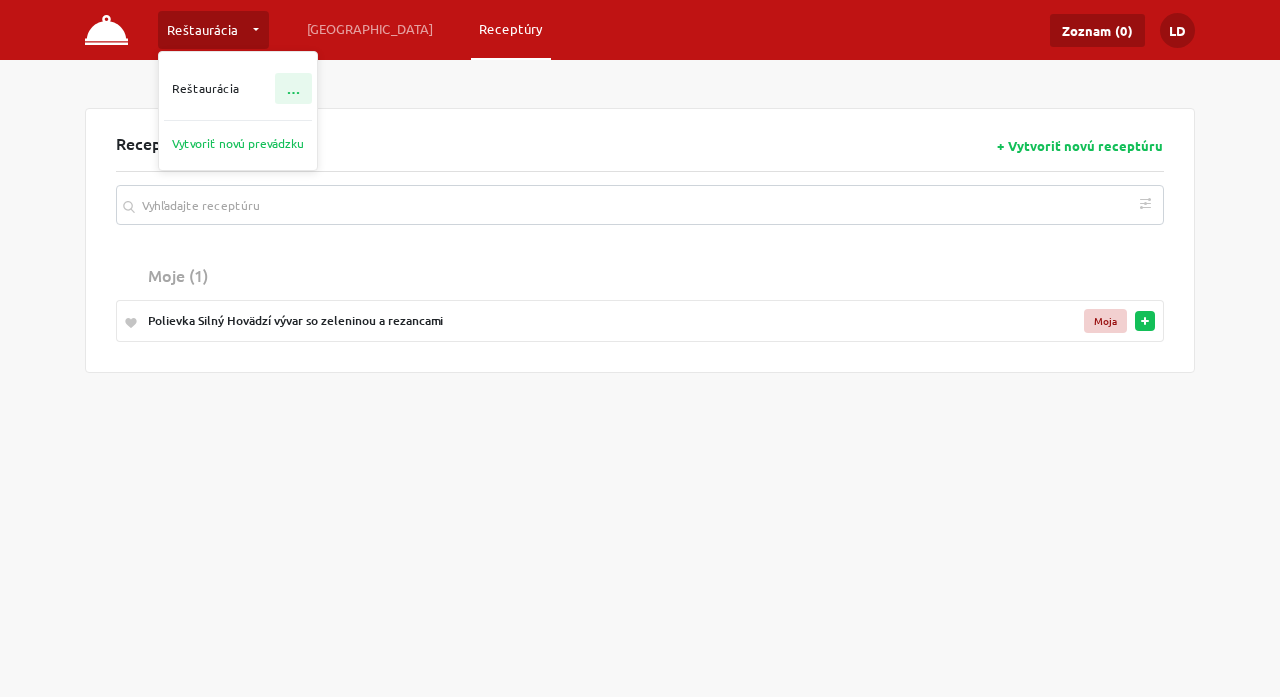 click on "Receptúry" at bounding box center [511, 29] 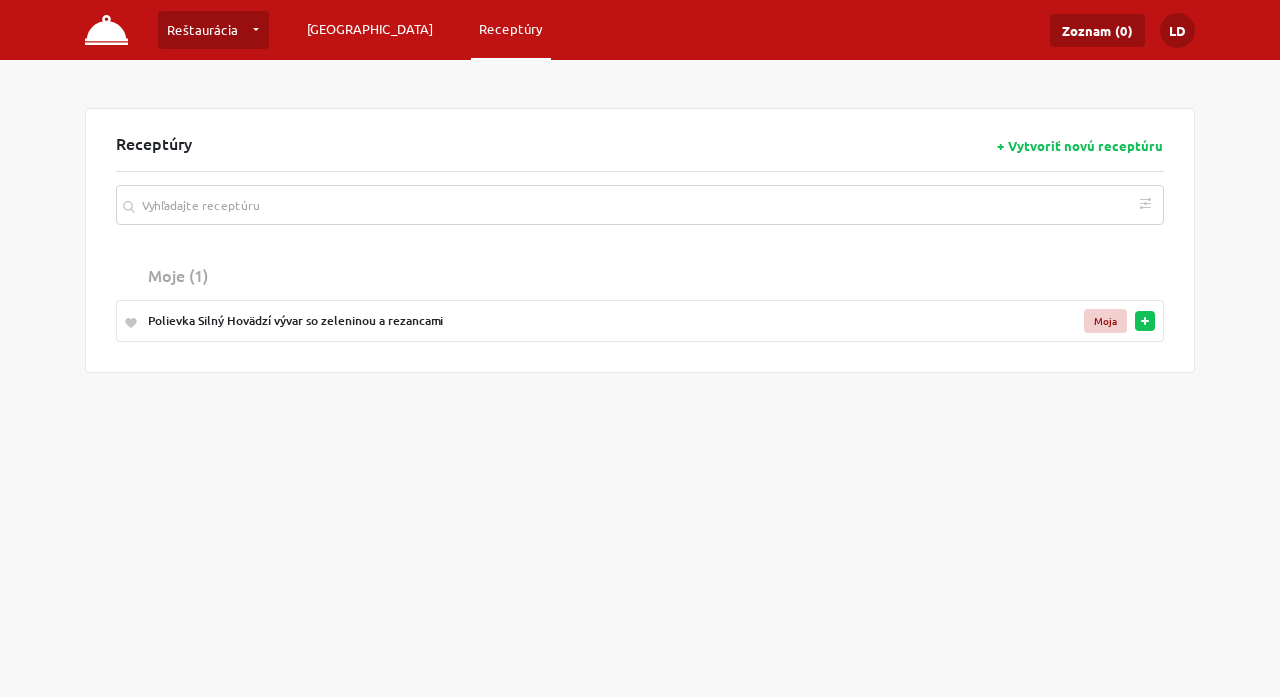 click on "[GEOGRAPHIC_DATA]" at bounding box center (370, 29) 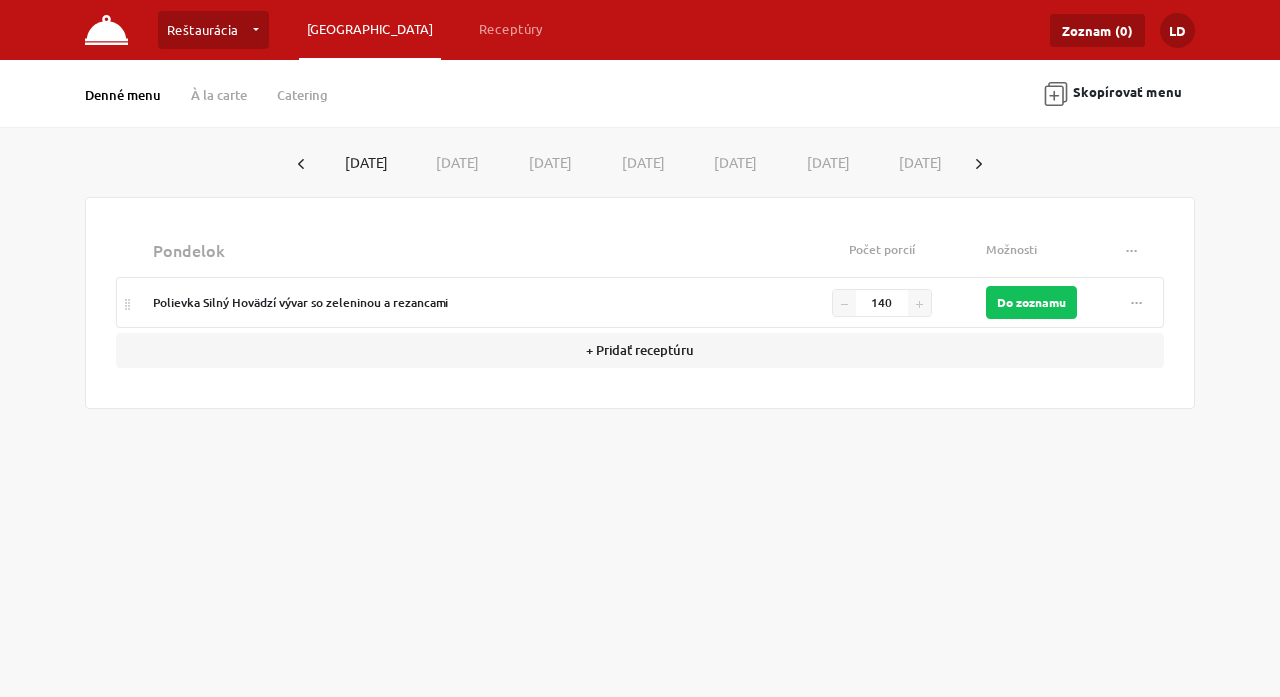 click 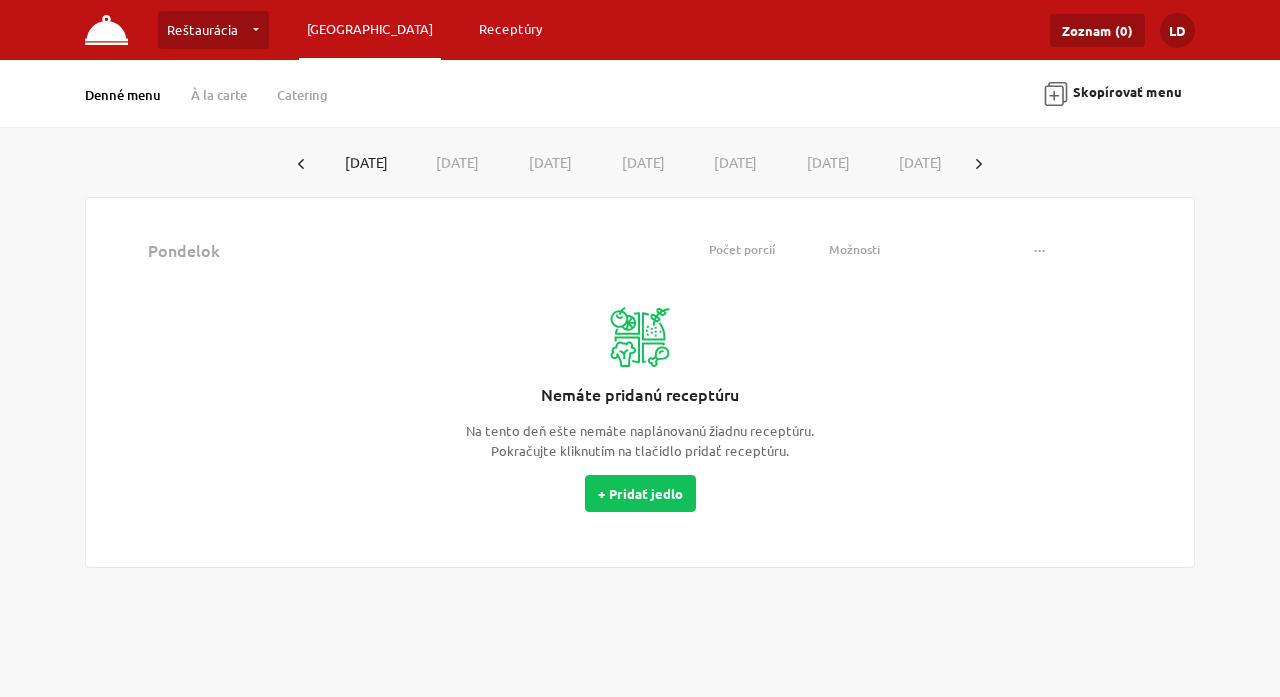 click on "Receptúry" at bounding box center [511, 29] 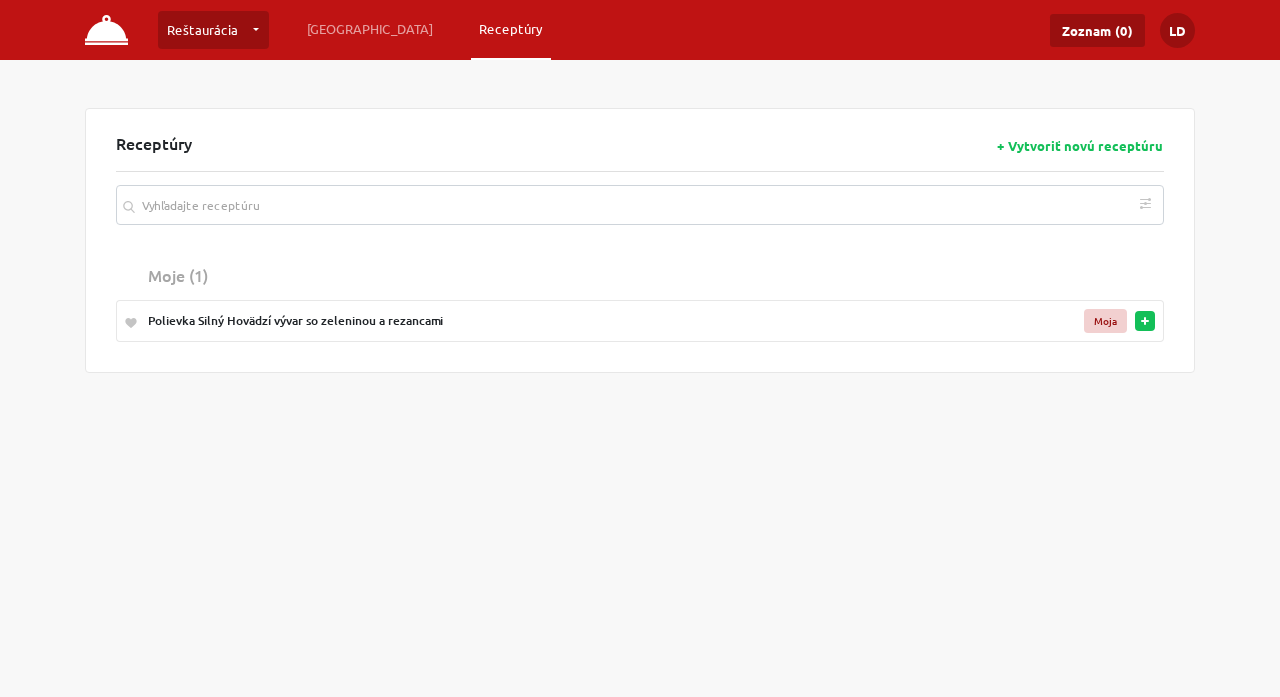 drag, startPoint x: 462, startPoint y: 320, endPoint x: 269, endPoint y: 332, distance: 193.3727 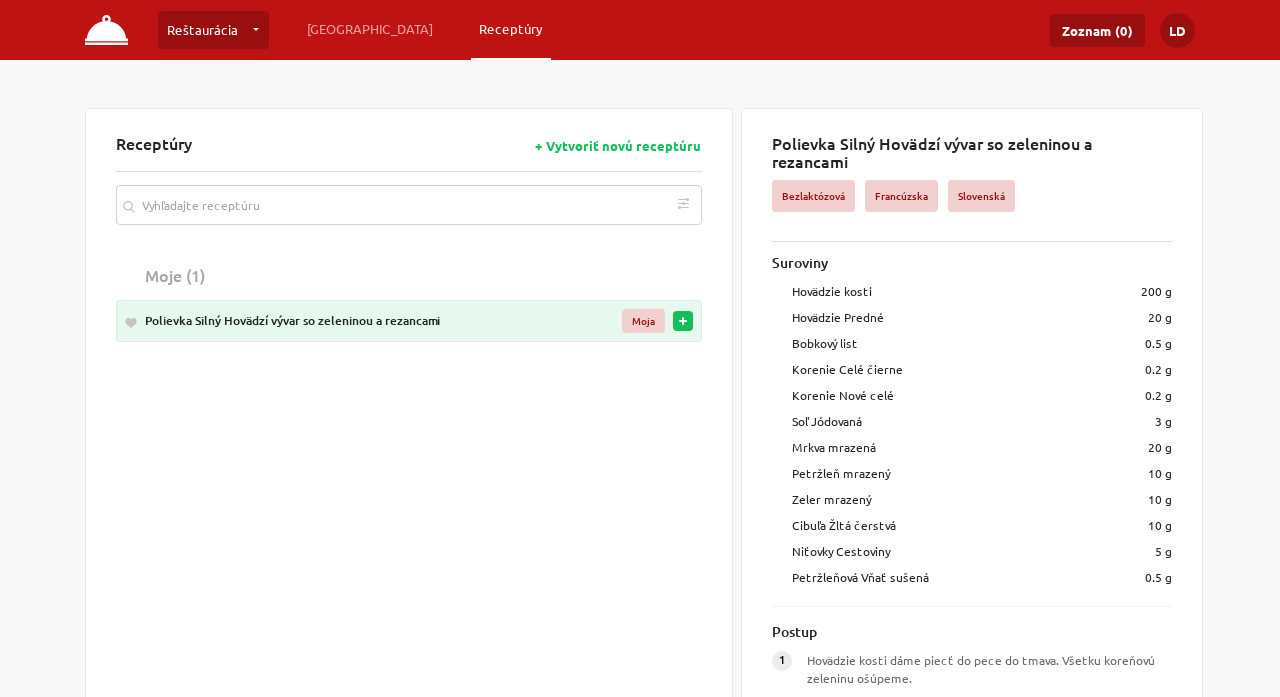 drag, startPoint x: 771, startPoint y: 141, endPoint x: 1277, endPoint y: 133, distance: 506.06323 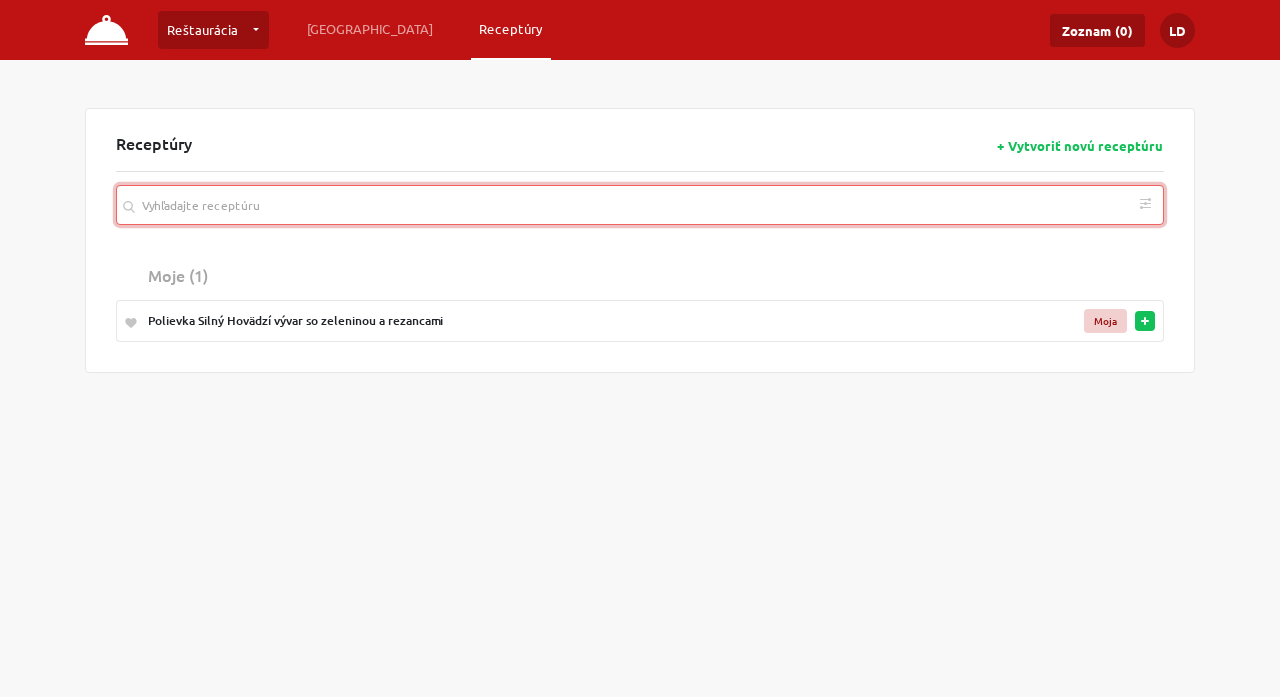 click at bounding box center [640, 205] 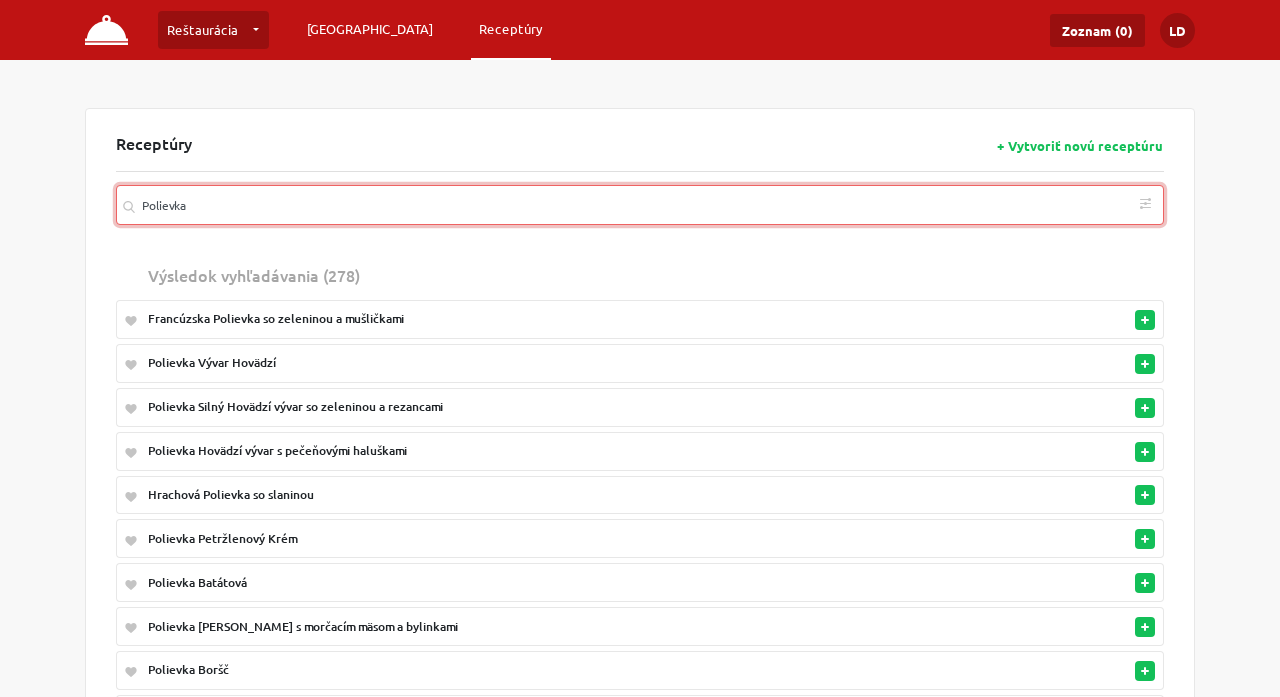 scroll, scrollTop: 0, scrollLeft: 0, axis: both 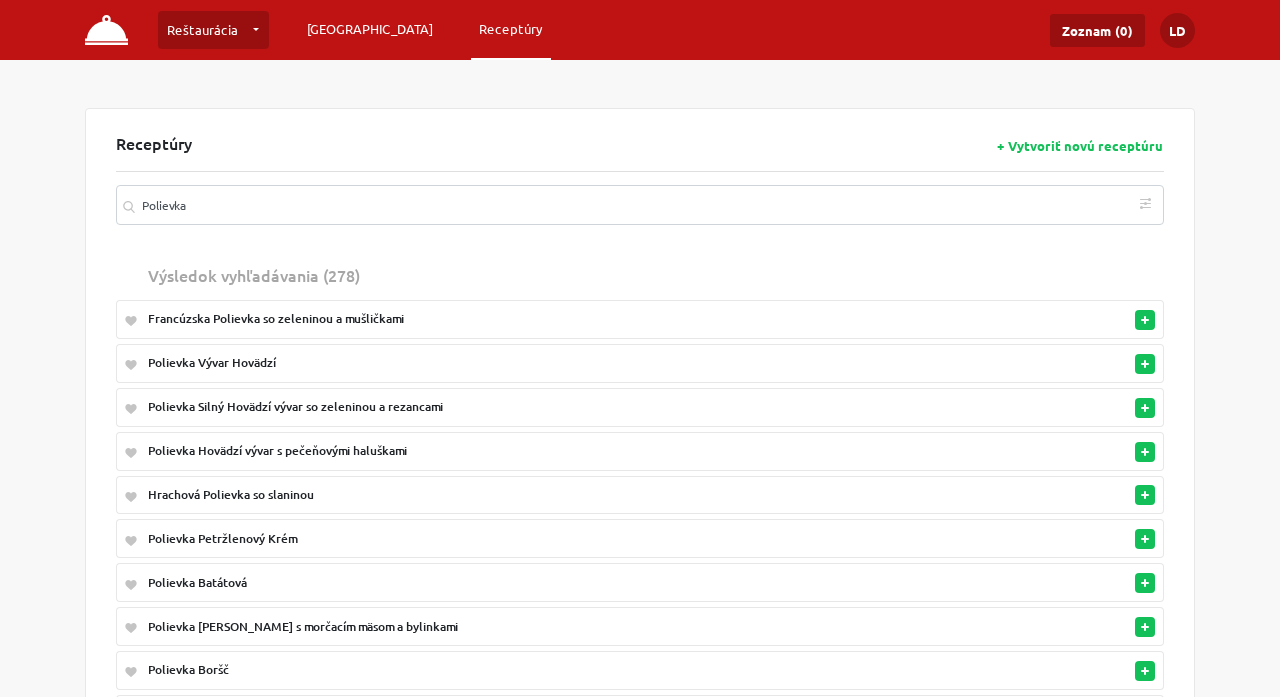 click on "[GEOGRAPHIC_DATA]" at bounding box center [370, 29] 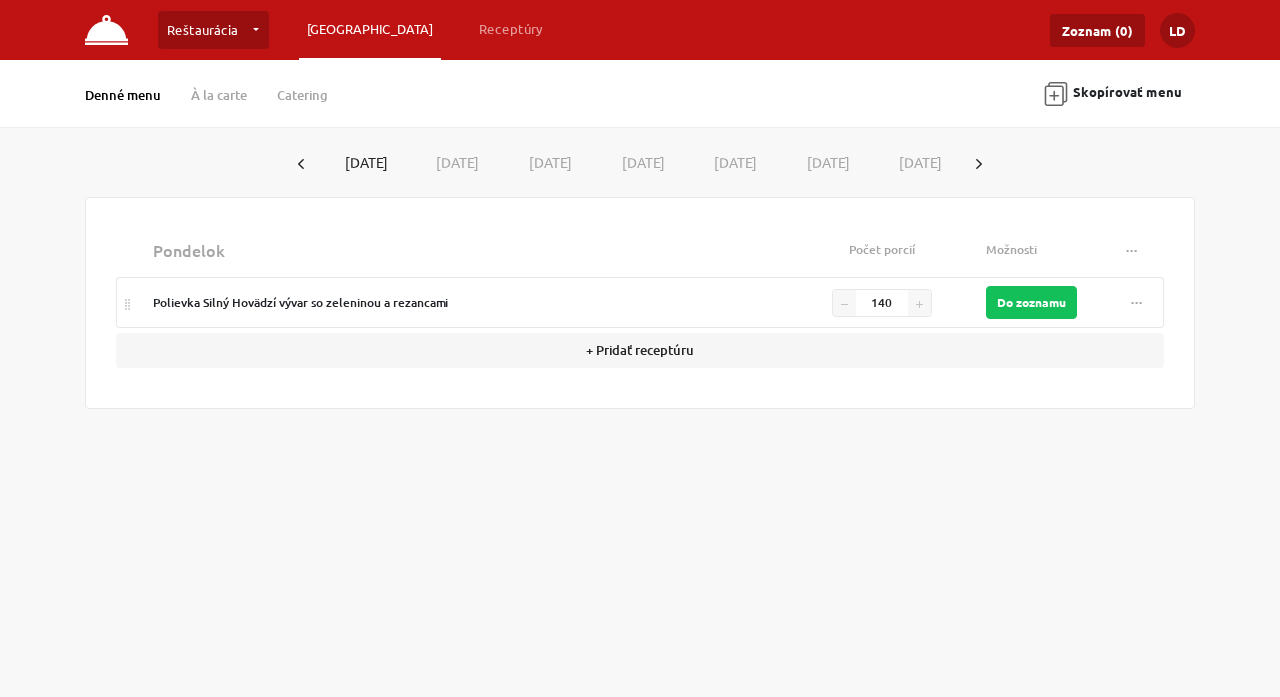 click on "Denné menu" at bounding box center [123, 95] 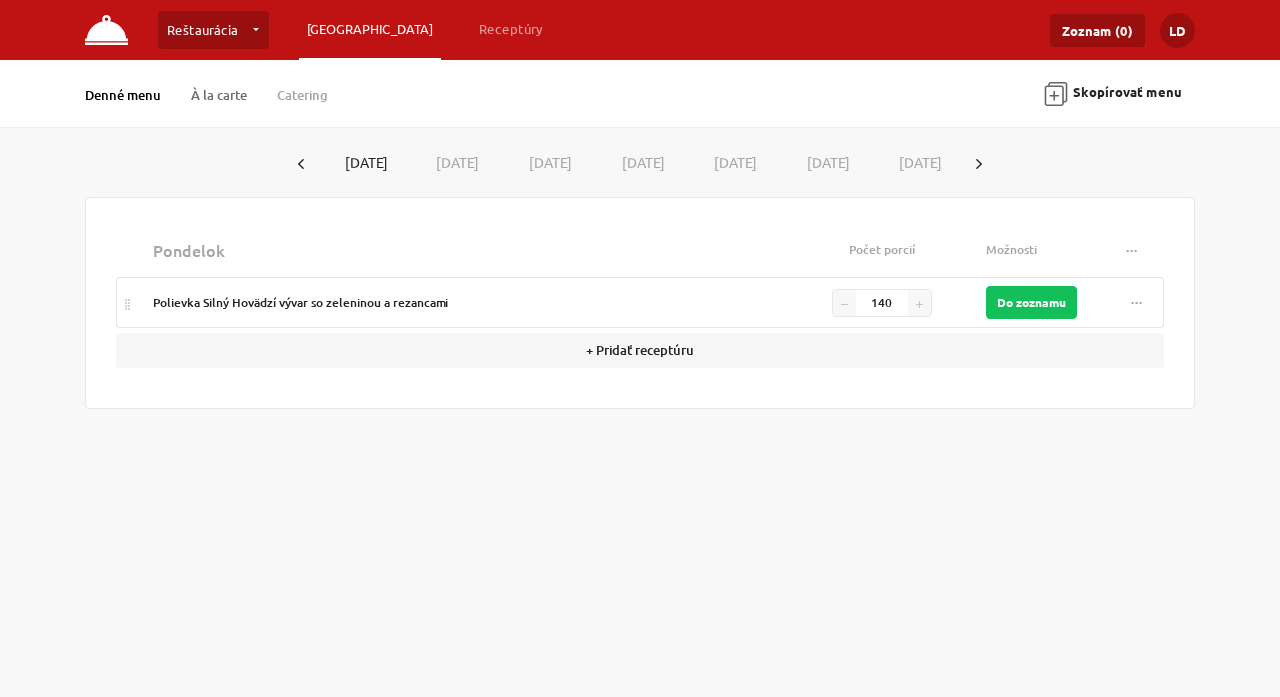 click on "À la carte" at bounding box center [219, 95] 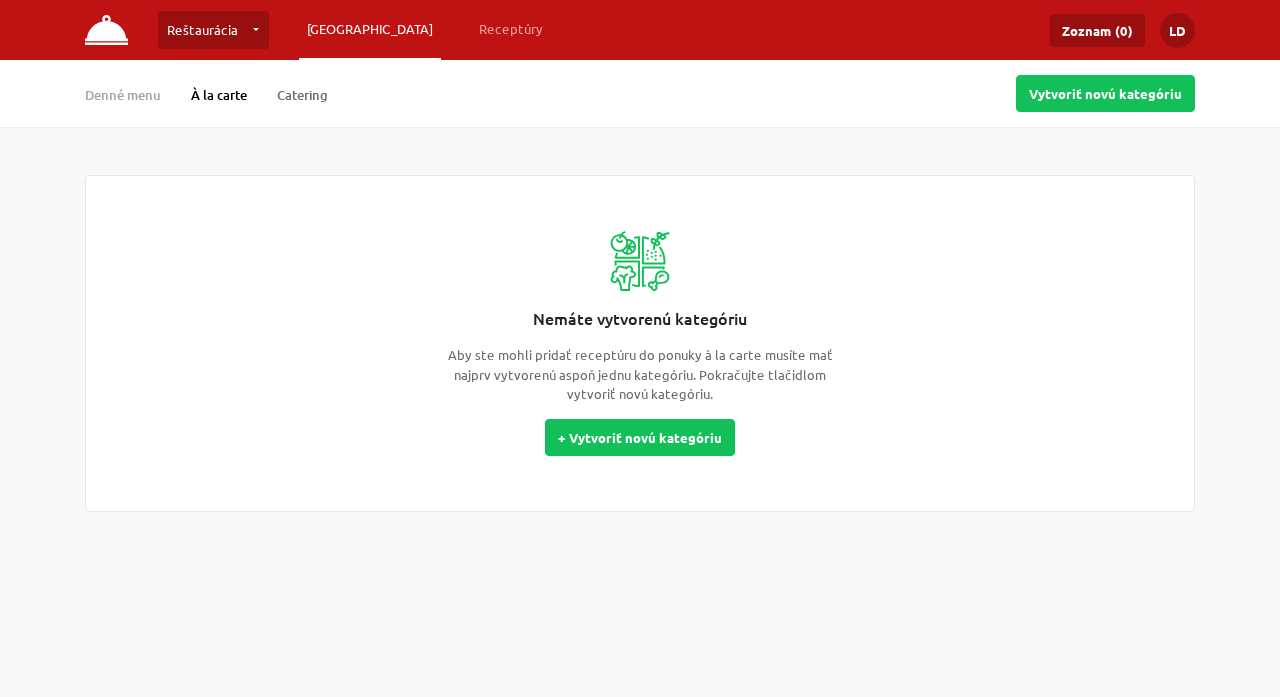 click on "Catering" at bounding box center [302, 95] 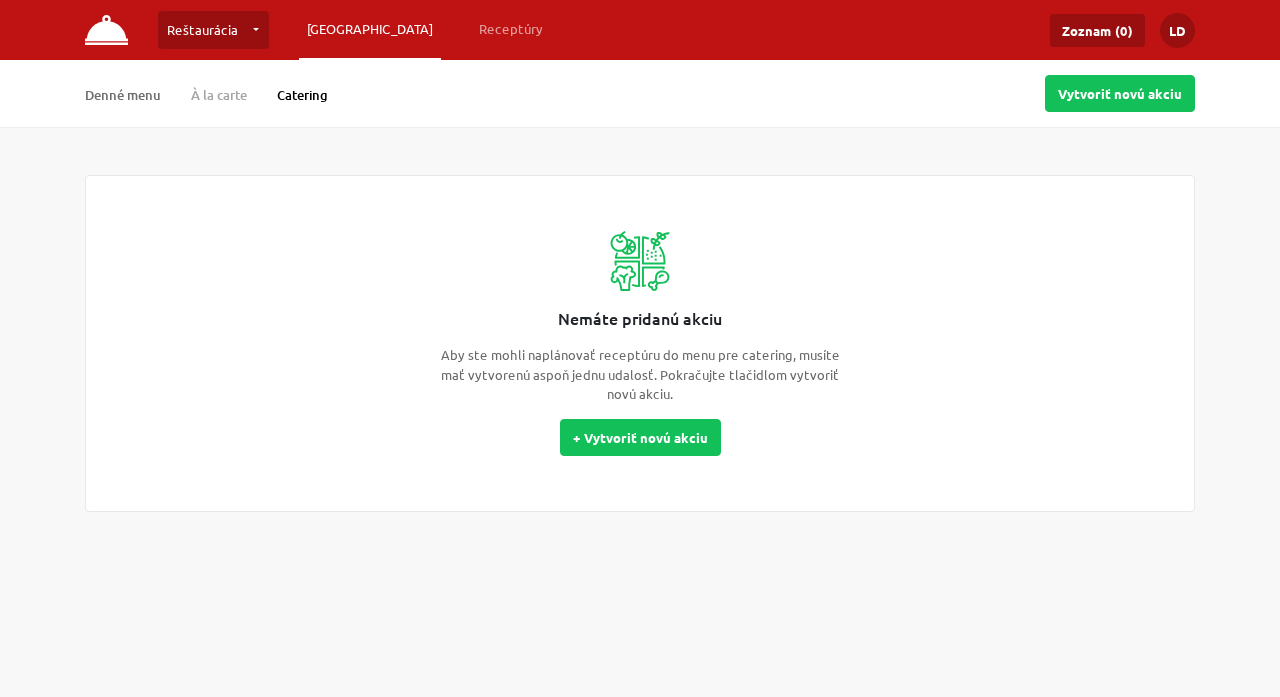 click on "Denné menu" at bounding box center [123, 95] 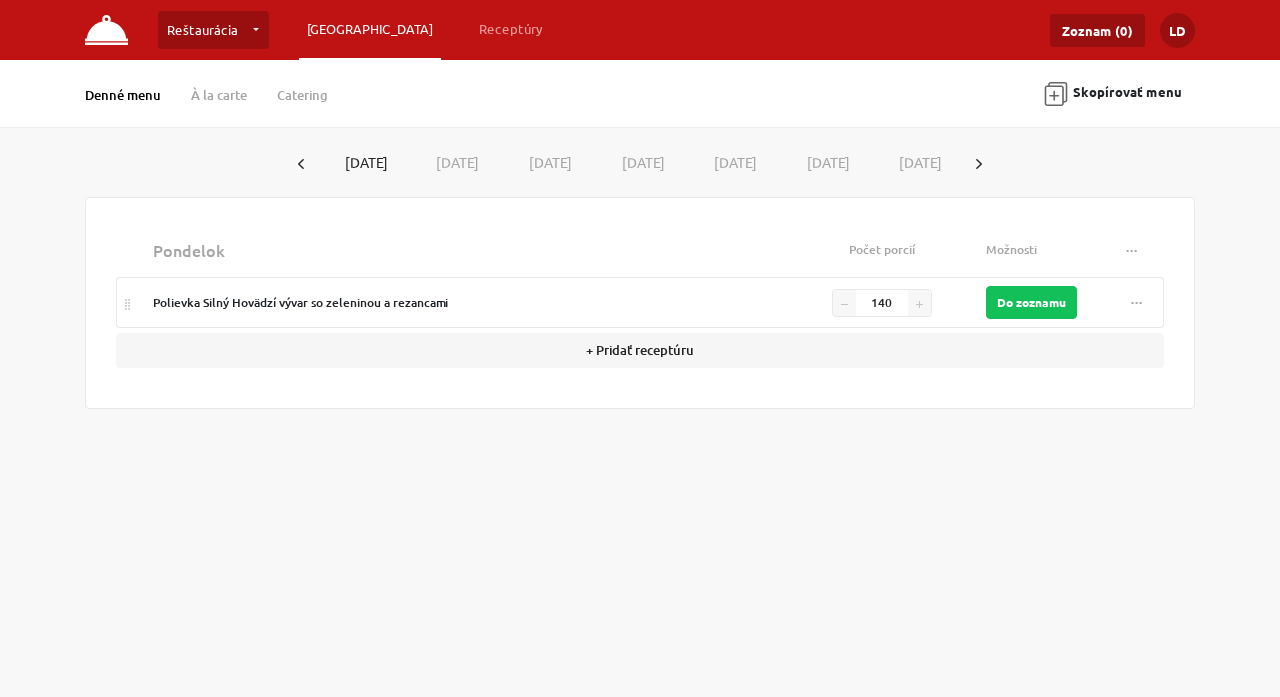 click 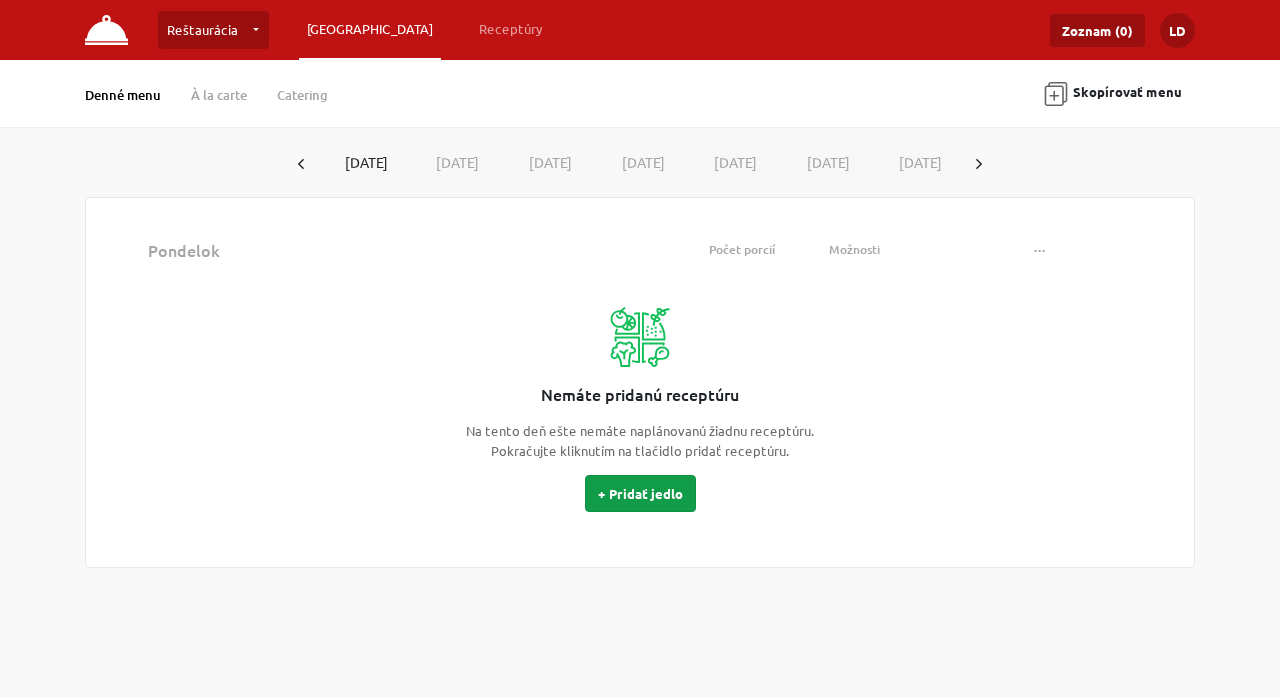 click on "+ Pridať jedlo" at bounding box center (640, 493) 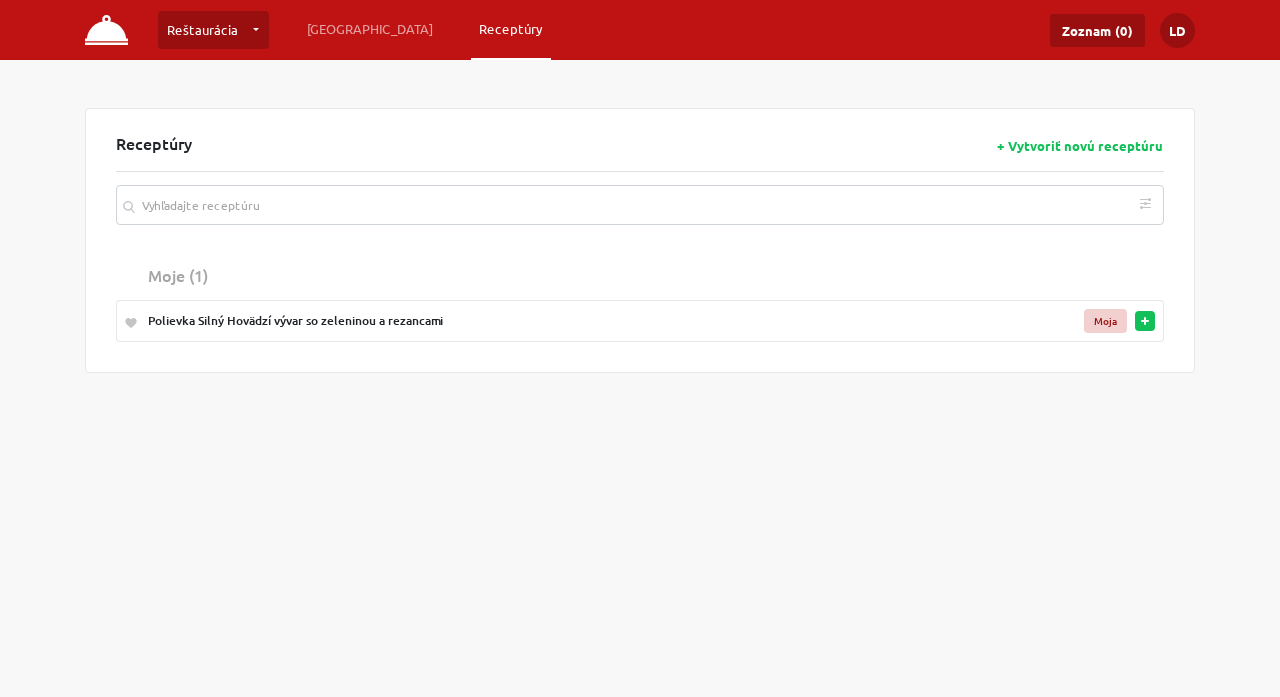 click at bounding box center [1145, 321] 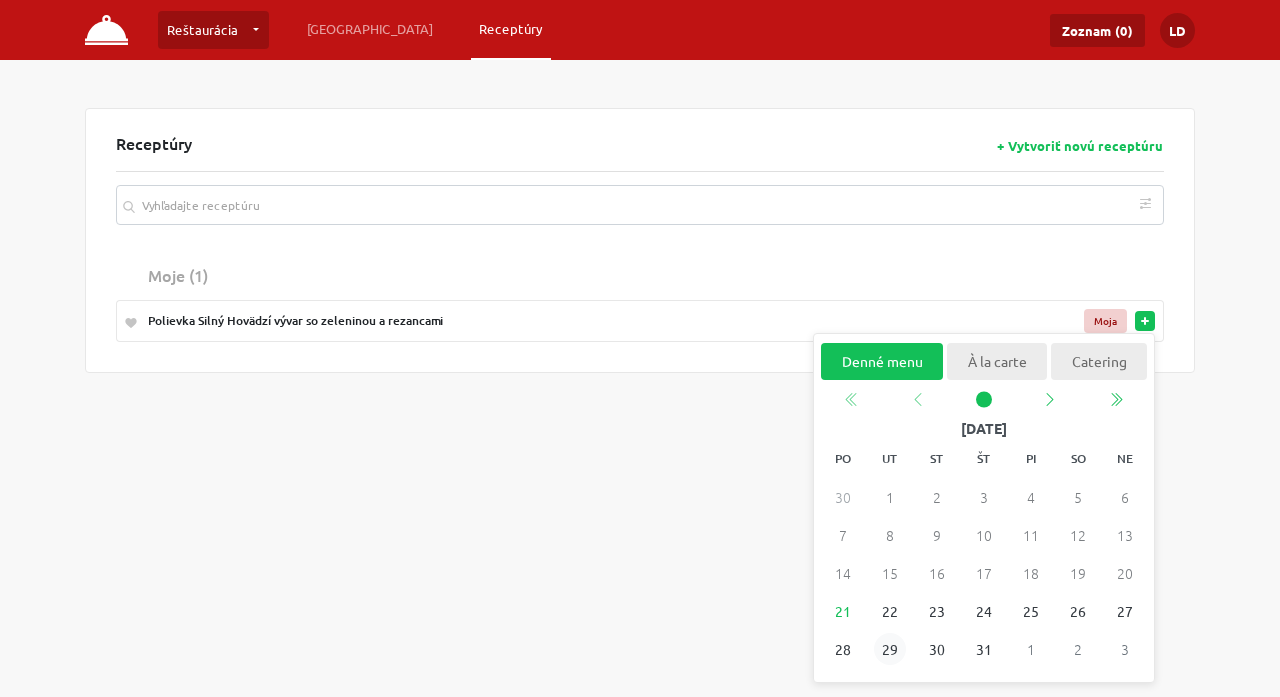 scroll, scrollTop: 48, scrollLeft: 0, axis: vertical 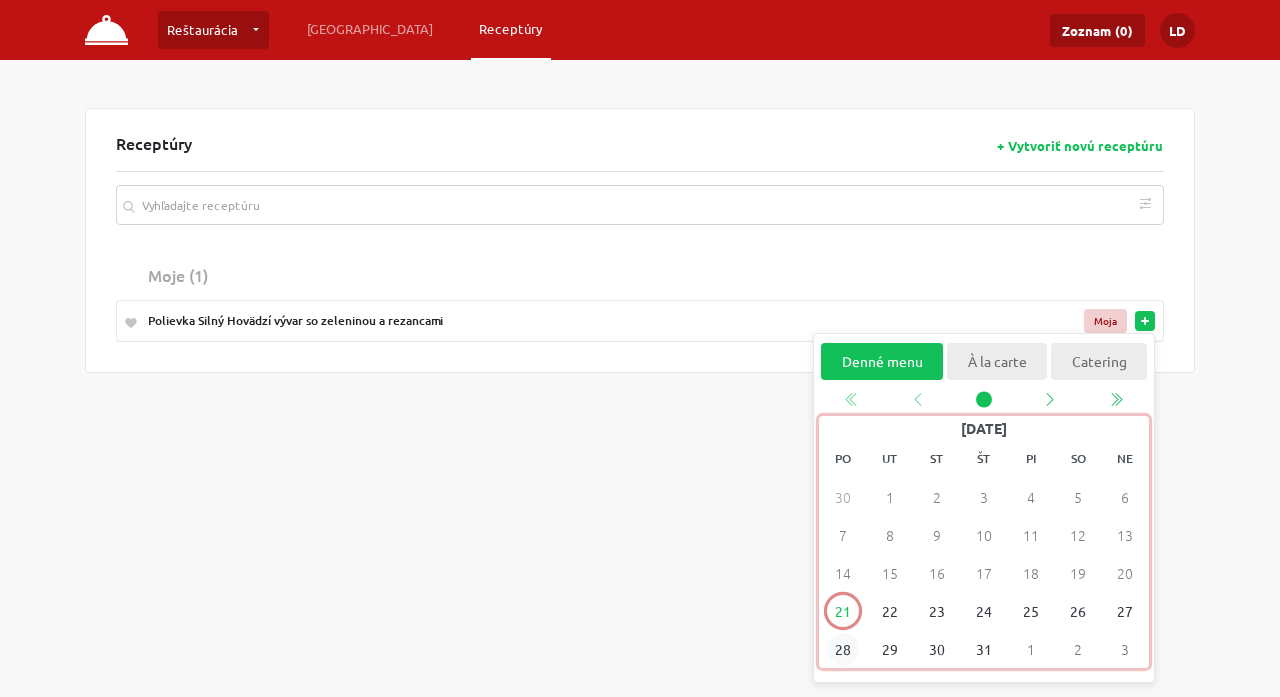 click on "28" at bounding box center [843, 650] 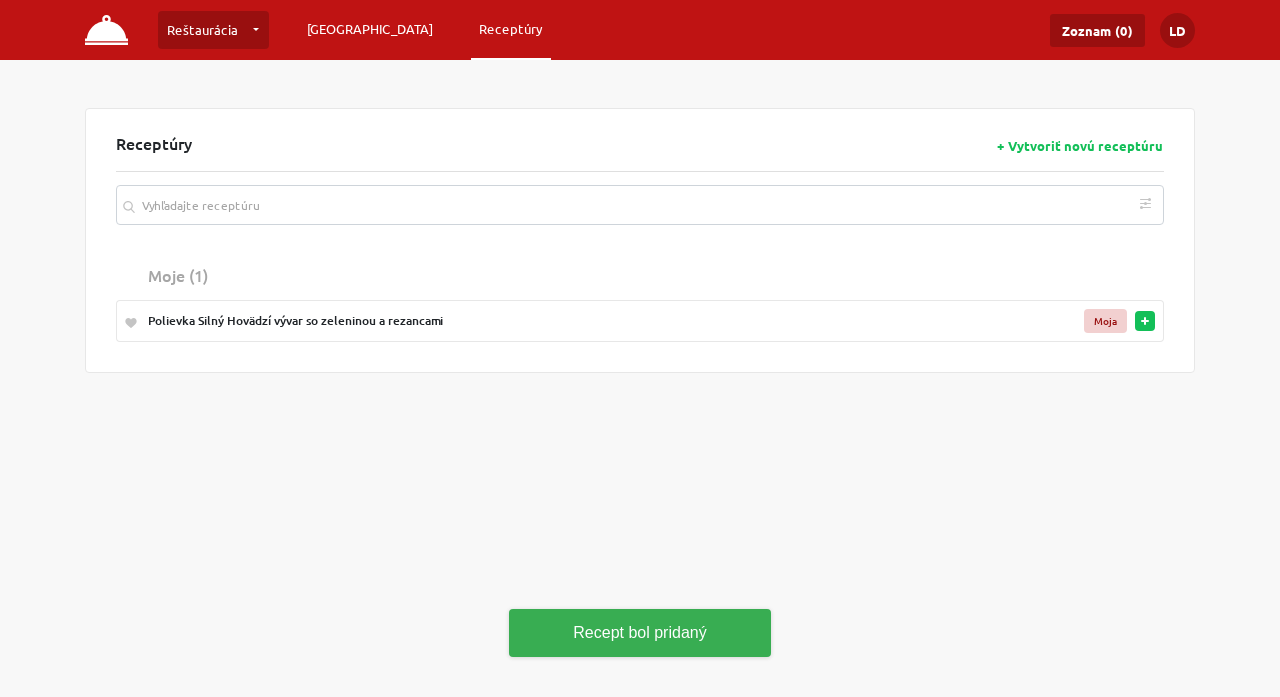 scroll, scrollTop: 0, scrollLeft: 0, axis: both 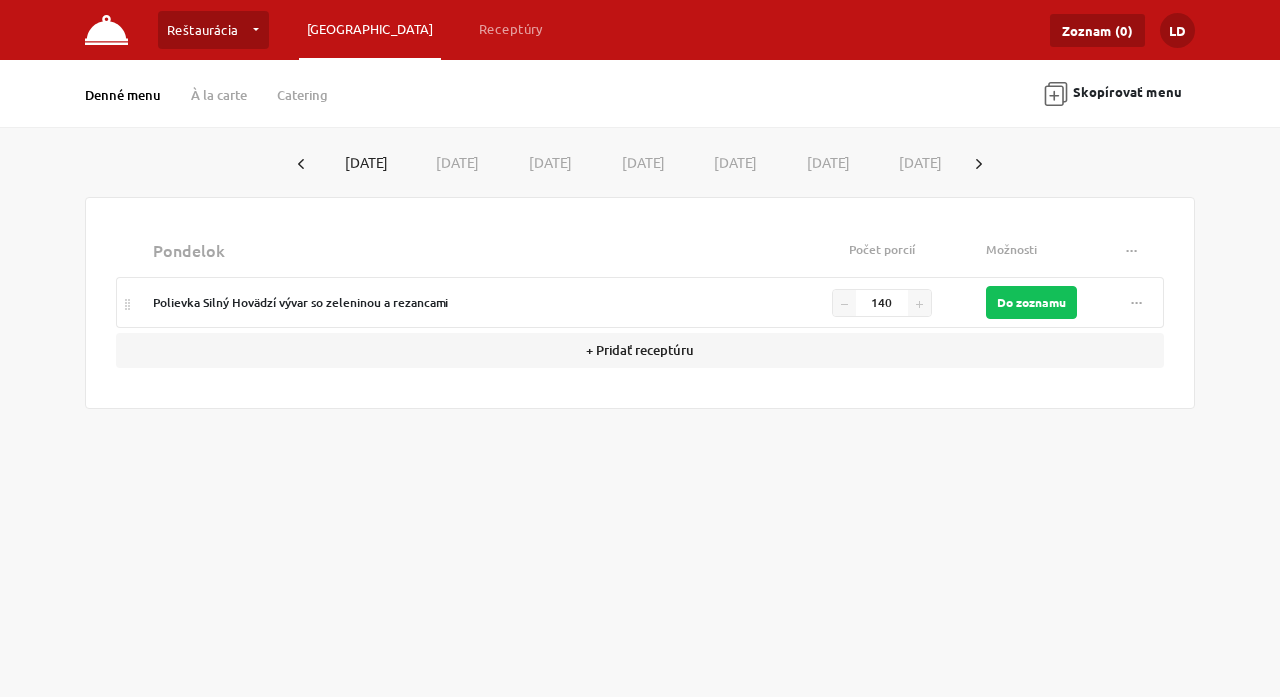 click at bounding box center (979, 162) 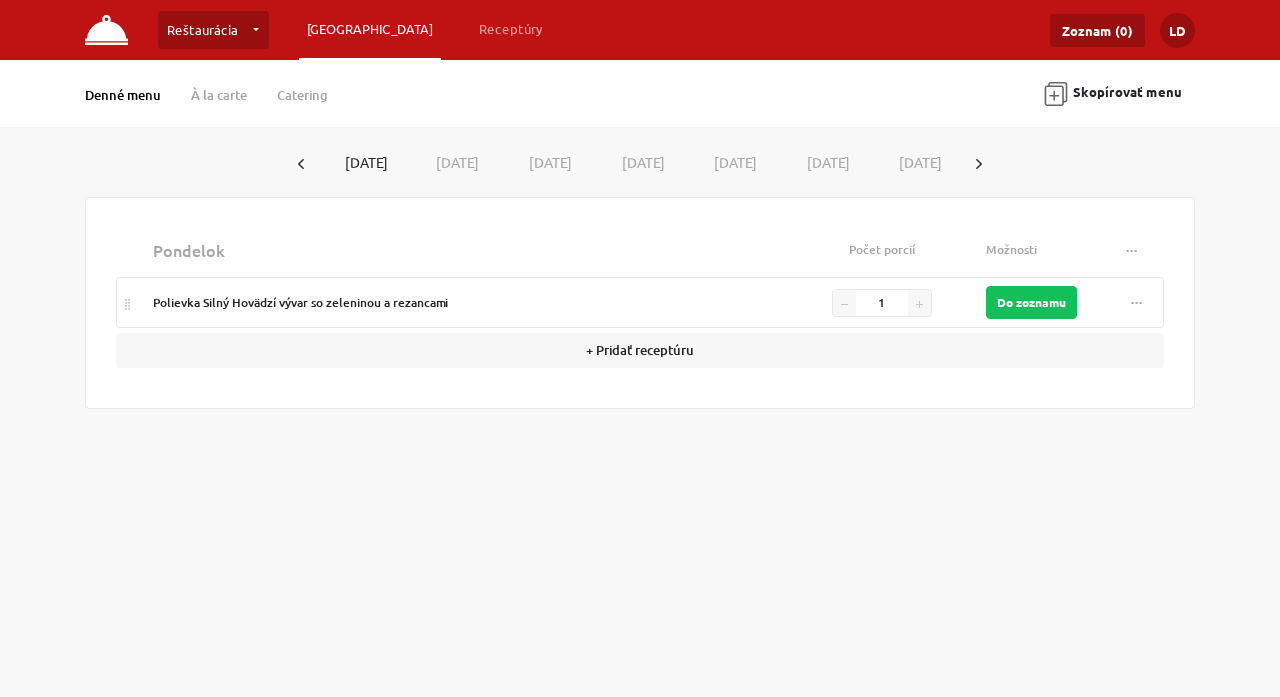 click on "[DATE]" at bounding box center (362, 162) 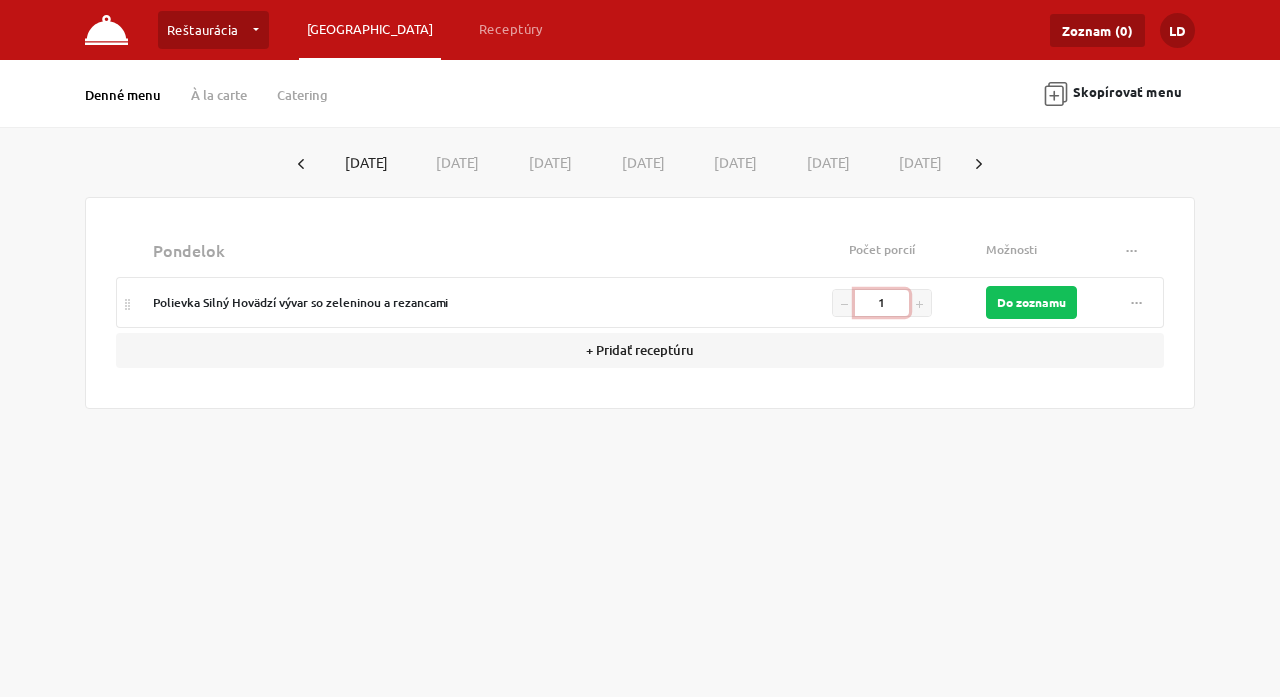 click on "1" at bounding box center (882, 303) 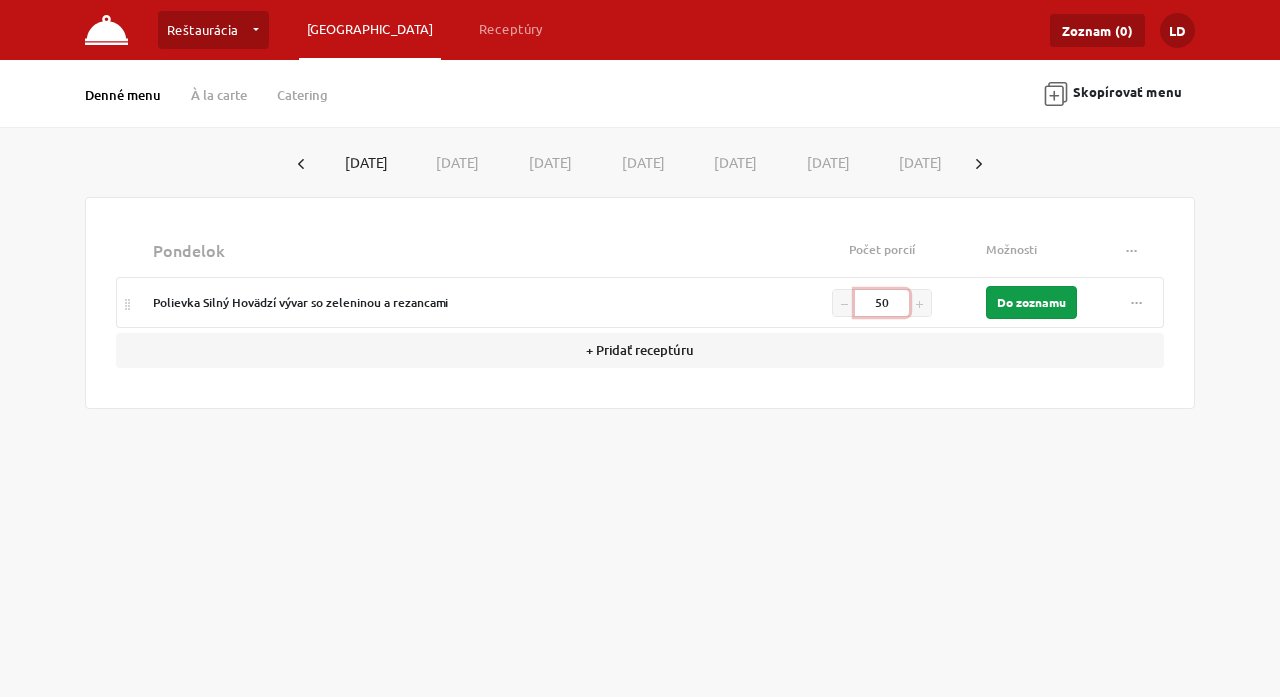 type on "50" 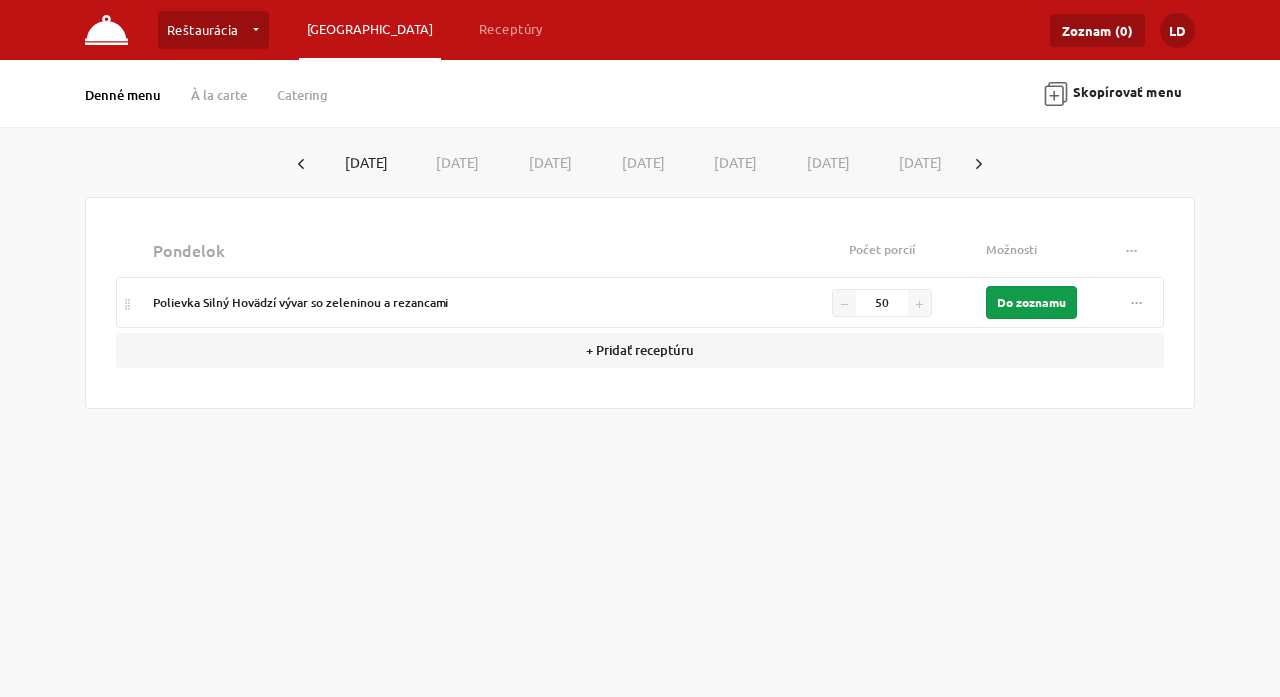 click on "Do zoznamu" at bounding box center [1031, 302] 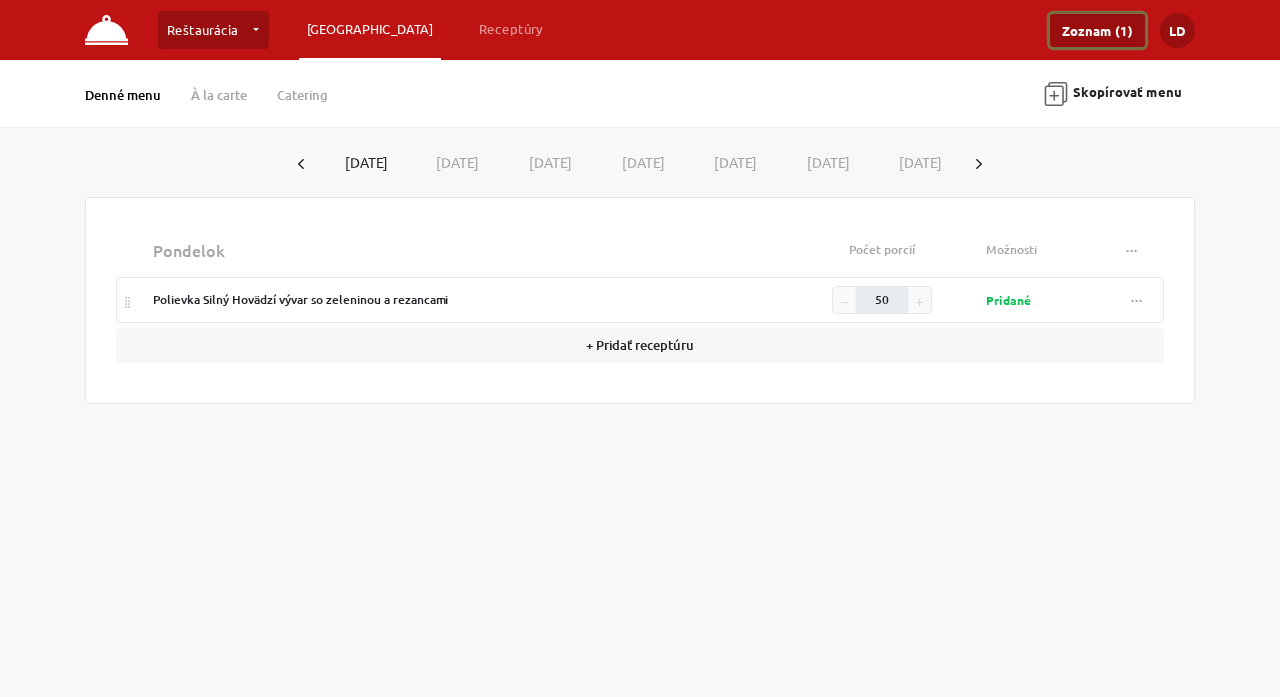 click on "Zoznam  (1)" at bounding box center (1097, 30) 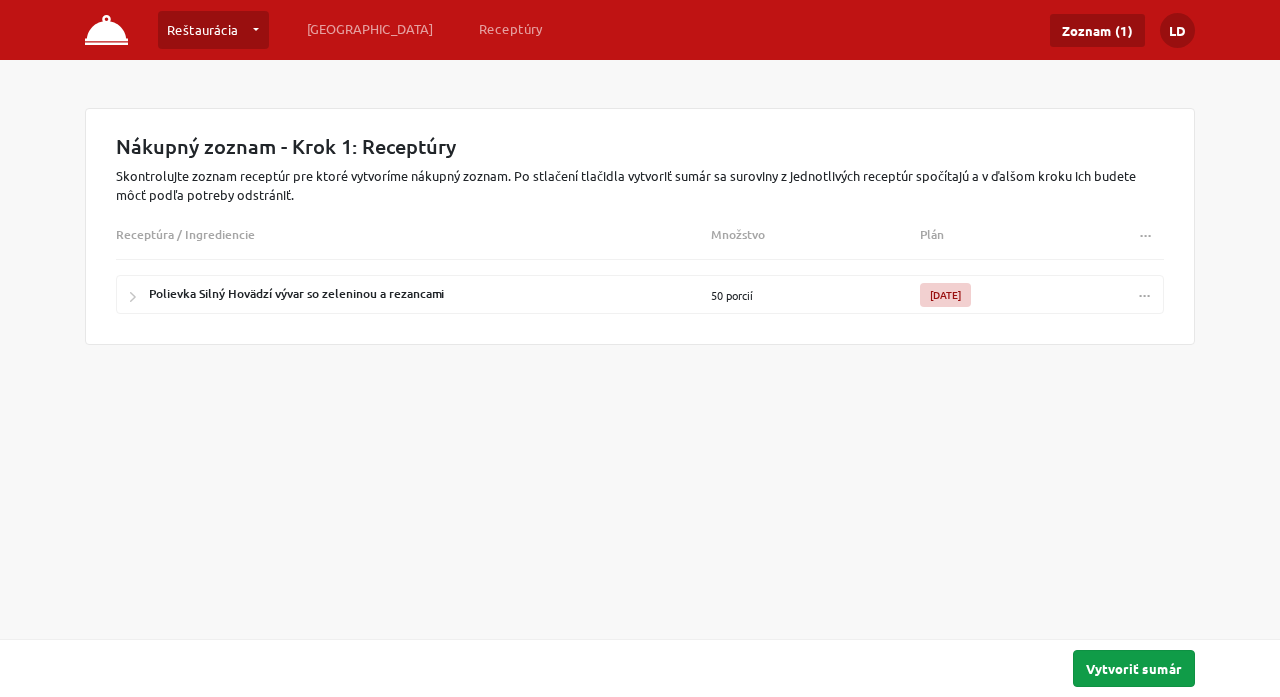 click on "Vytvoriť sumár" at bounding box center (1134, 668) 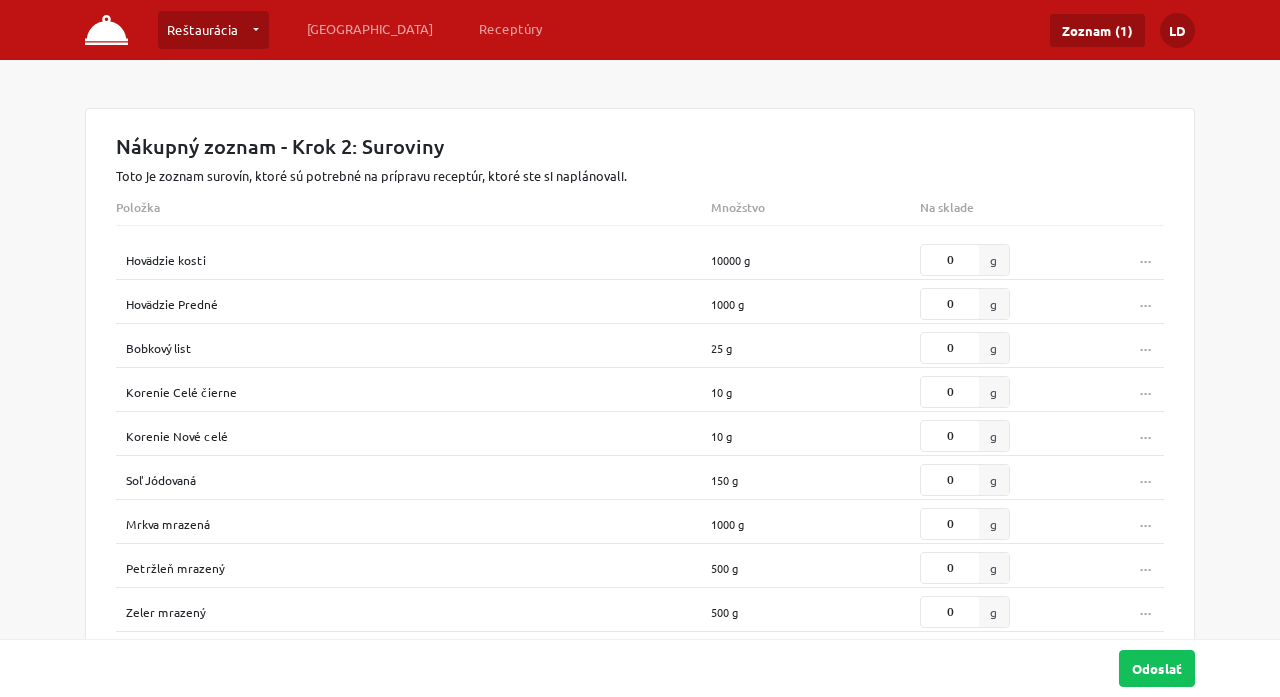 scroll, scrollTop: 0, scrollLeft: 0, axis: both 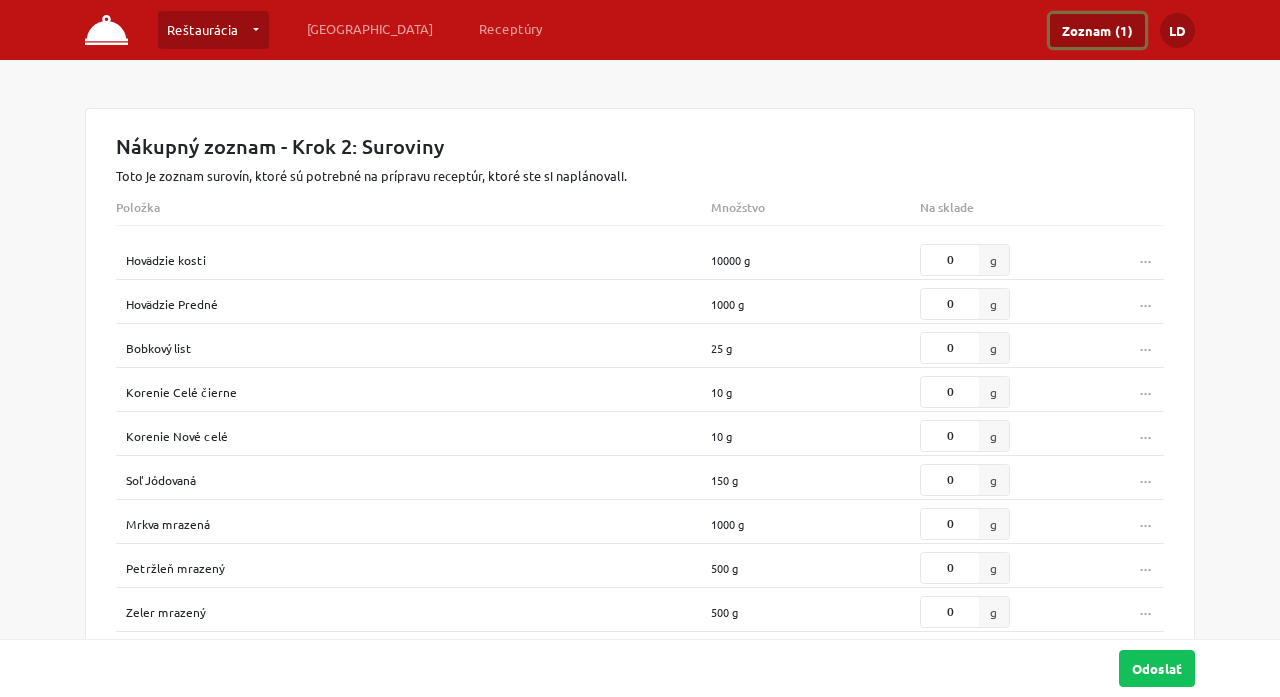 click on "Zoznam  (1)" at bounding box center (1097, 30) 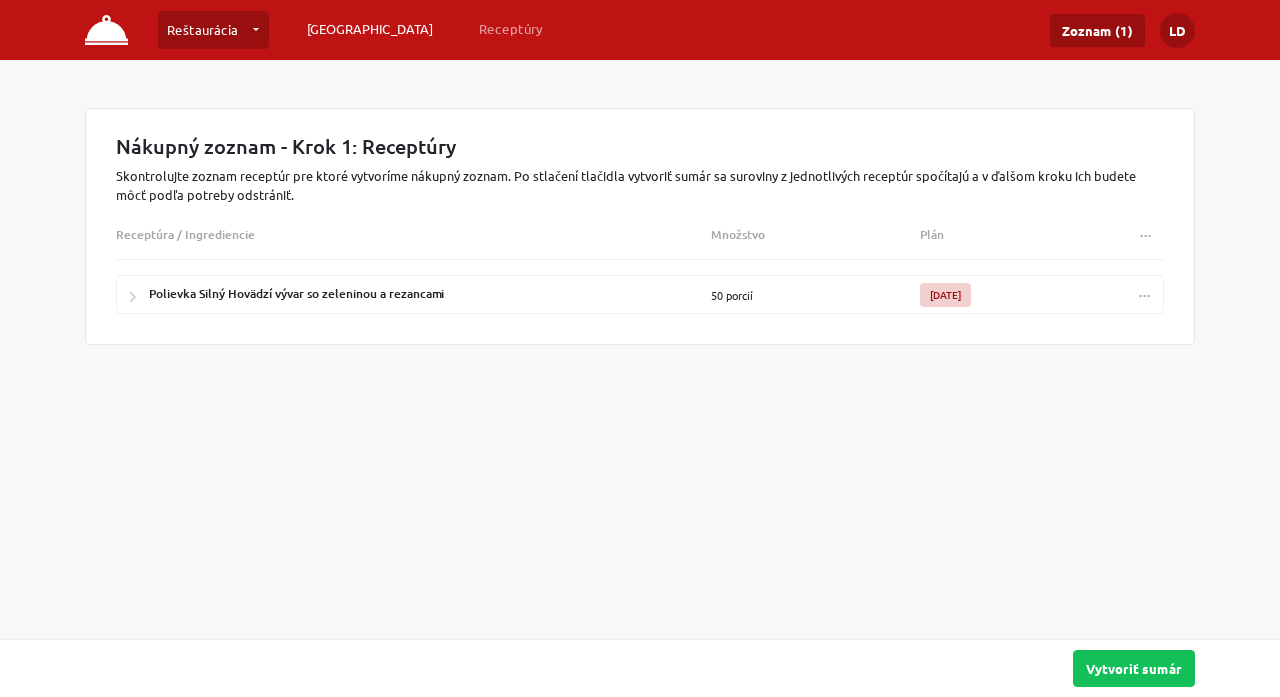 click on "[GEOGRAPHIC_DATA]" at bounding box center [370, 29] 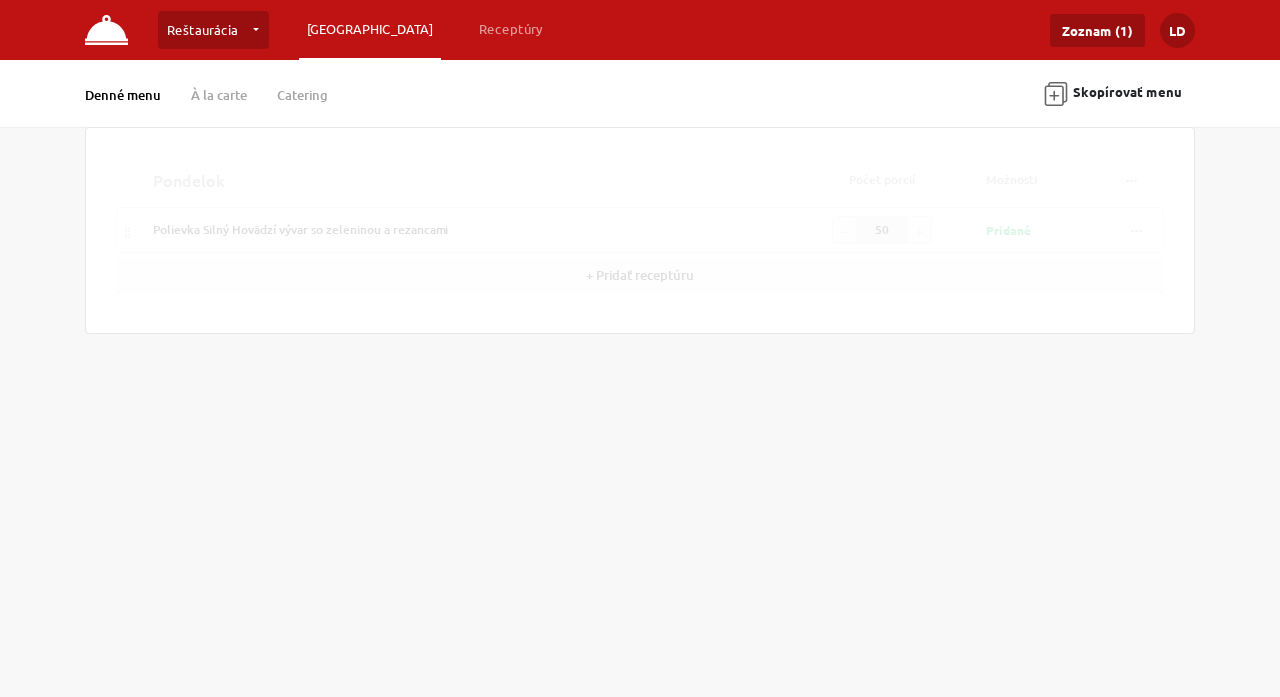 type on "140" 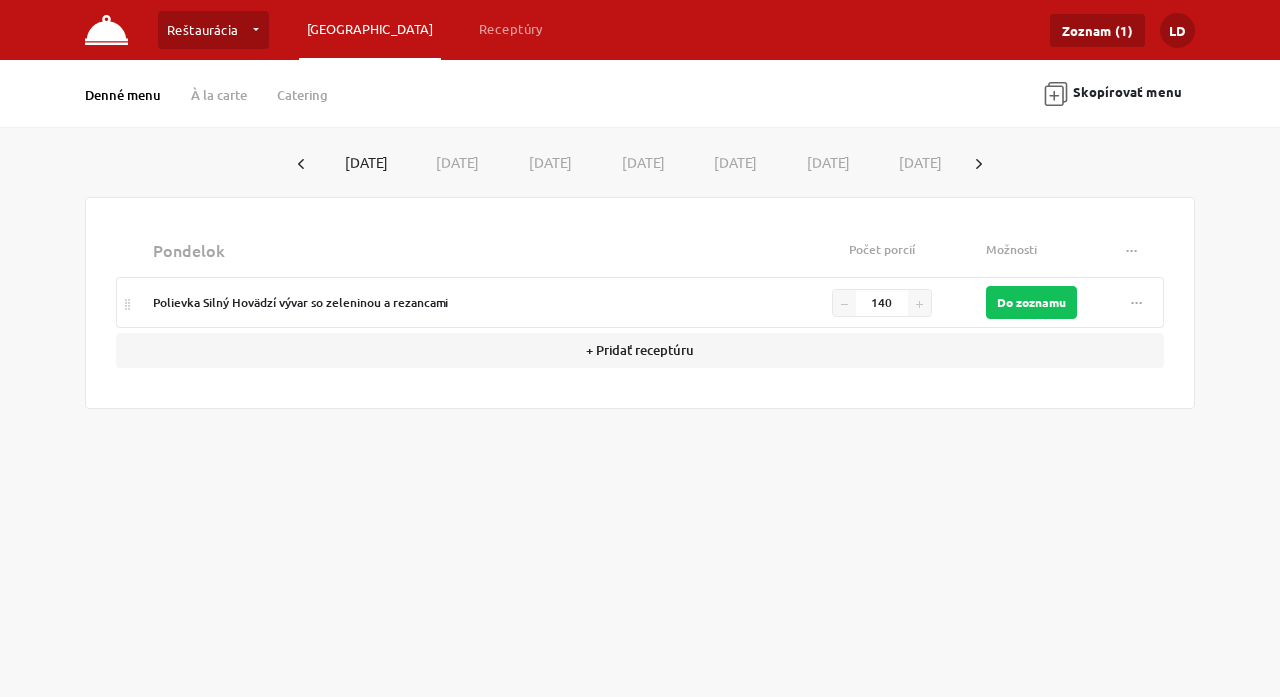 click at bounding box center (1056, 94) 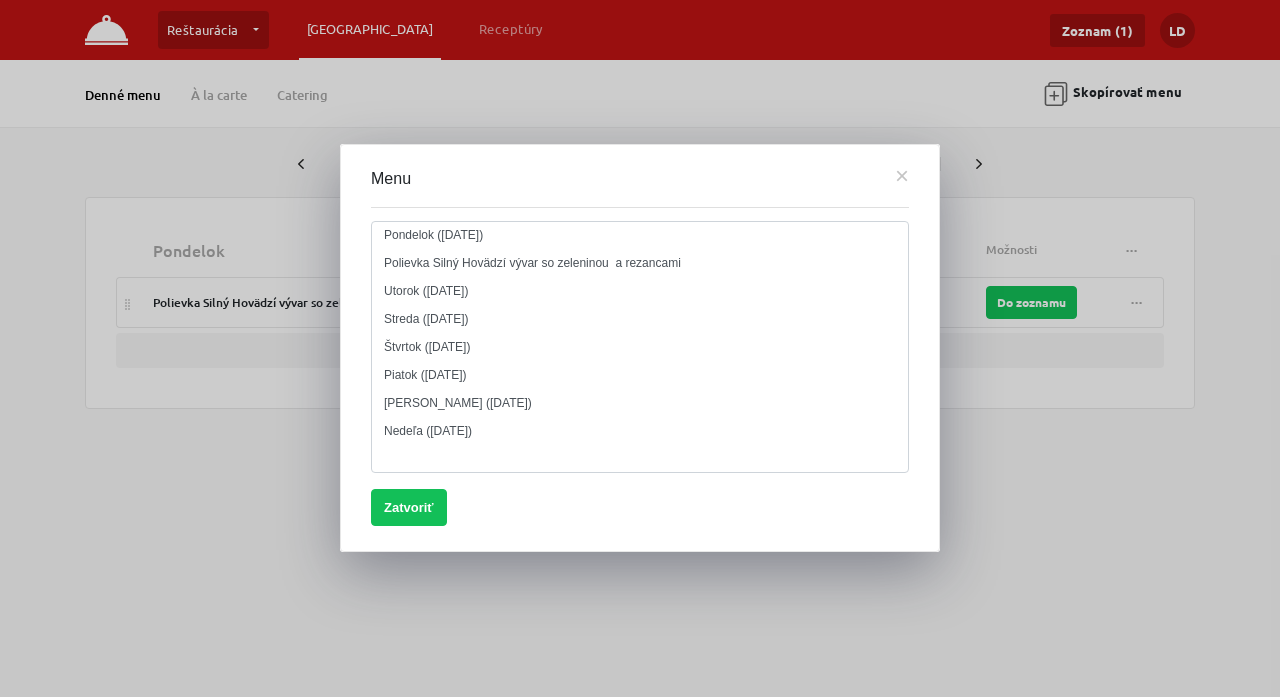 click at bounding box center (640, 348) 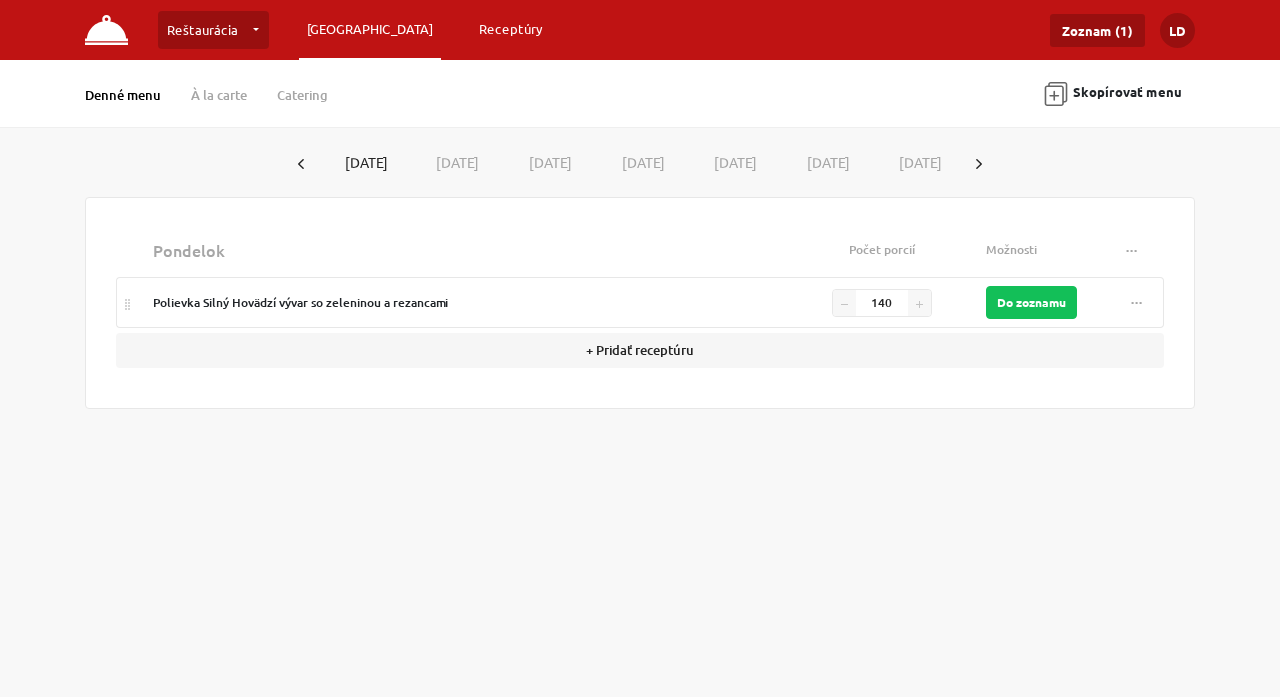 click on "Receptúry" at bounding box center (511, 29) 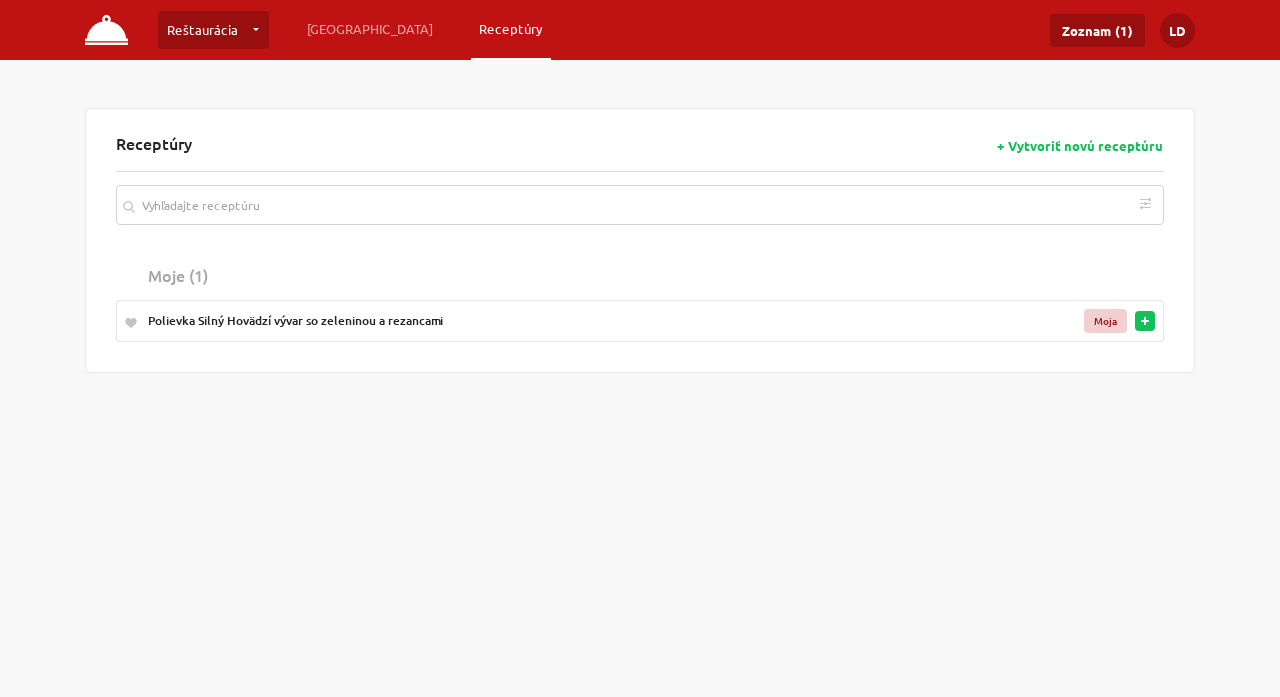 click on "Polievka Silný Hovädzí vývar so zeleninou  a rezancami" at bounding box center [559, 321] 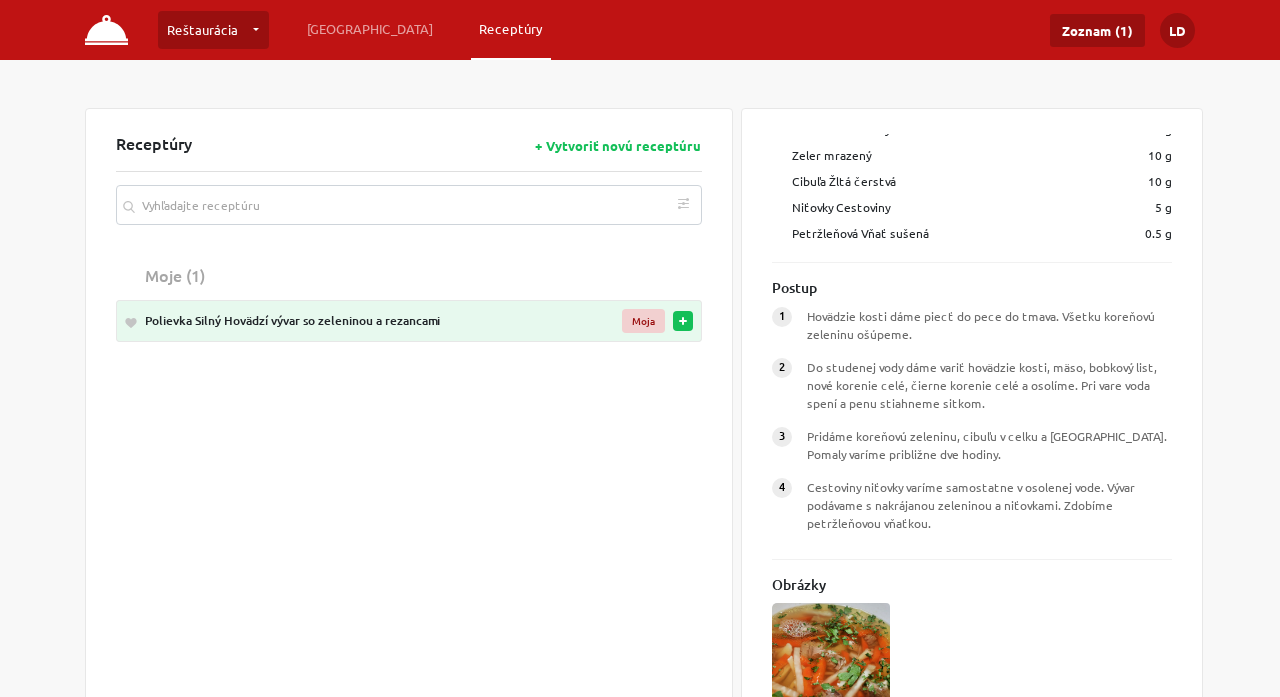 scroll, scrollTop: 343, scrollLeft: 0, axis: vertical 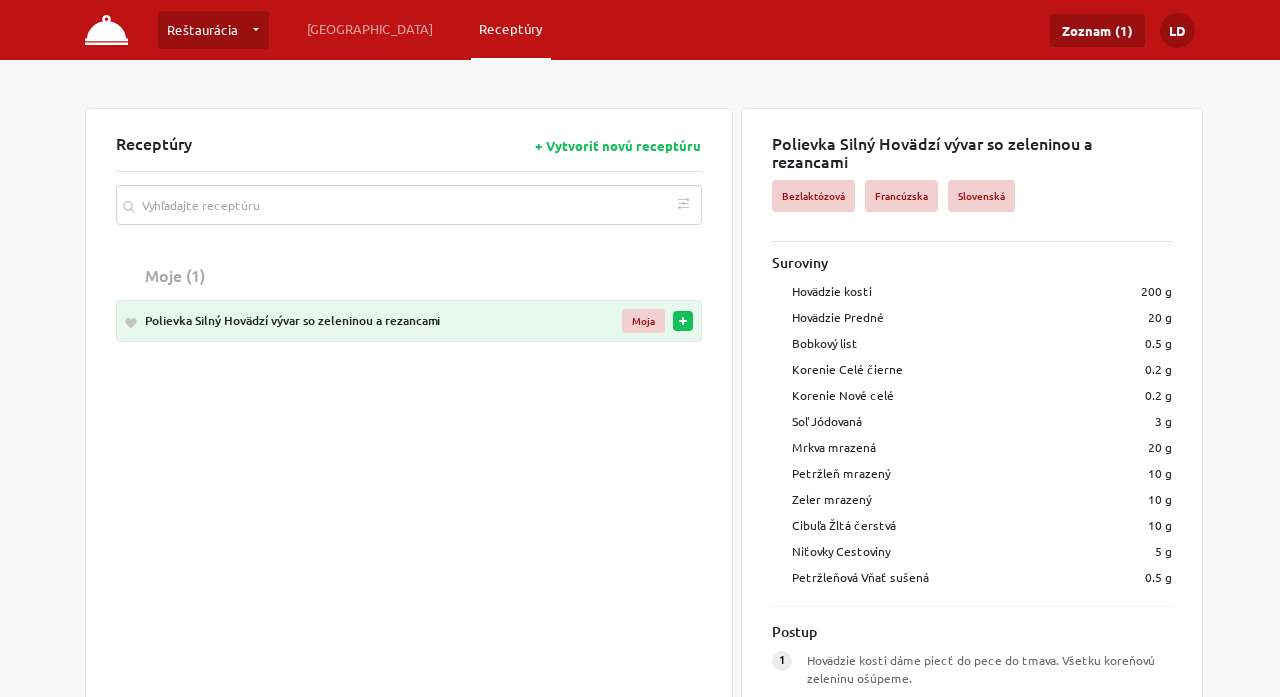 drag, startPoint x: 774, startPoint y: 143, endPoint x: 1203, endPoint y: 156, distance: 429.19693 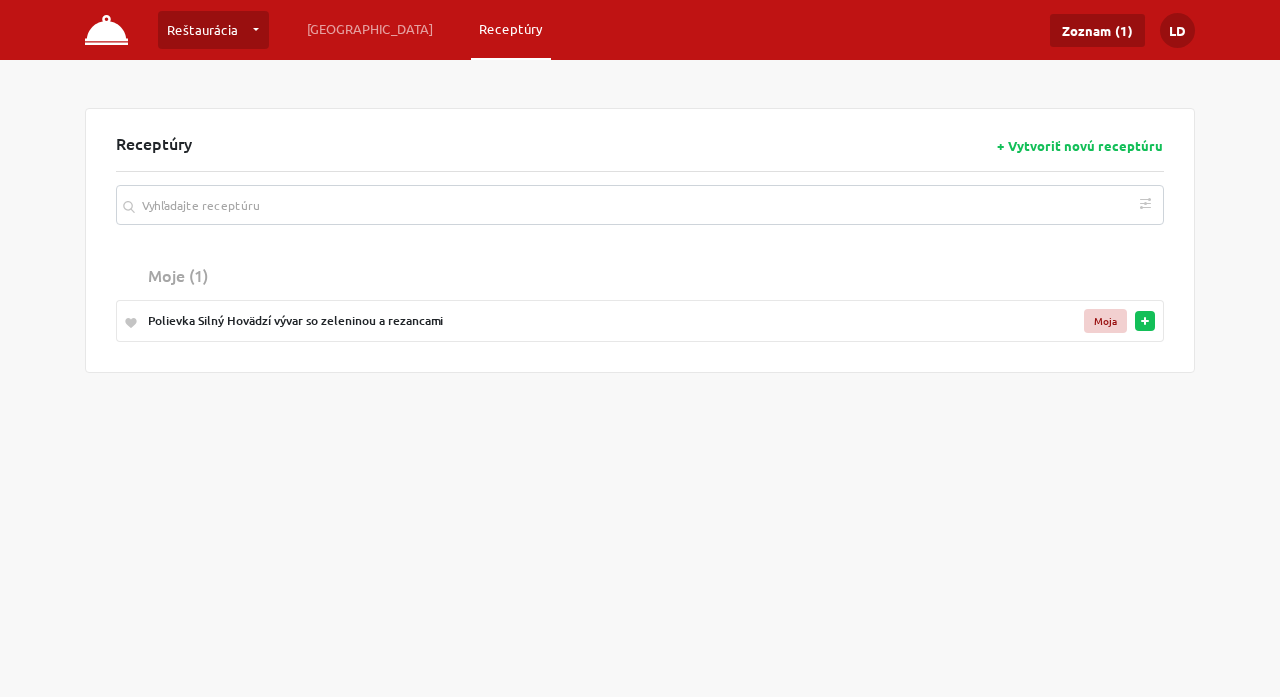 click on "Polievka Silný Hovädzí vývar so zeleninou  a rezancami" at bounding box center [559, 321] 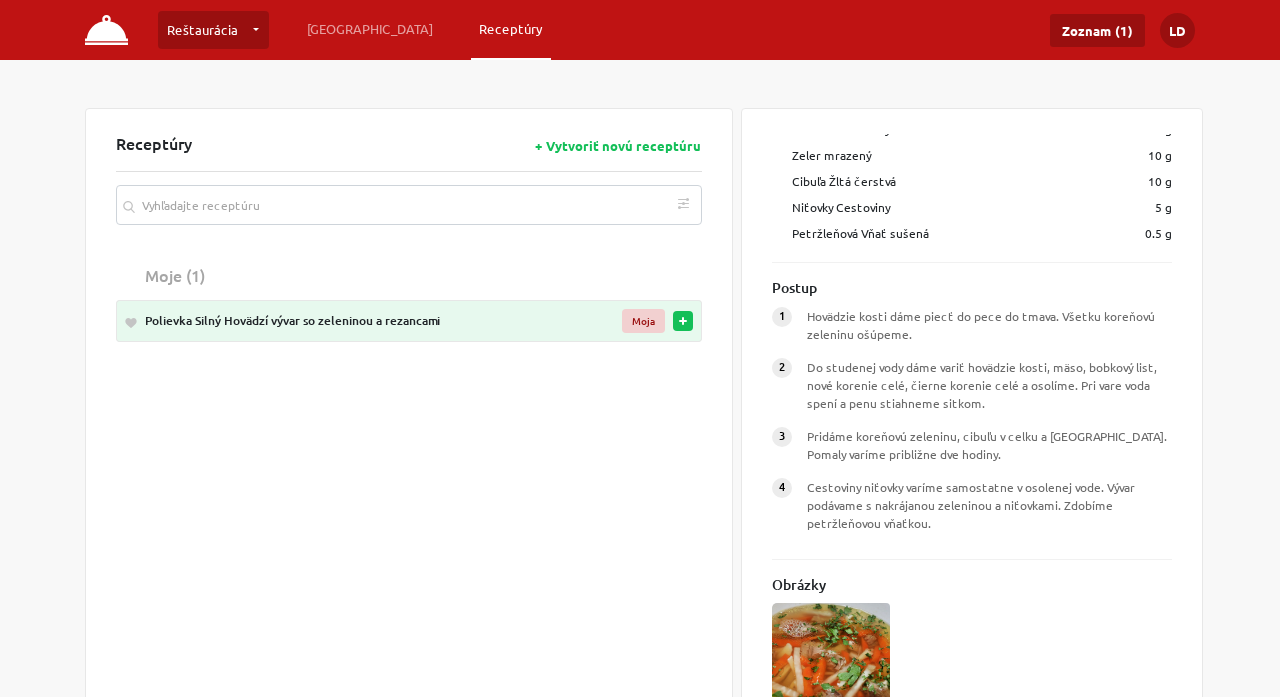 scroll, scrollTop: 343, scrollLeft: 0, axis: vertical 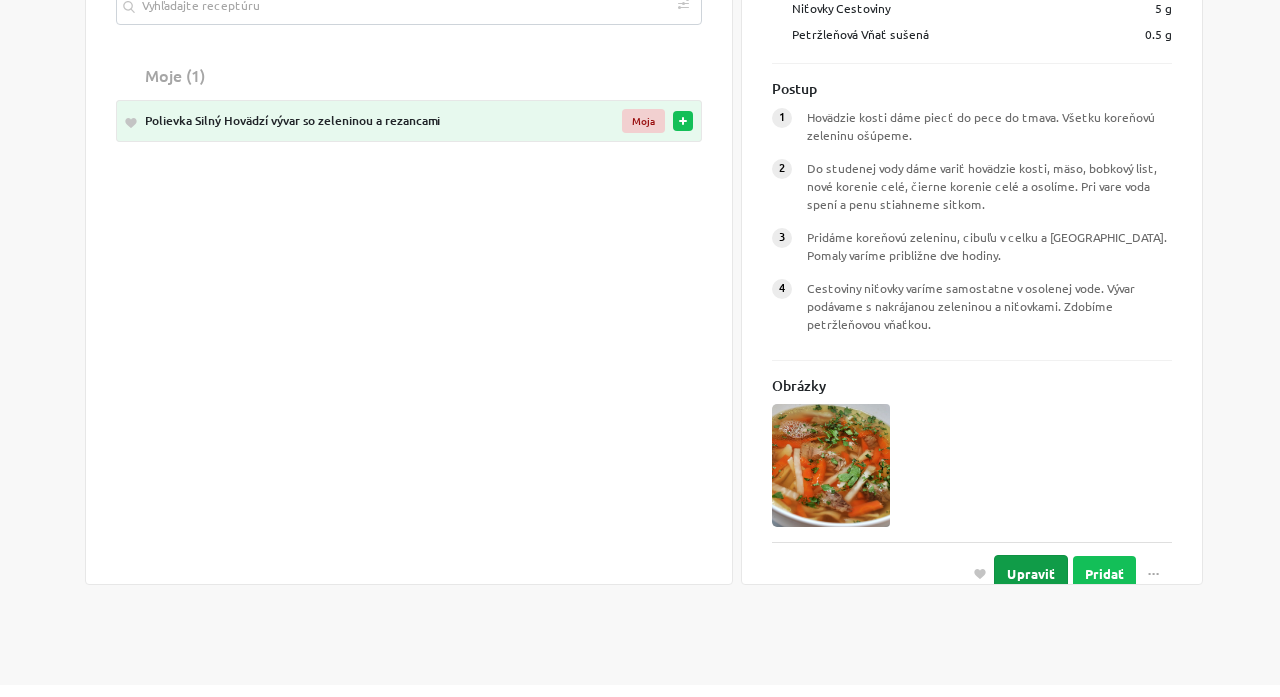 click on "Upraviť" at bounding box center [1031, 573] 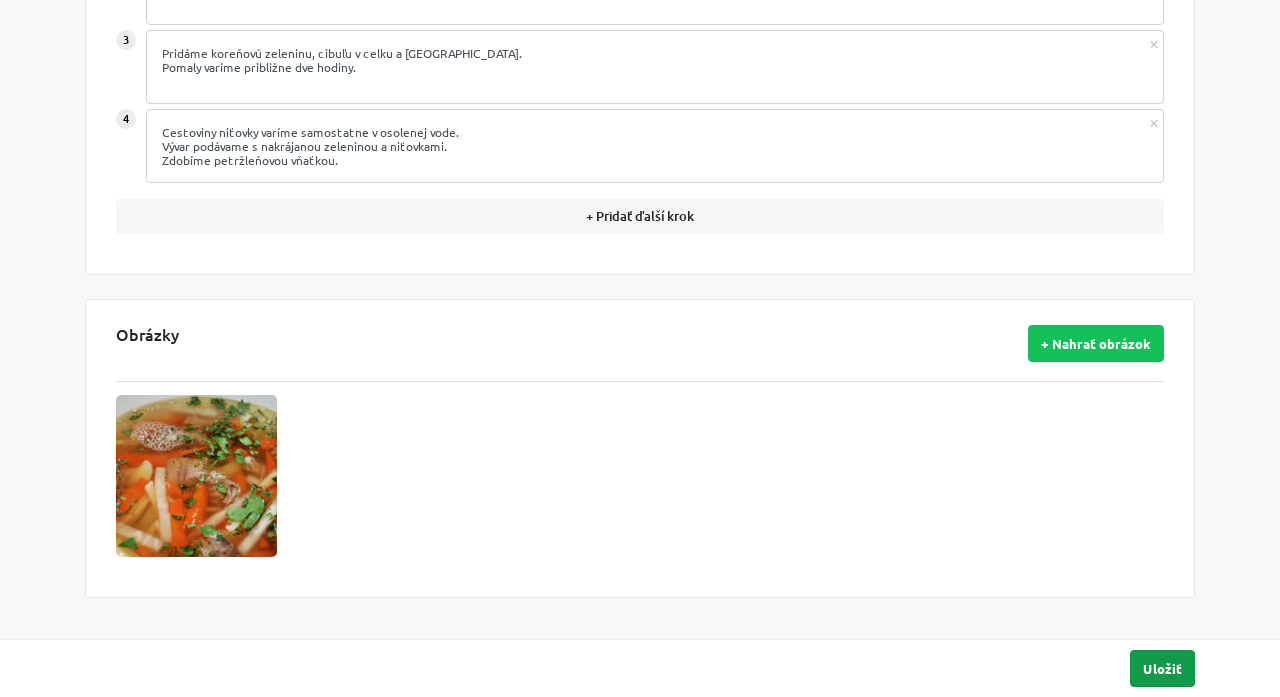 click on "Uložiť" at bounding box center [1162, 668] 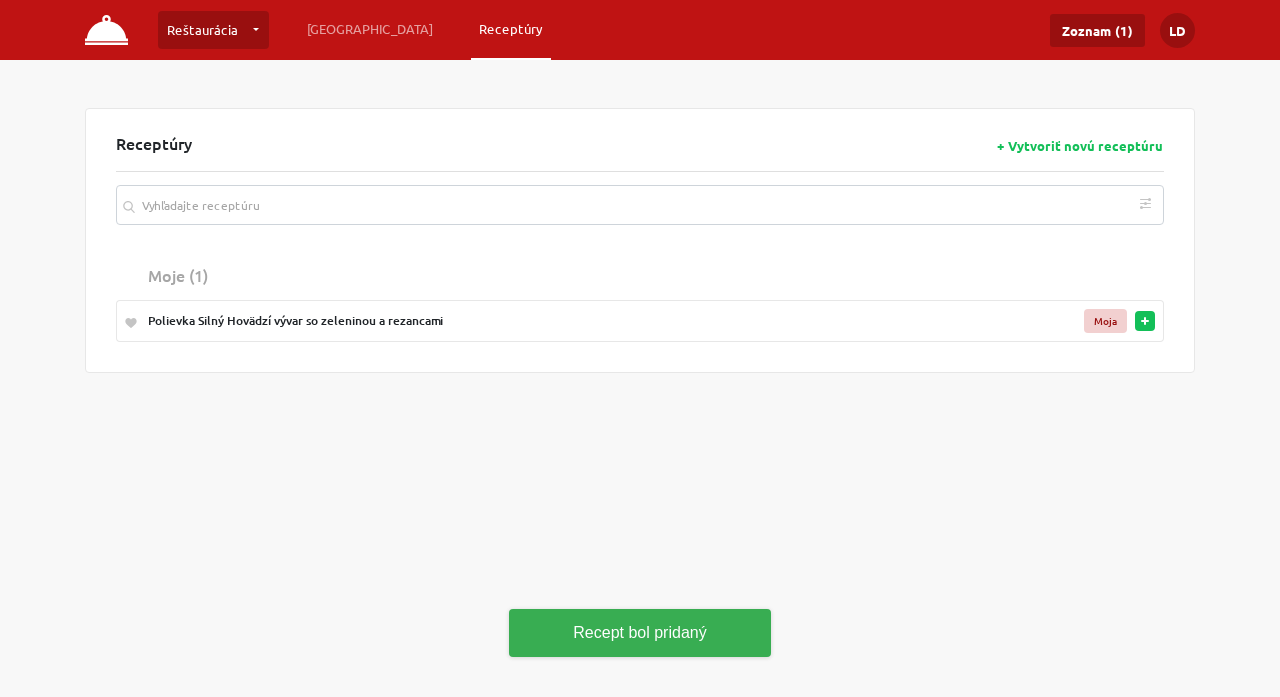 scroll, scrollTop: 0, scrollLeft: 0, axis: both 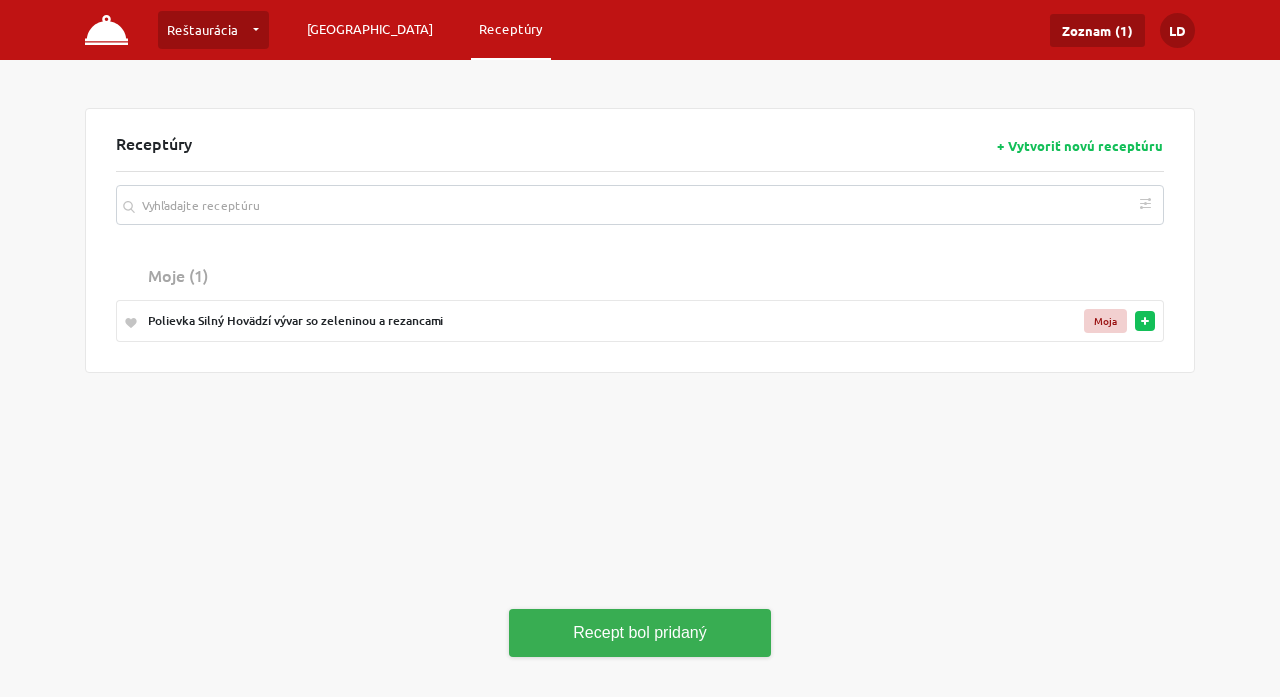 click on "[GEOGRAPHIC_DATA]" at bounding box center (370, 29) 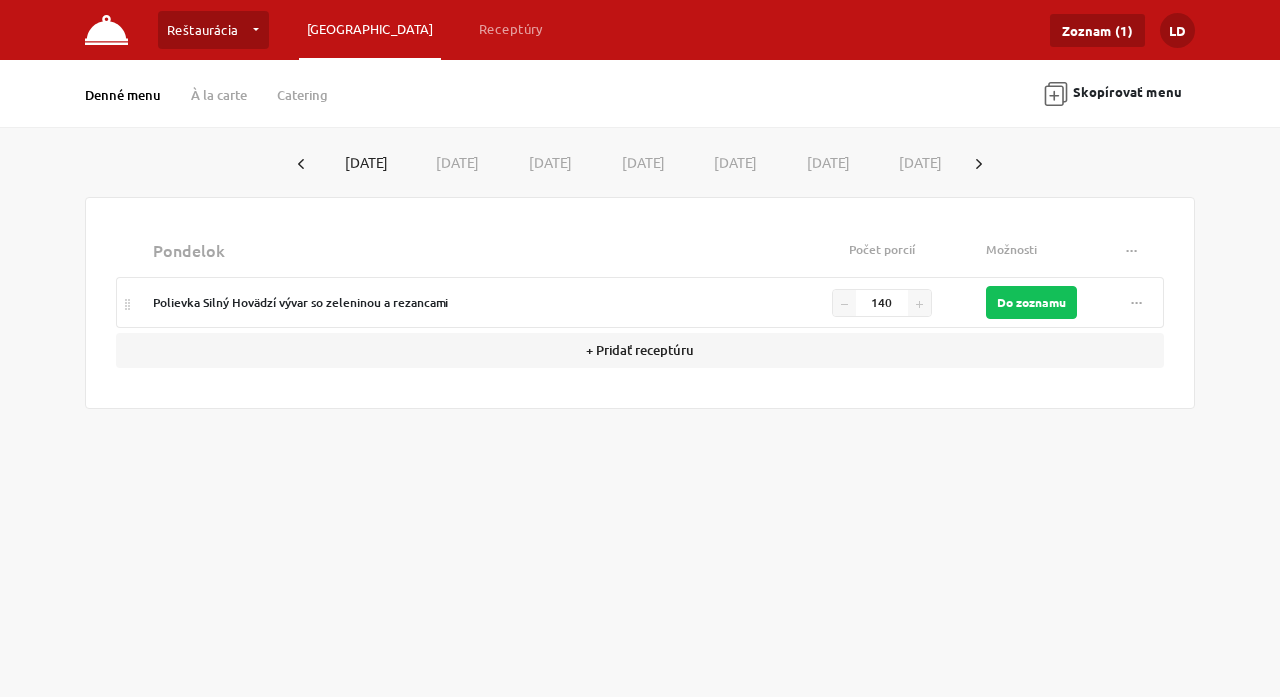 click on "Denné menu" at bounding box center (123, 95) 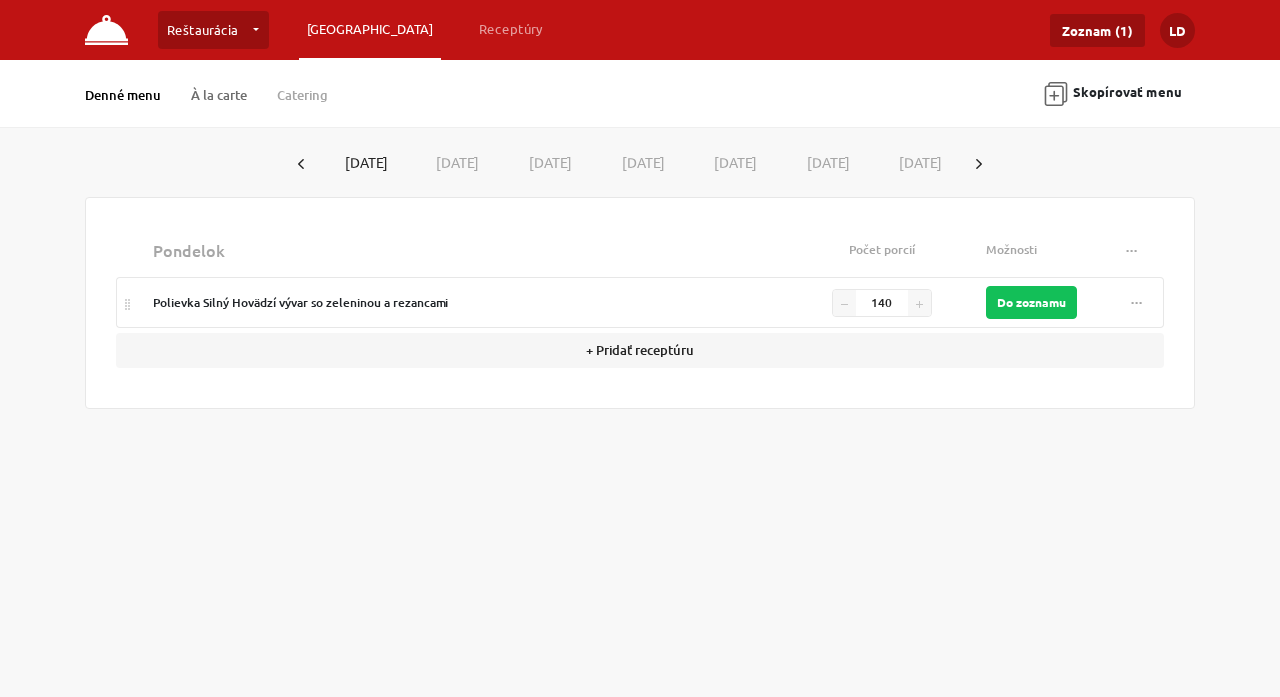 click on "À la carte" at bounding box center (219, 95) 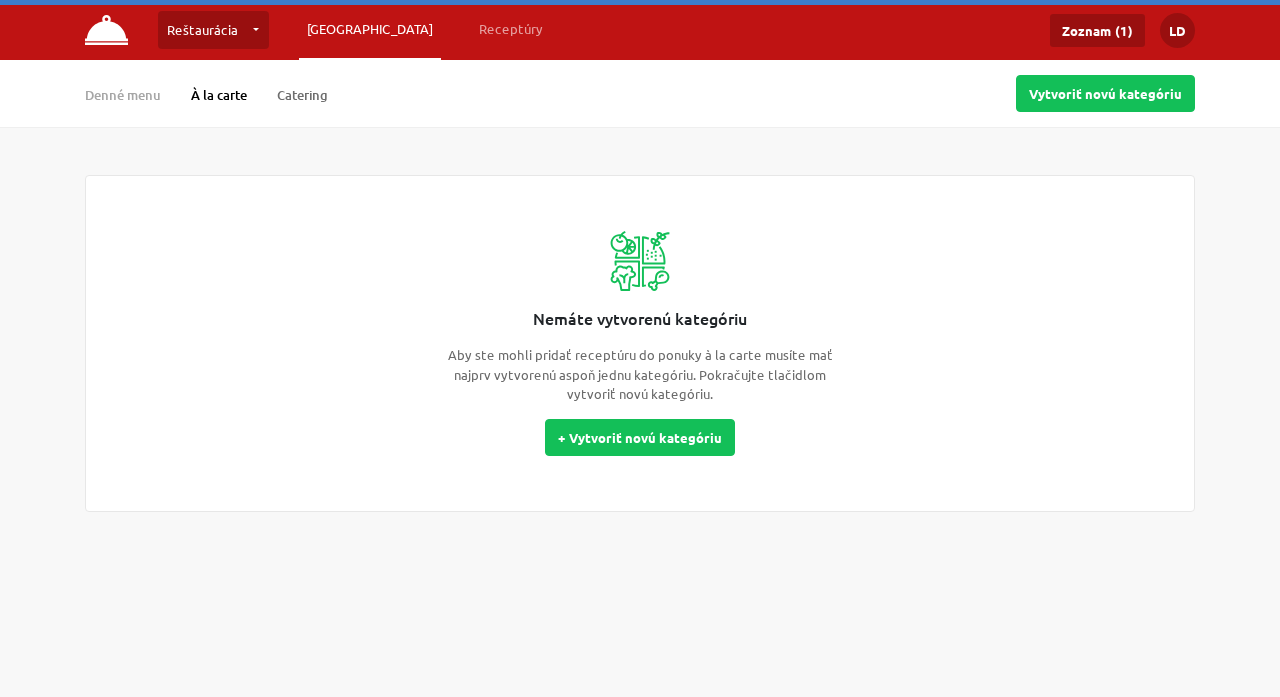 click on "Catering" at bounding box center [302, 95] 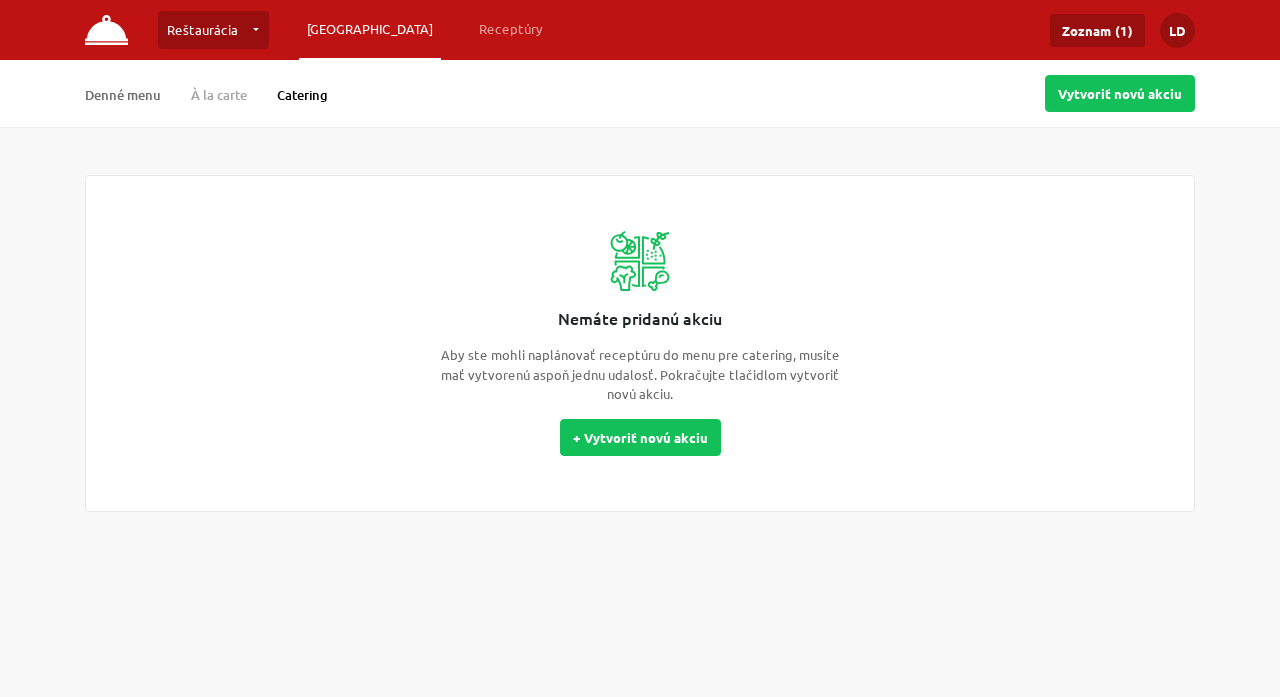 click on "Denné menu" at bounding box center [123, 95] 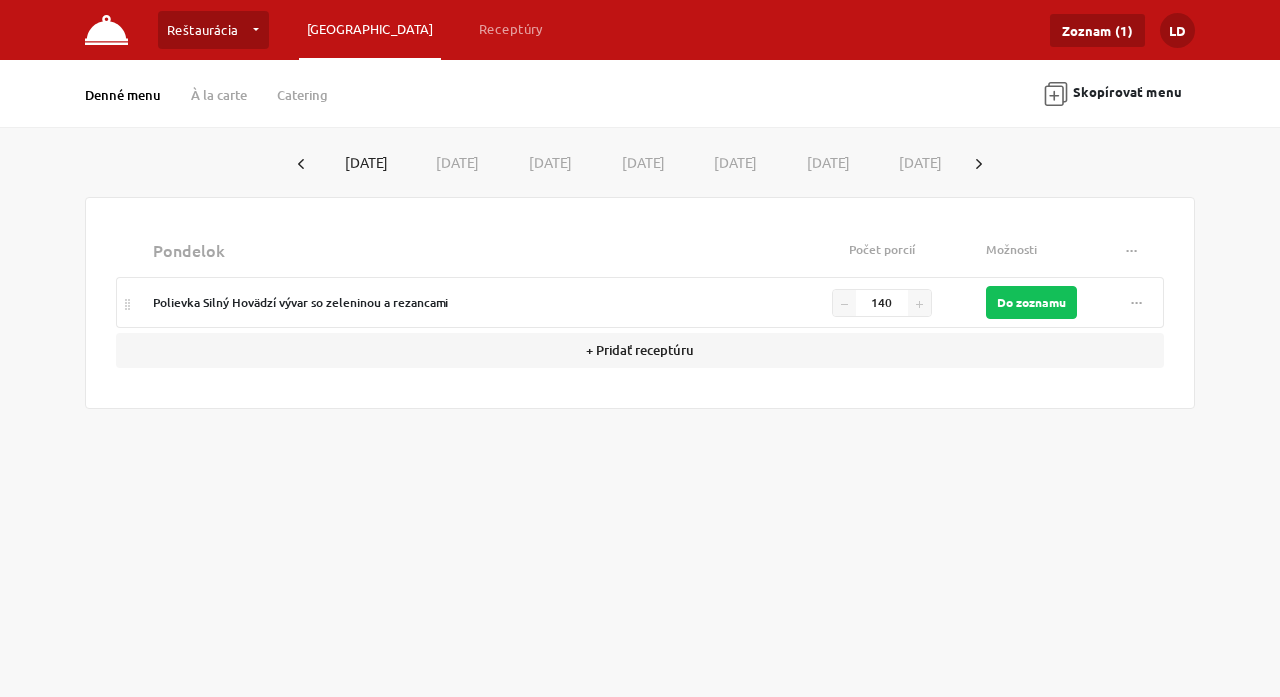 click at bounding box center (979, 162) 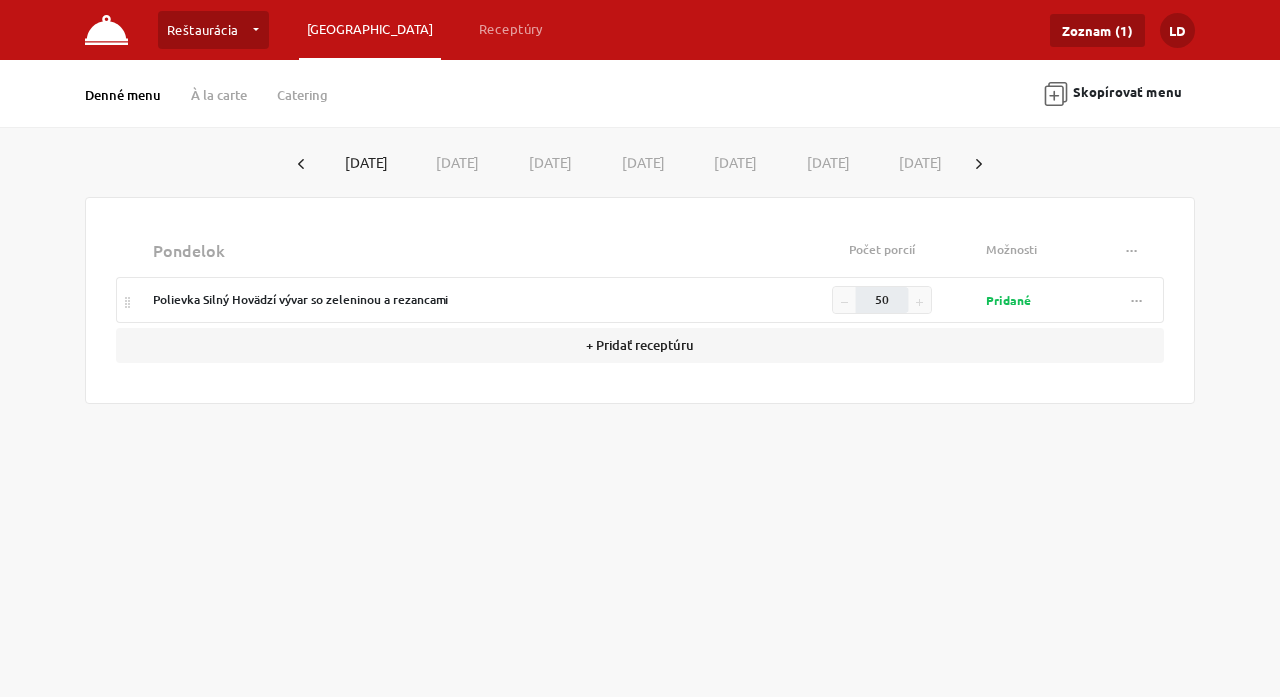 click on "[DATE]" at bounding box center (362, 162) 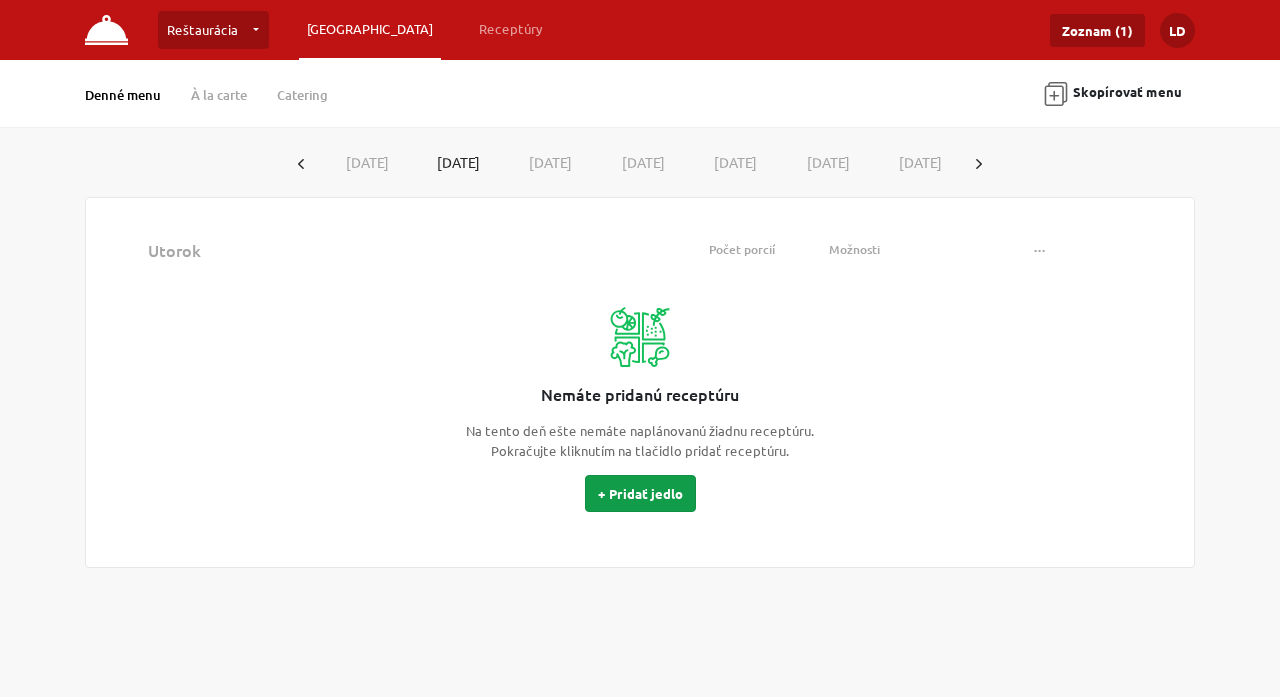 click on "+ Pridať jedlo" at bounding box center [640, 493] 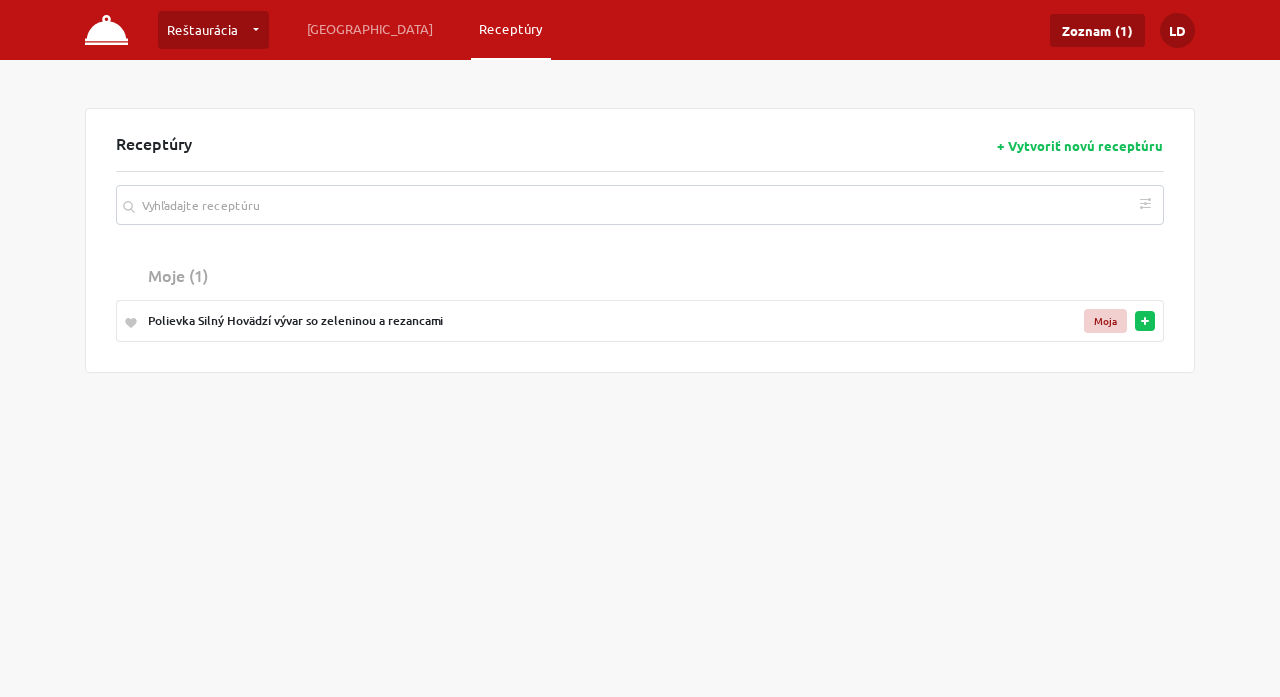 click 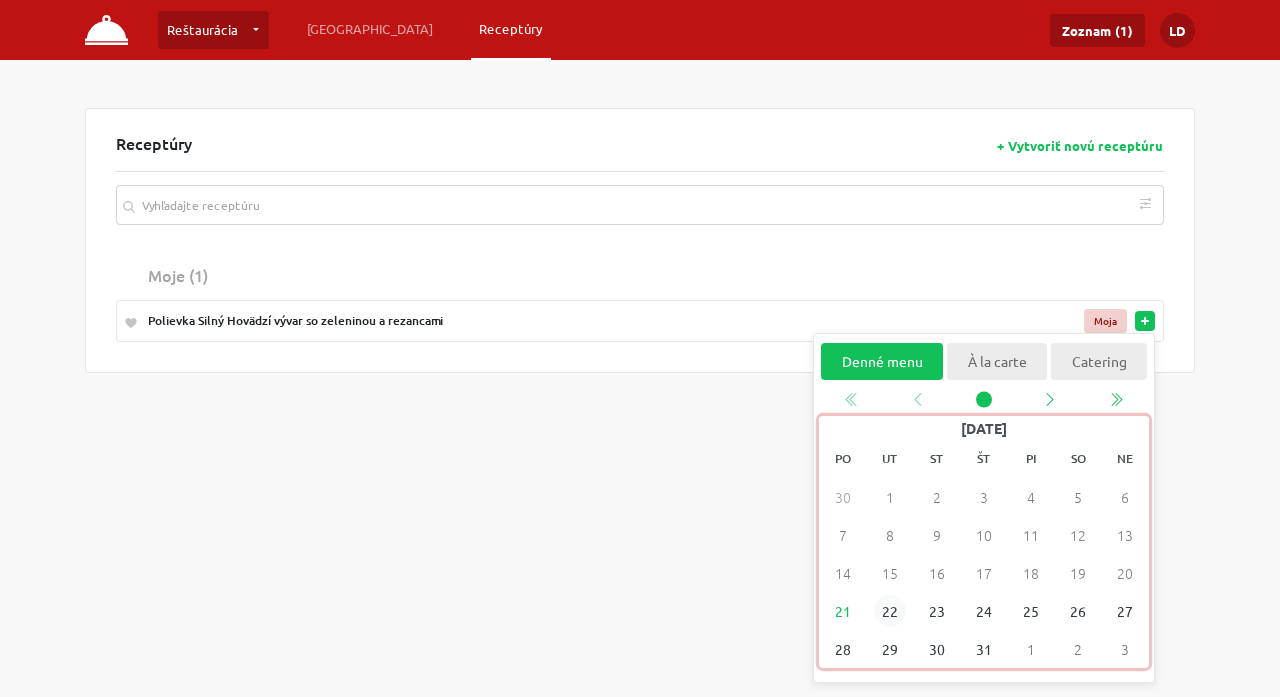 click on "22" at bounding box center (890, 612) 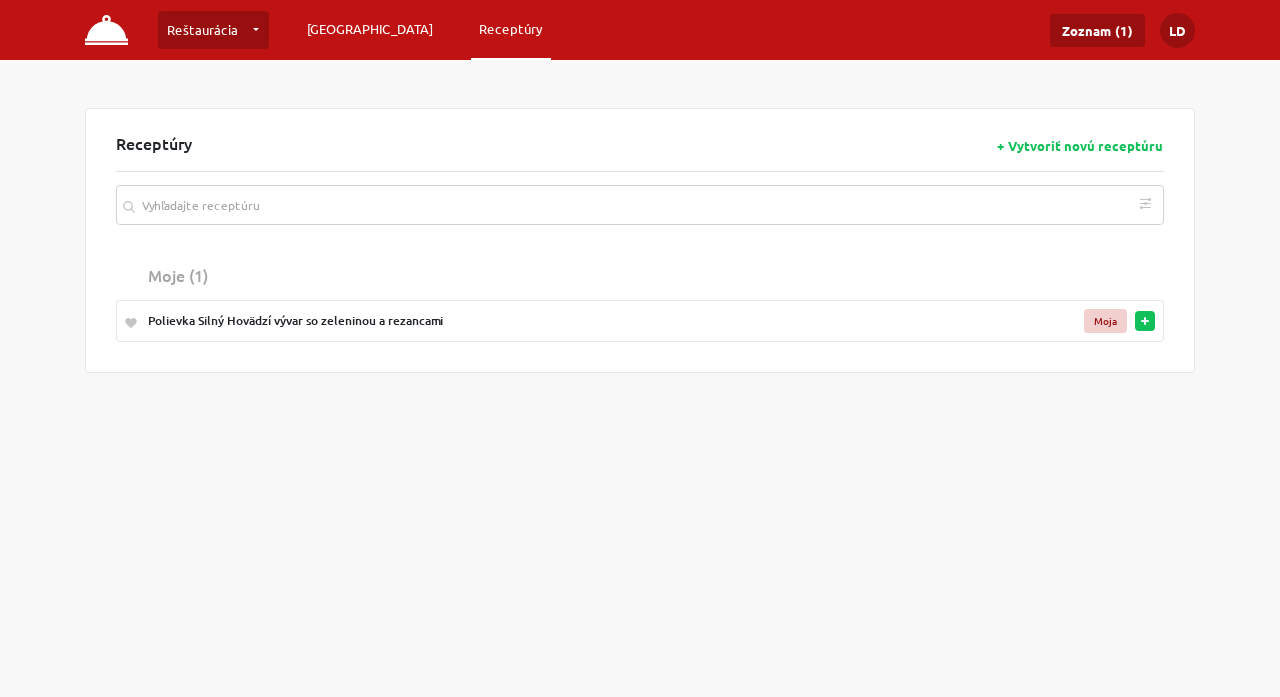click on "[GEOGRAPHIC_DATA]" at bounding box center [370, 29] 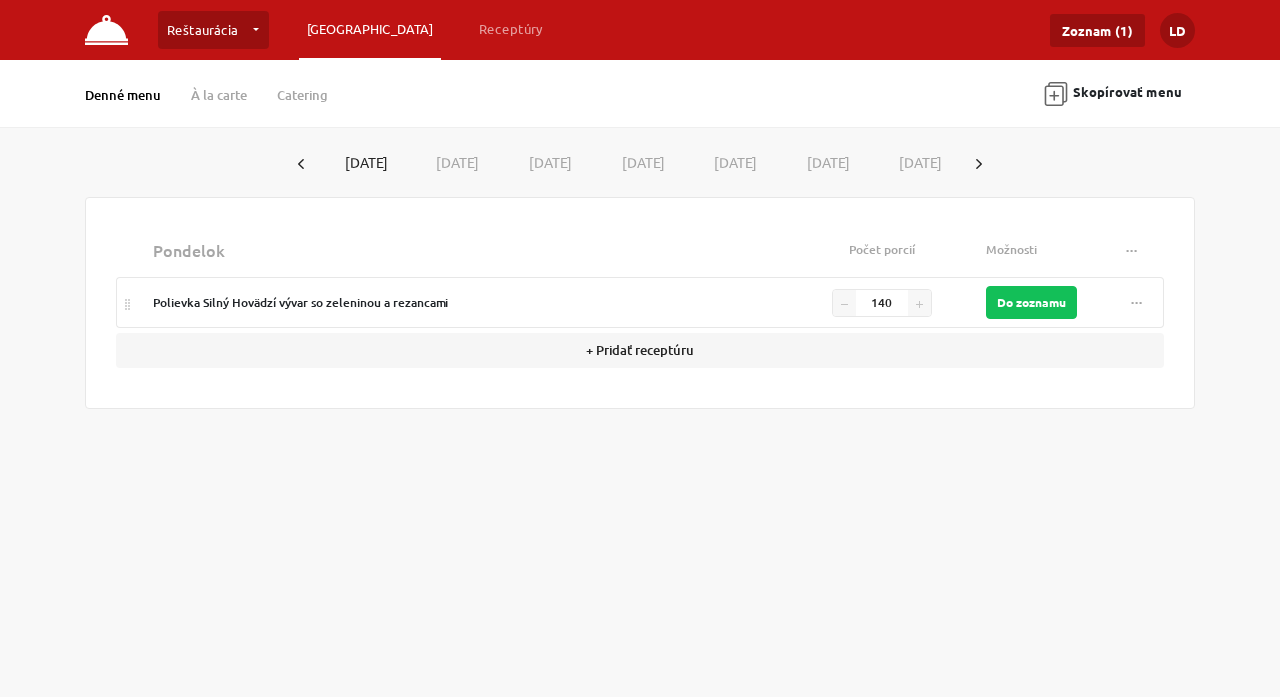 click on "[DATE]" at bounding box center (454, 162) 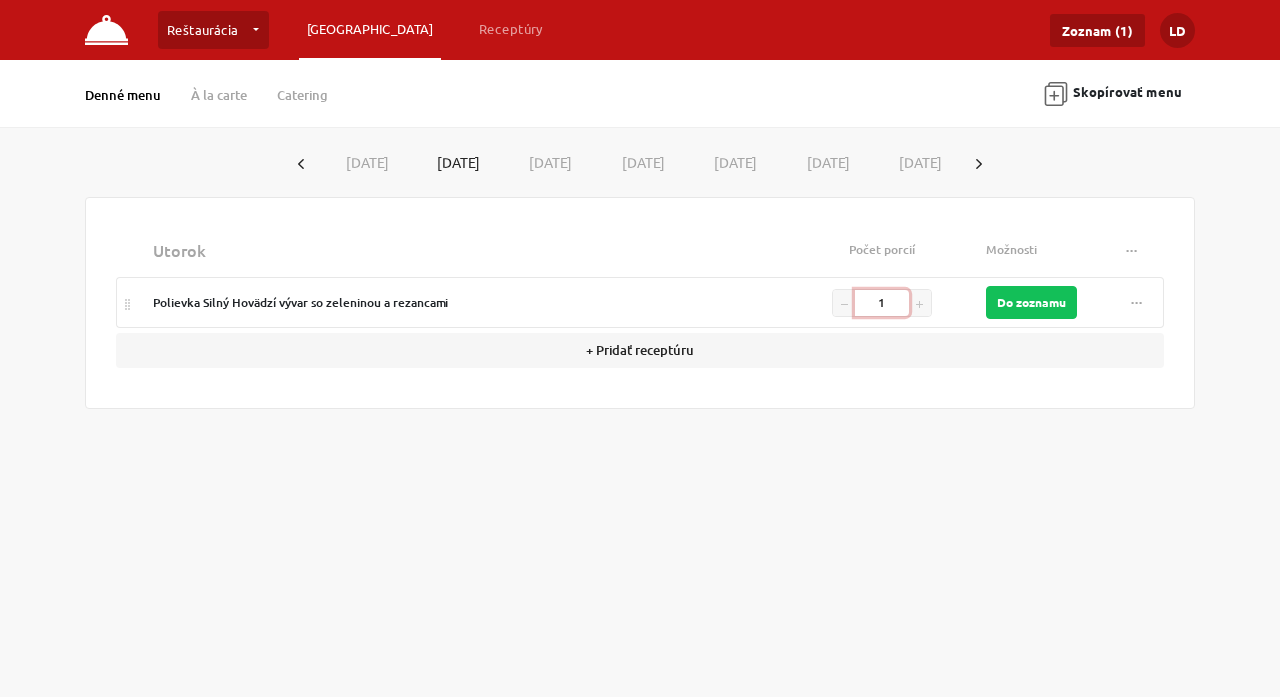 drag, startPoint x: 900, startPoint y: 297, endPoint x: 523, endPoint y: 312, distance: 377.29828 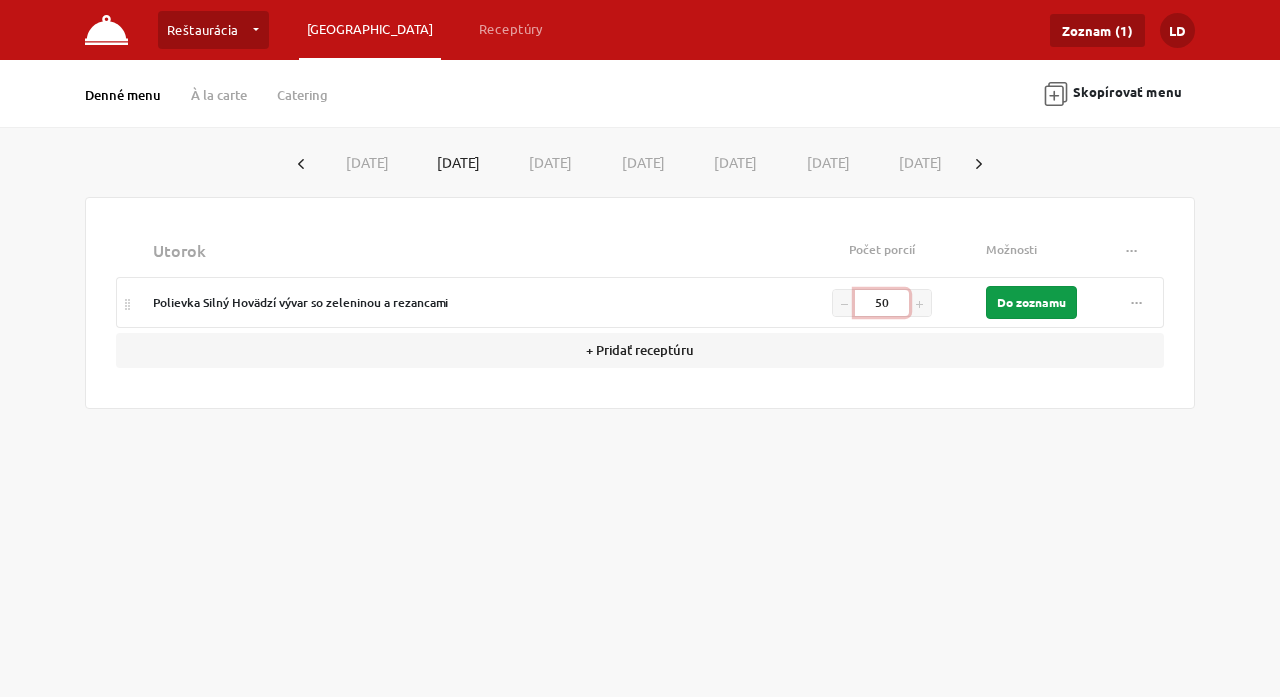 type on "50" 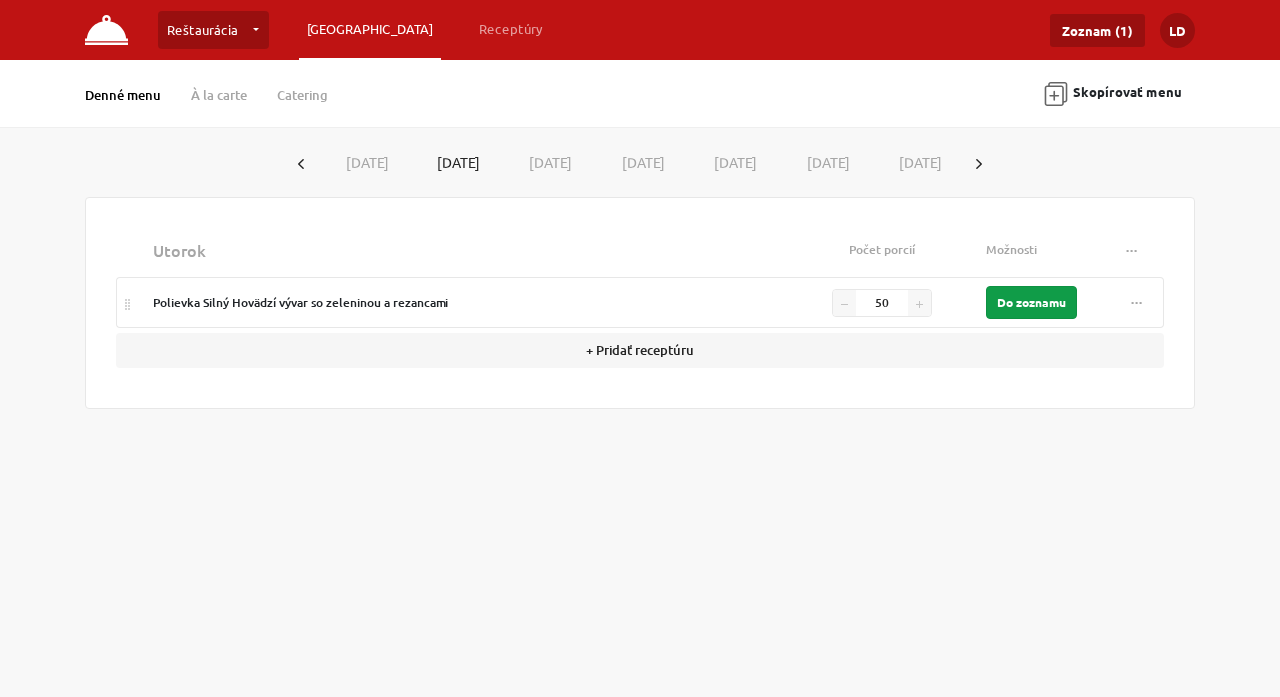 click on "Do zoznamu" at bounding box center [1031, 302] 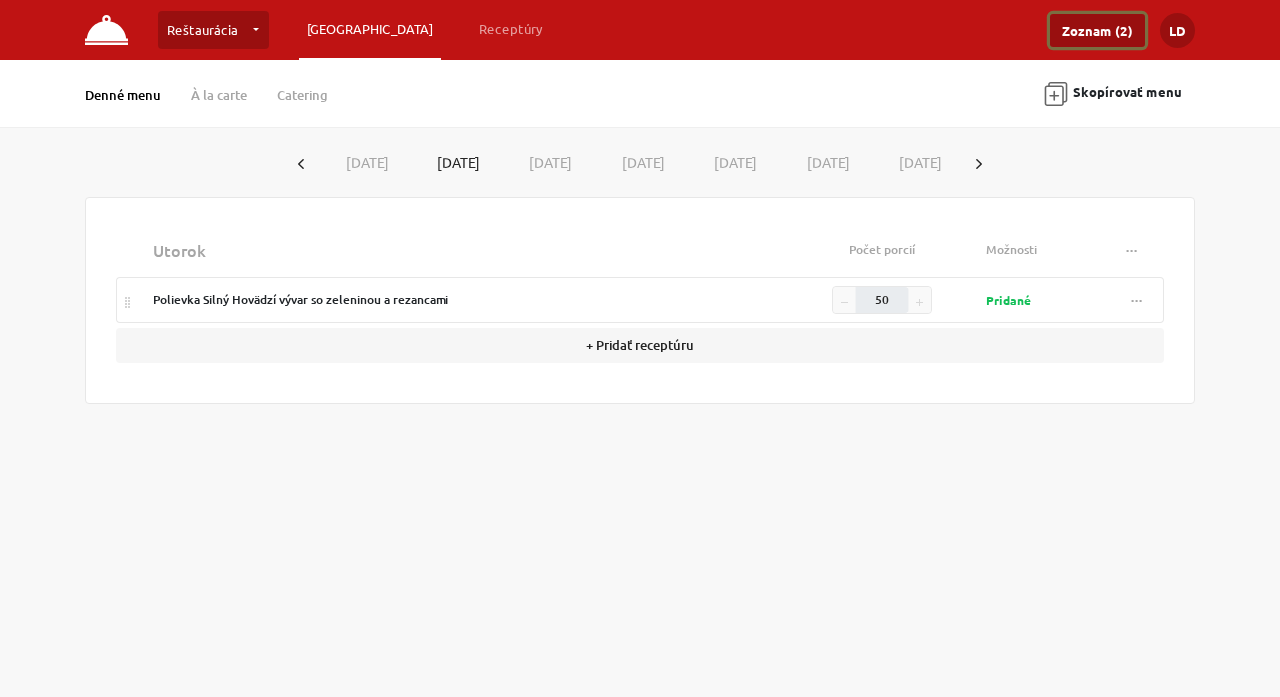 click on "Zoznam  (2)" at bounding box center [1097, 30] 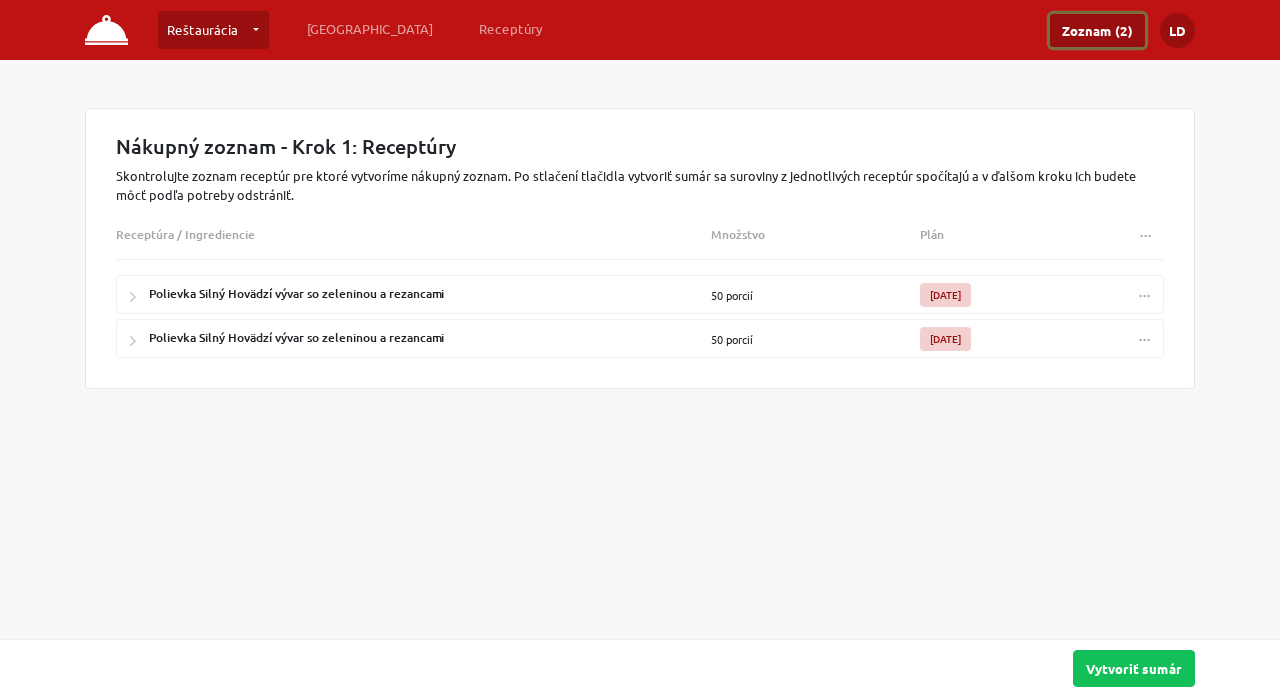 click on "..." at bounding box center (1145, 291) 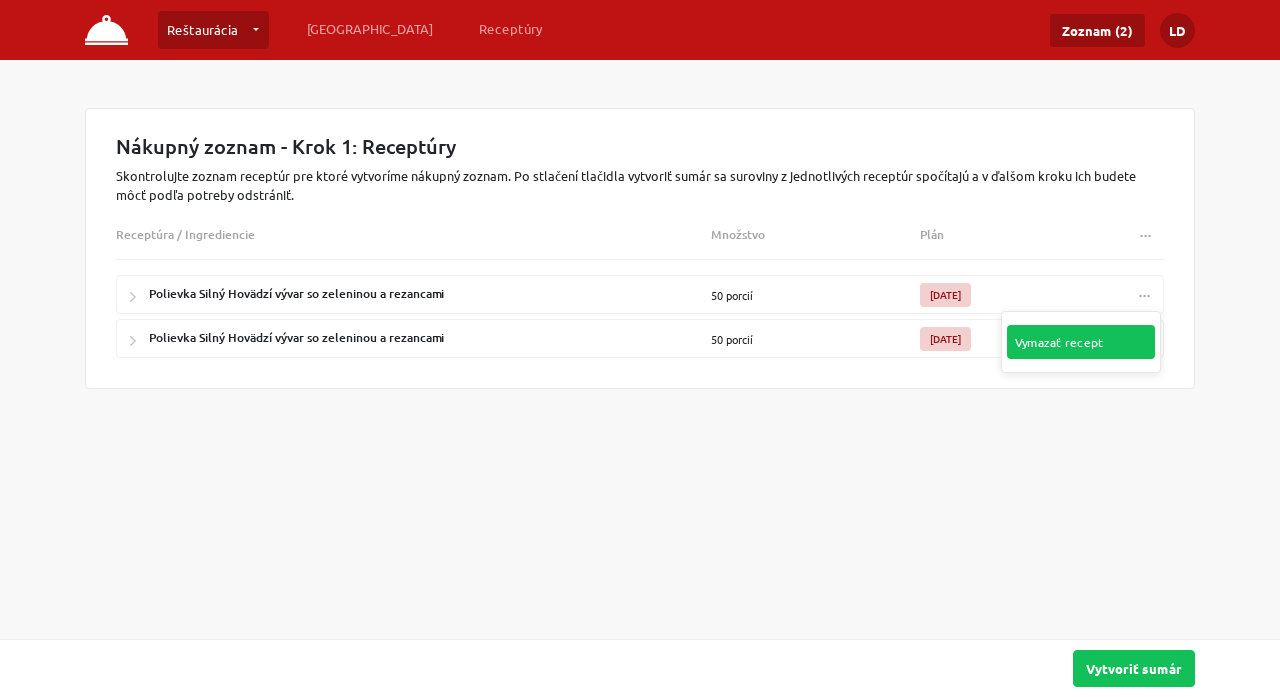click on "Vymazať recept" at bounding box center (1081, 342) 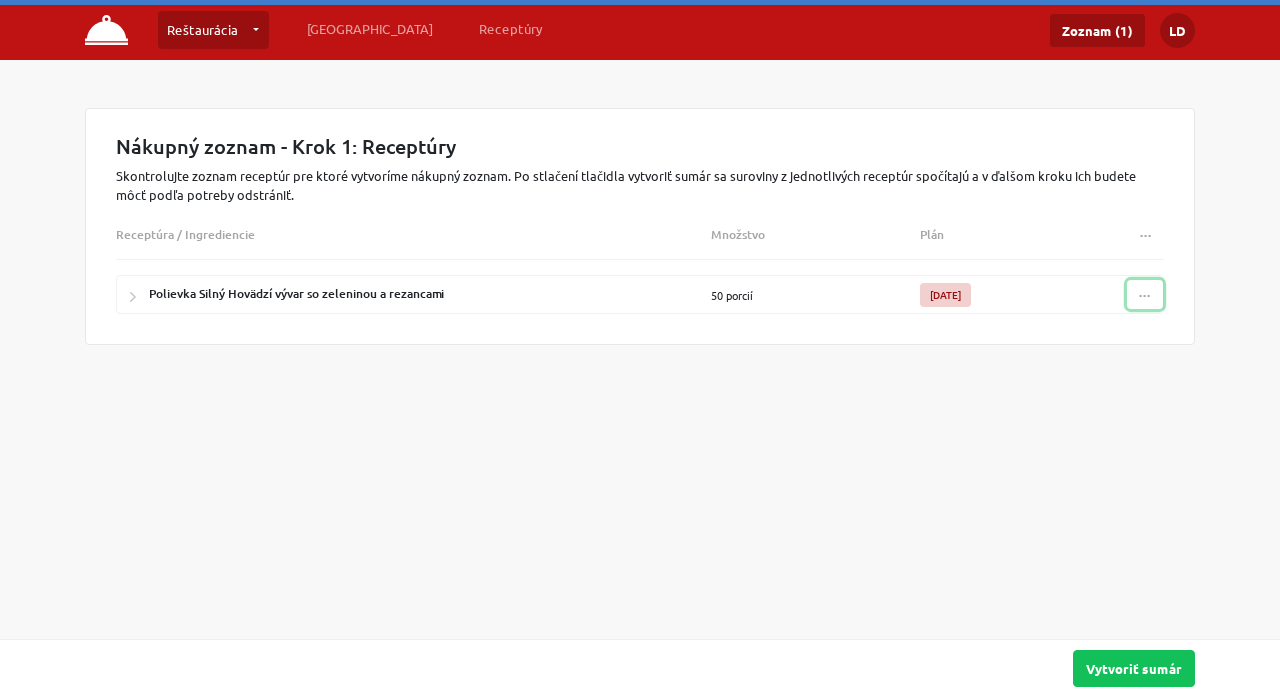 click on "..." at bounding box center [1145, 294] 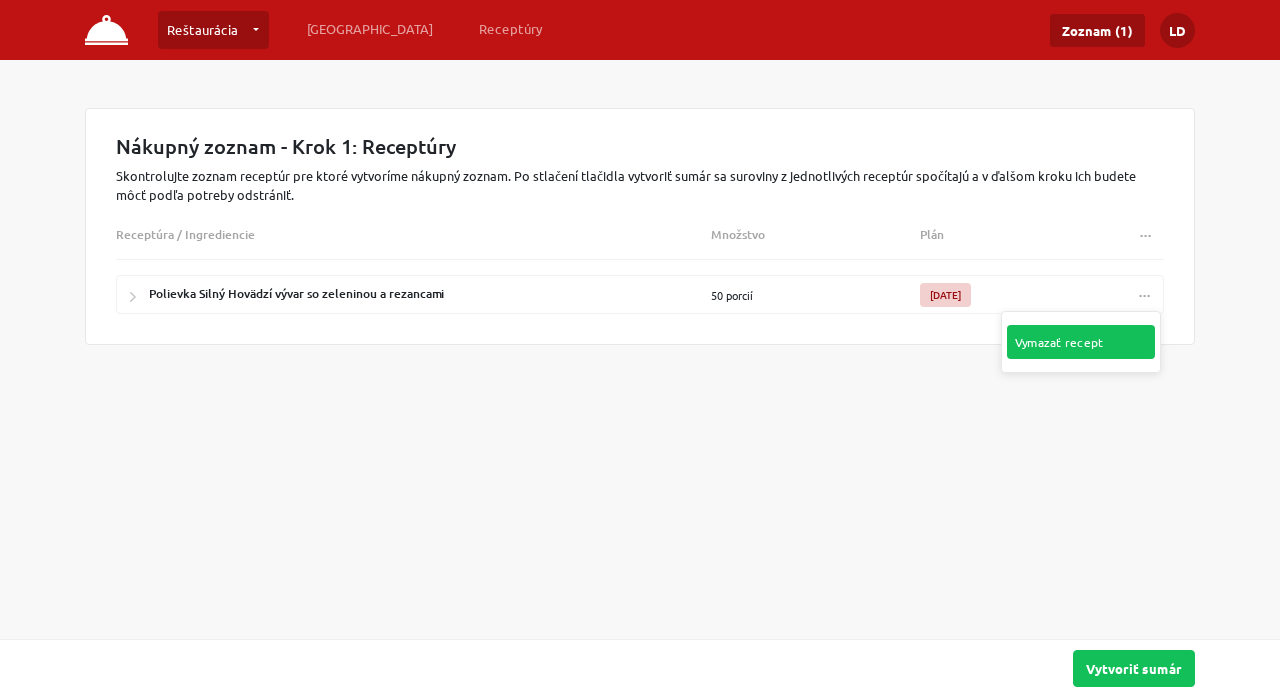 click on "Vymazať recept" at bounding box center [1081, 342] 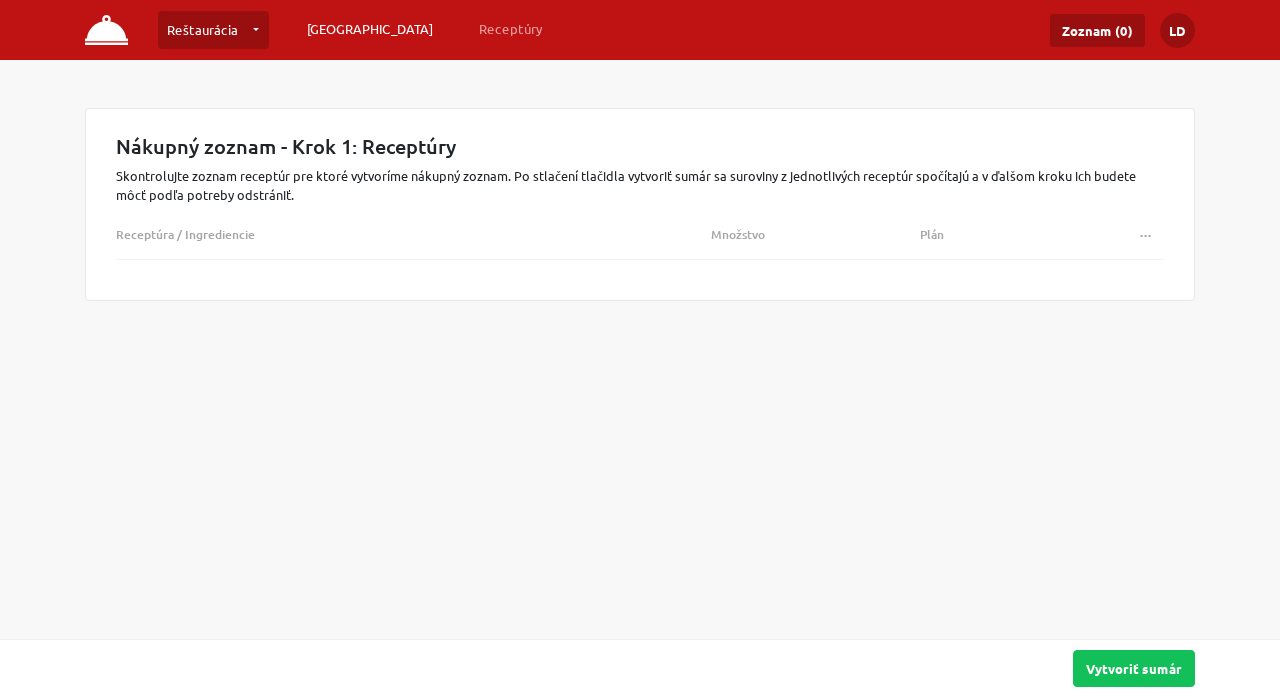click on "[GEOGRAPHIC_DATA]" at bounding box center [370, 29] 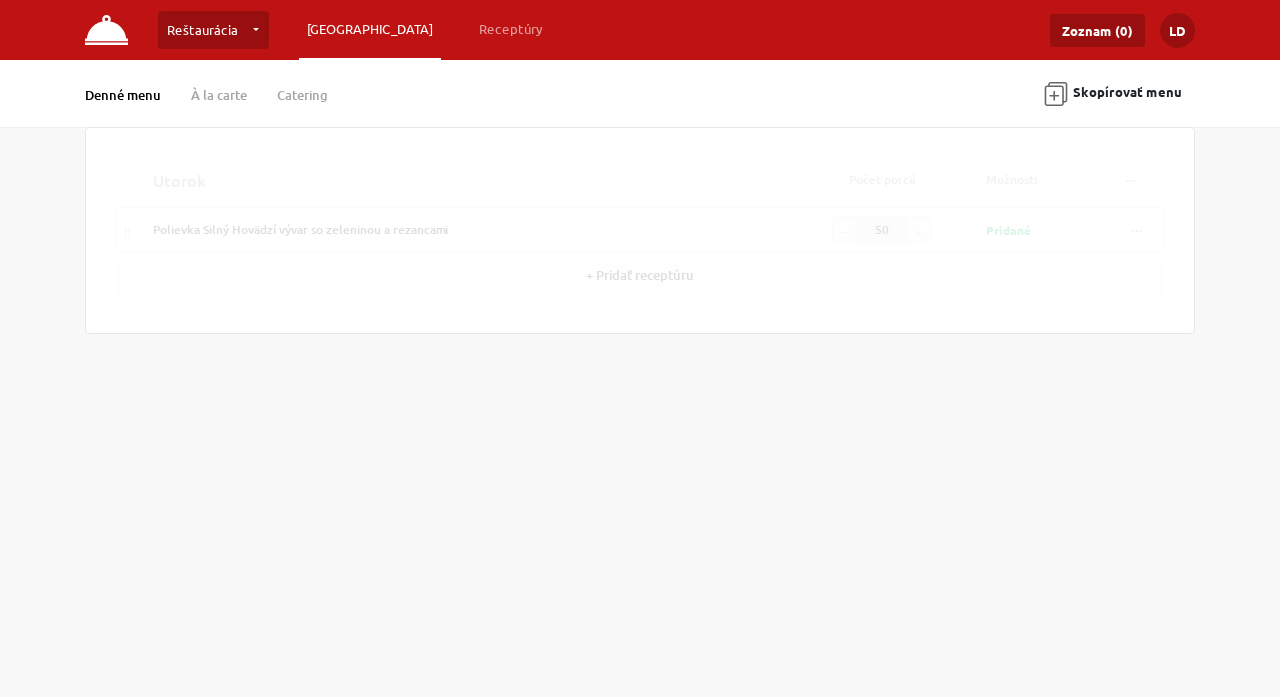 type on "140" 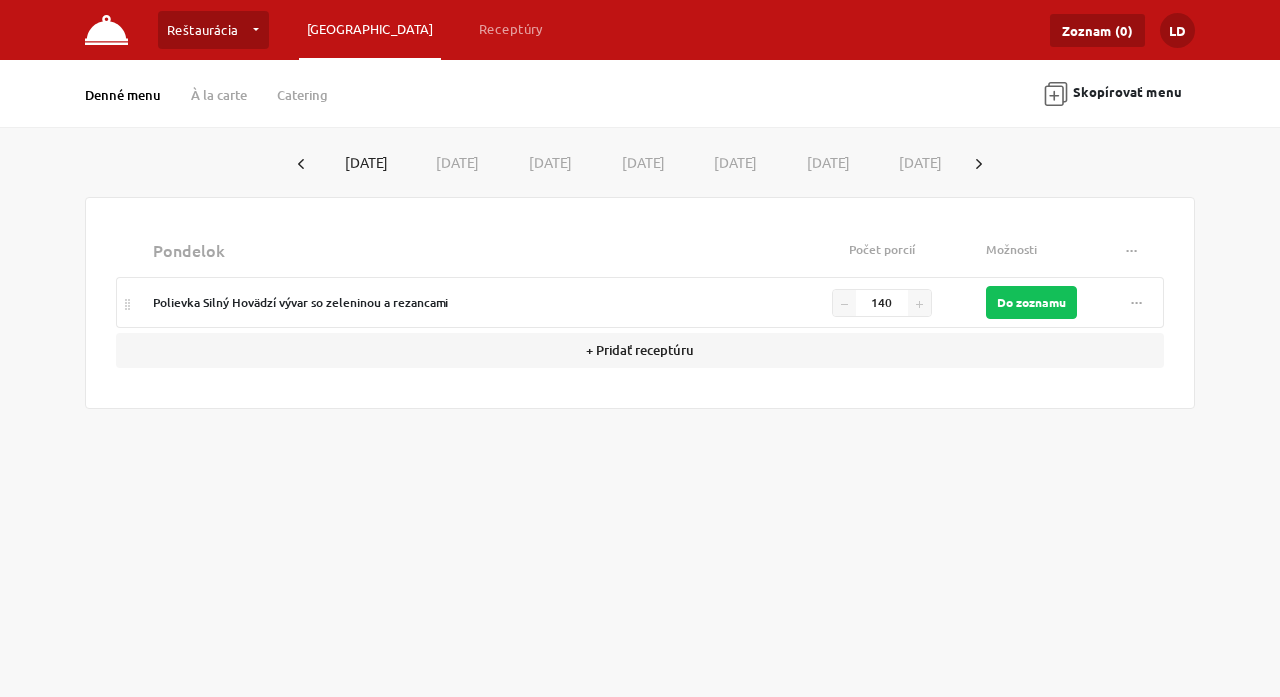 click on "..." at bounding box center (1137, 298) 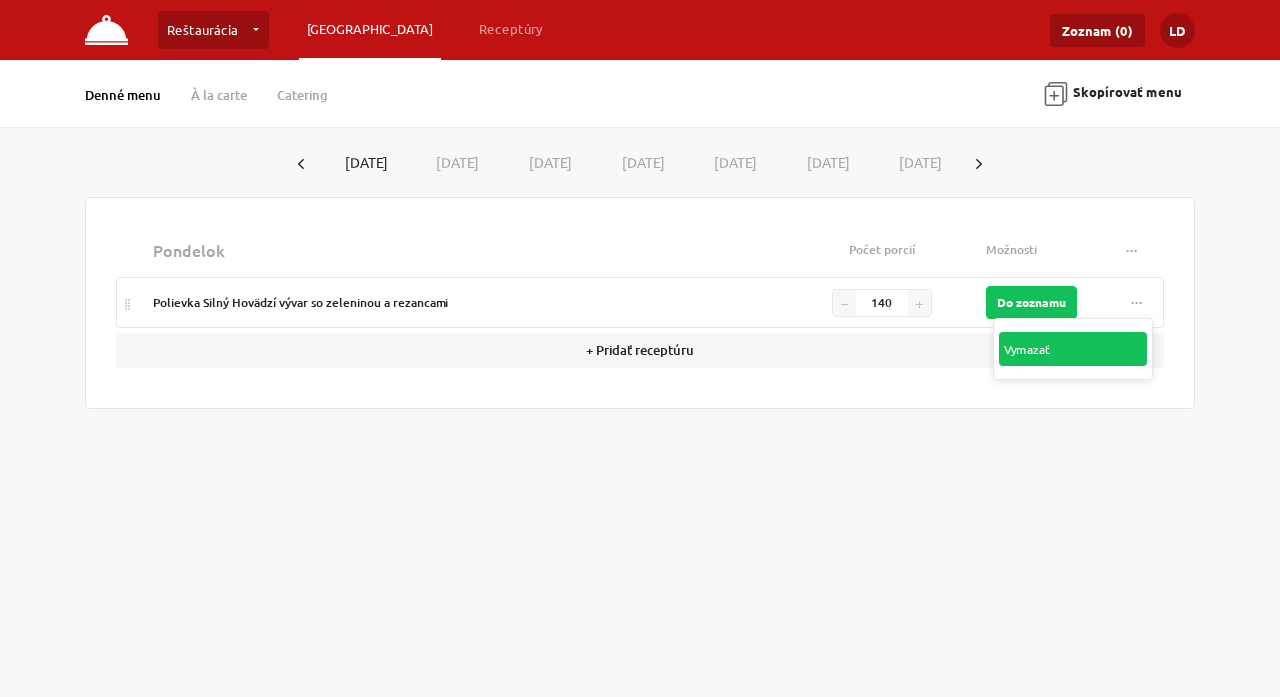click on "Vymazať" at bounding box center (1073, 349) 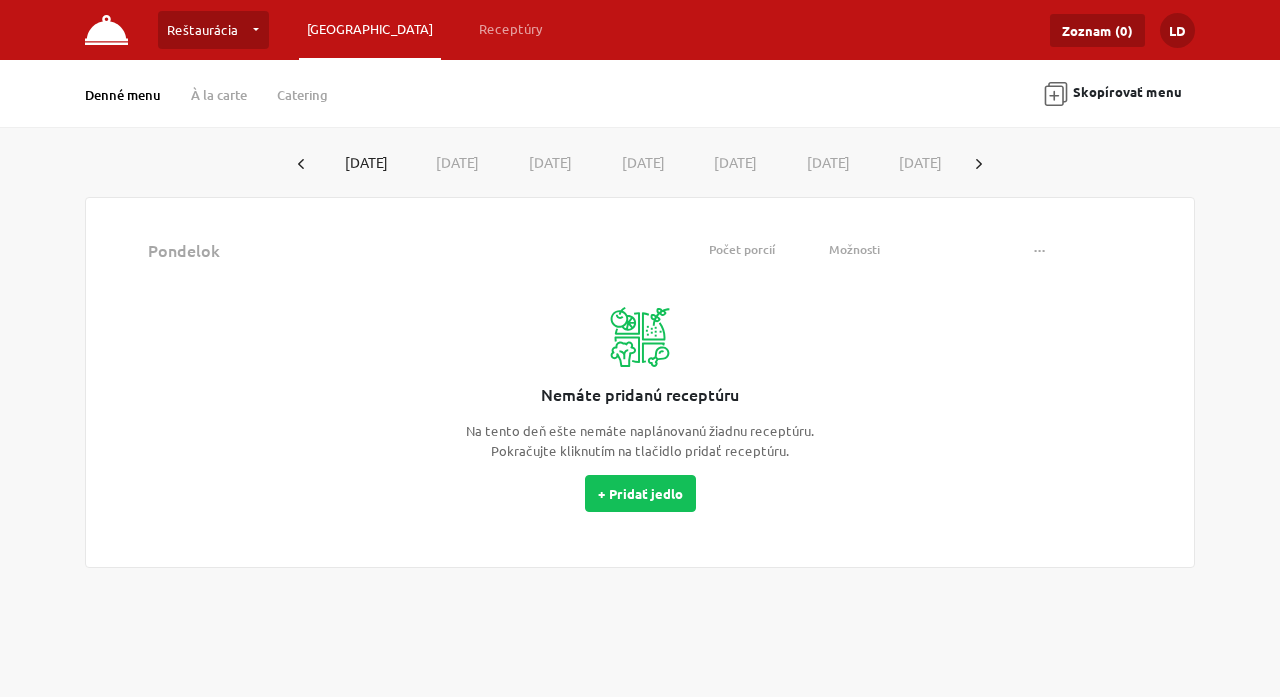 click on "[DATE]" at bounding box center [454, 162] 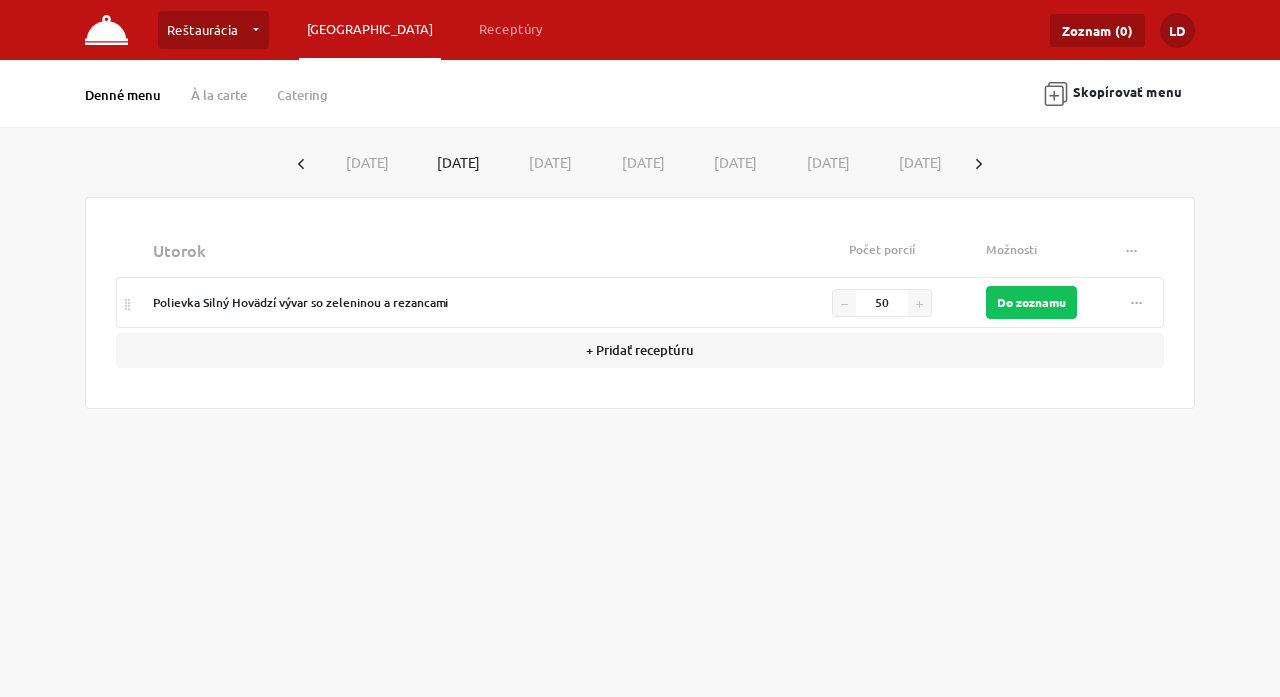 click on "..." at bounding box center [1137, 298] 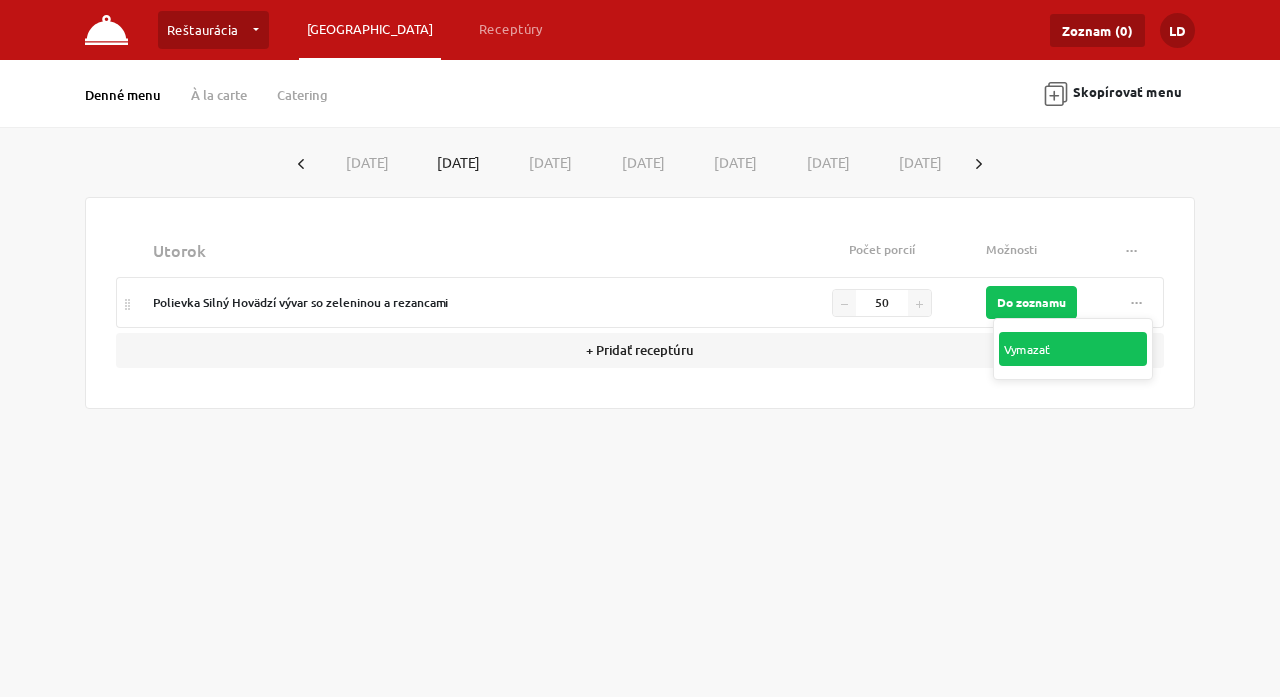 click on "Vymazať" at bounding box center [1073, 349] 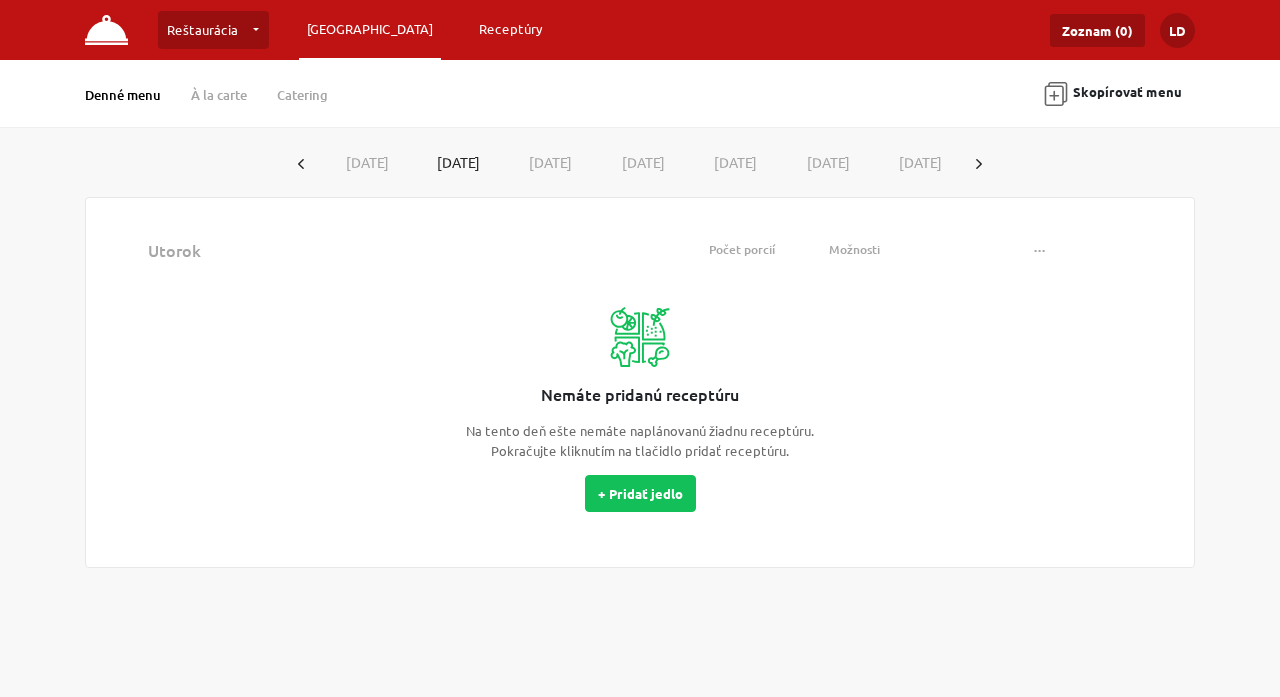 click on "Receptúry" at bounding box center (511, 29) 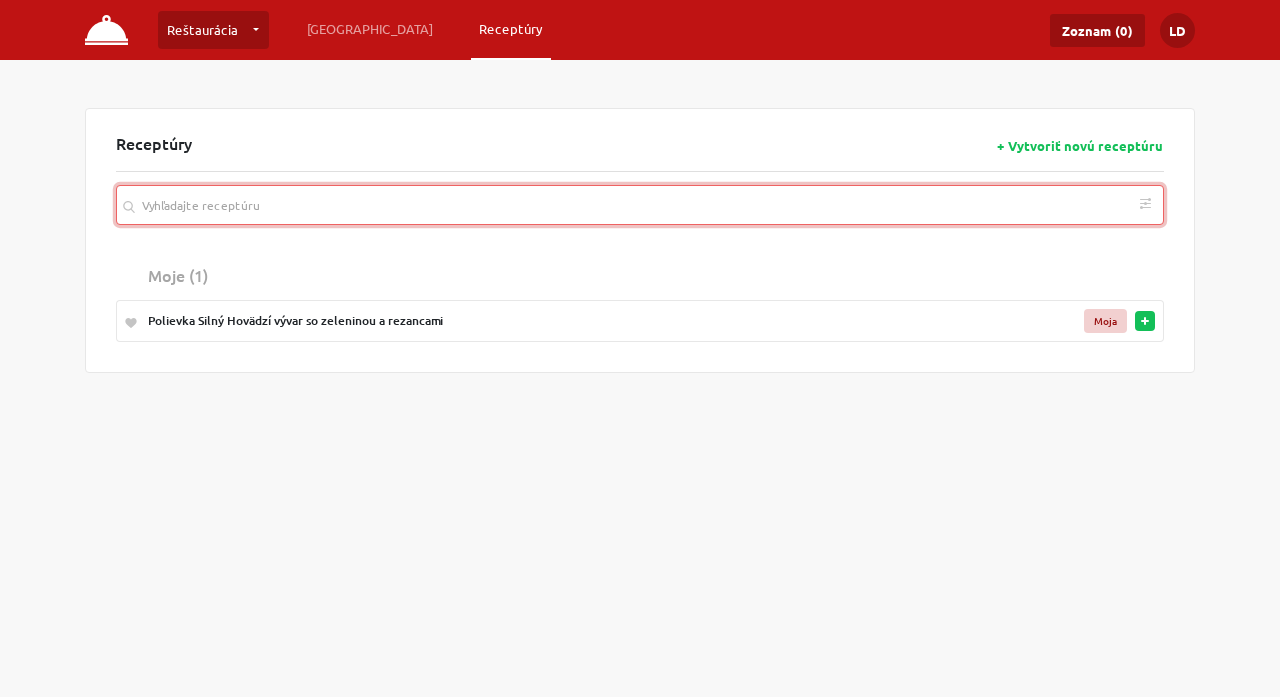 click at bounding box center (640, 205) 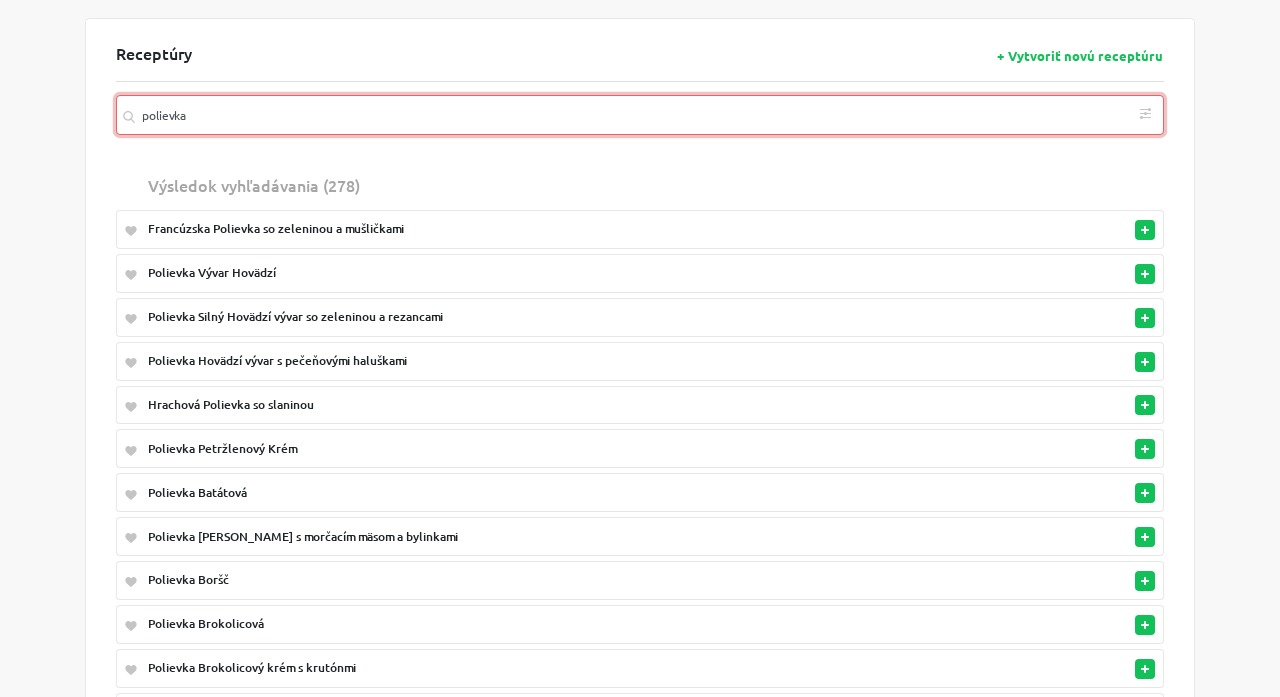 scroll, scrollTop: 90, scrollLeft: 0, axis: vertical 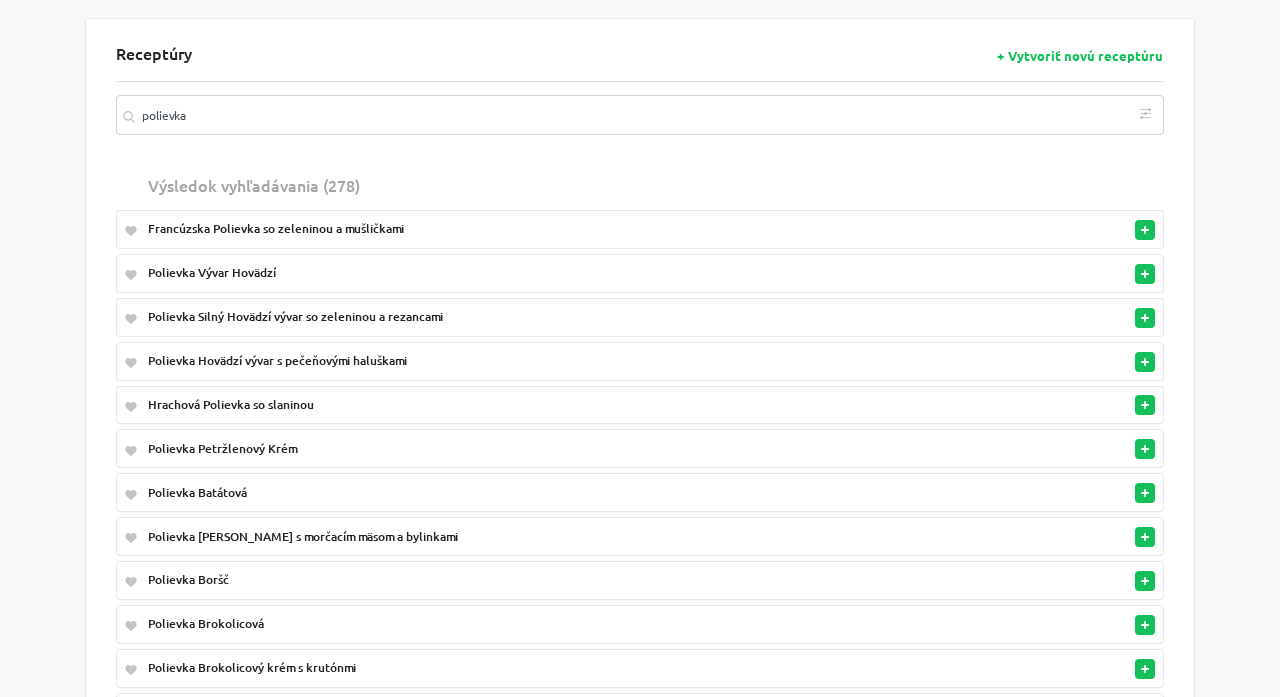 click on "Francúzska Polievka so  zeleninou a mušličkami" at bounding box center (559, 229) 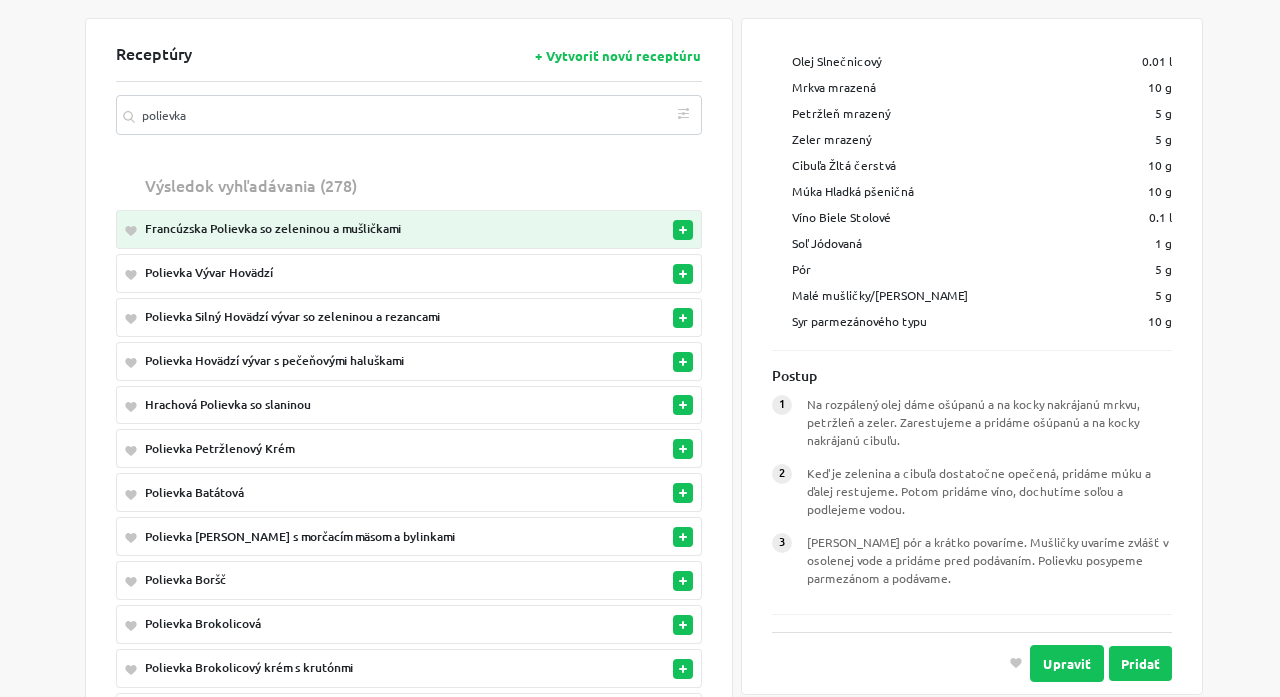 scroll, scrollTop: 120, scrollLeft: 0, axis: vertical 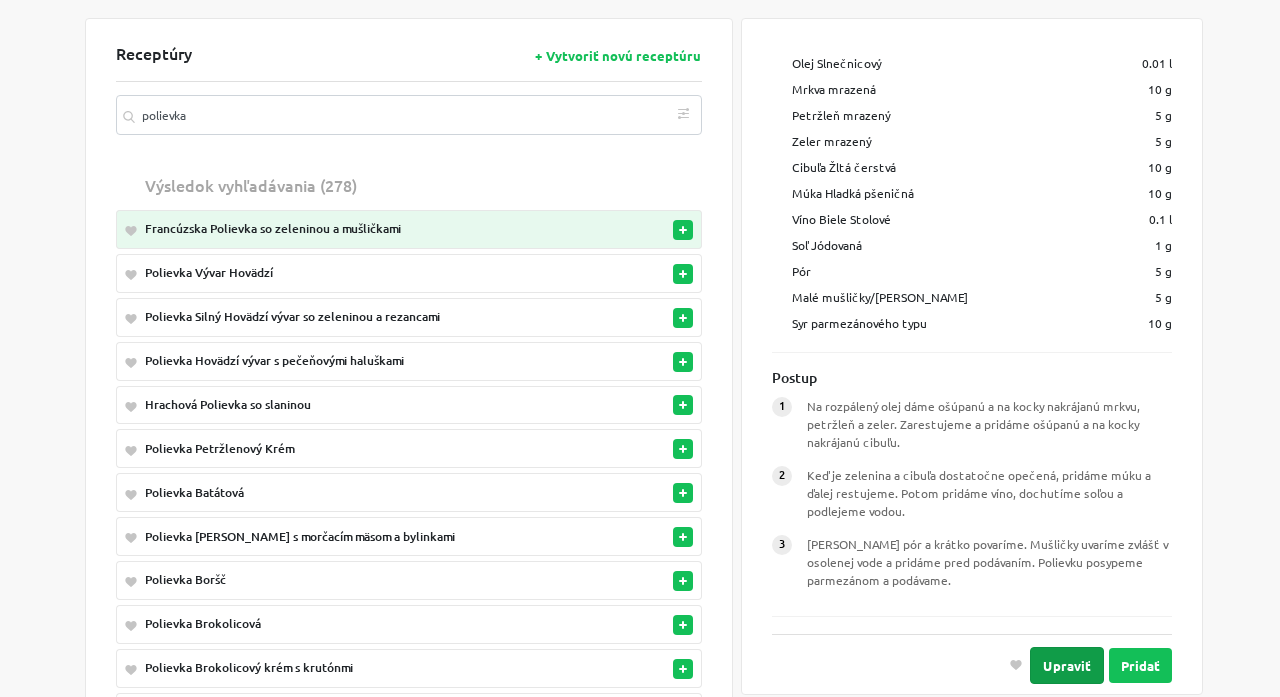 click on "Upraviť" at bounding box center [1067, 665] 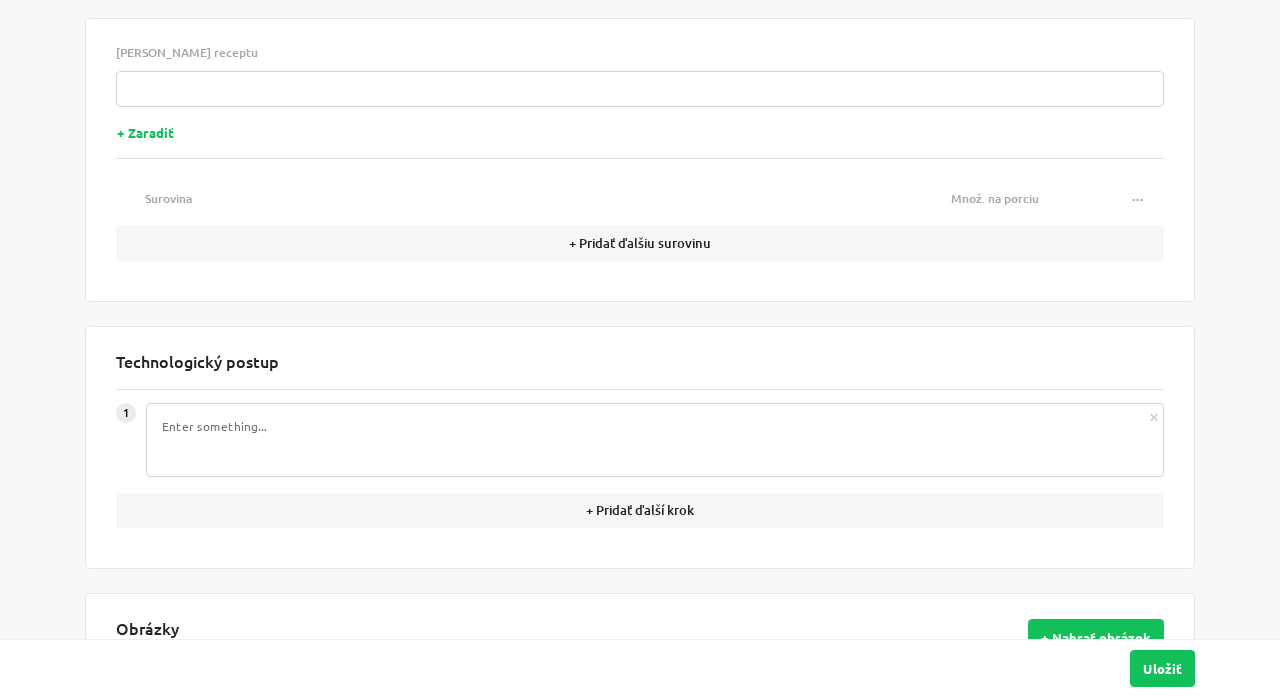 type on "Francúzska Polievka so  zeleninou a mušličkami" 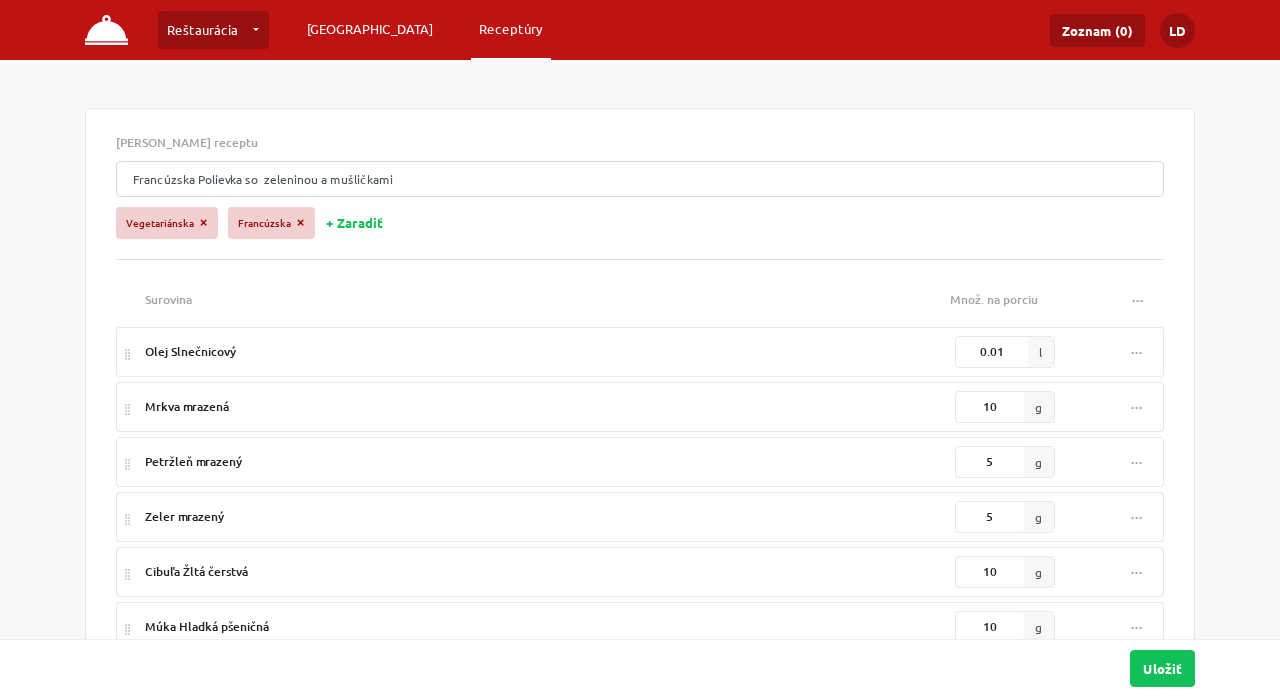 scroll, scrollTop: 0, scrollLeft: 0, axis: both 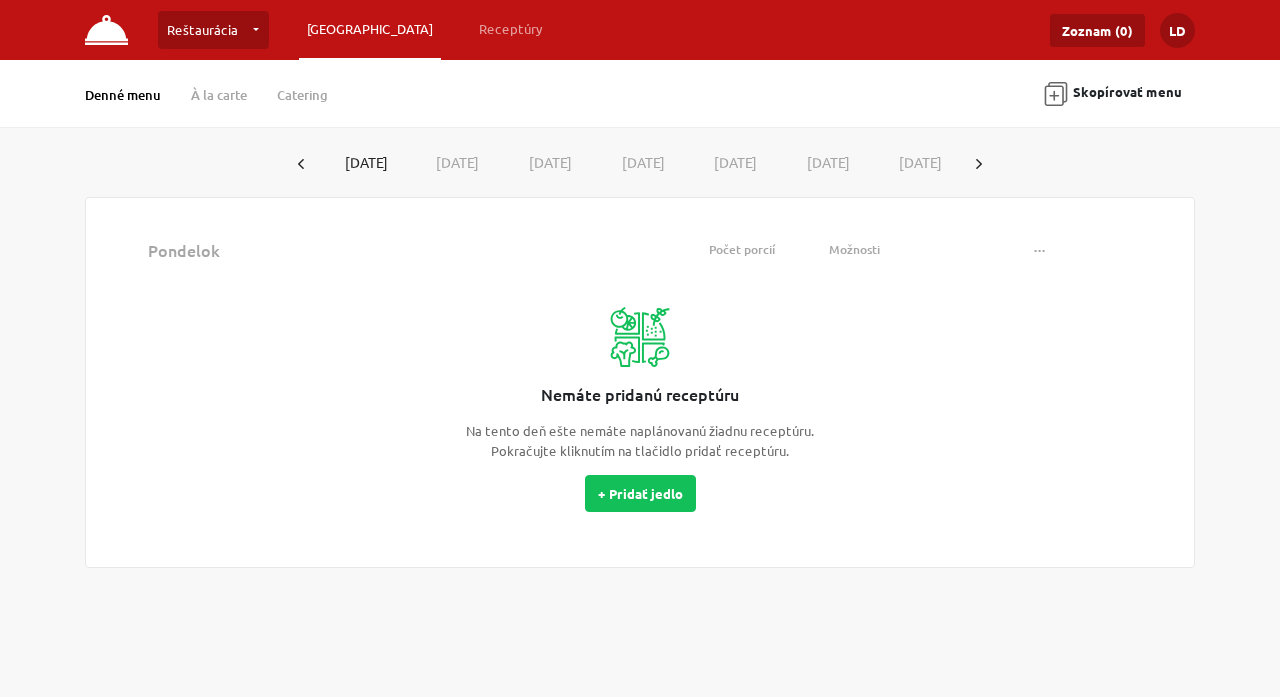 click 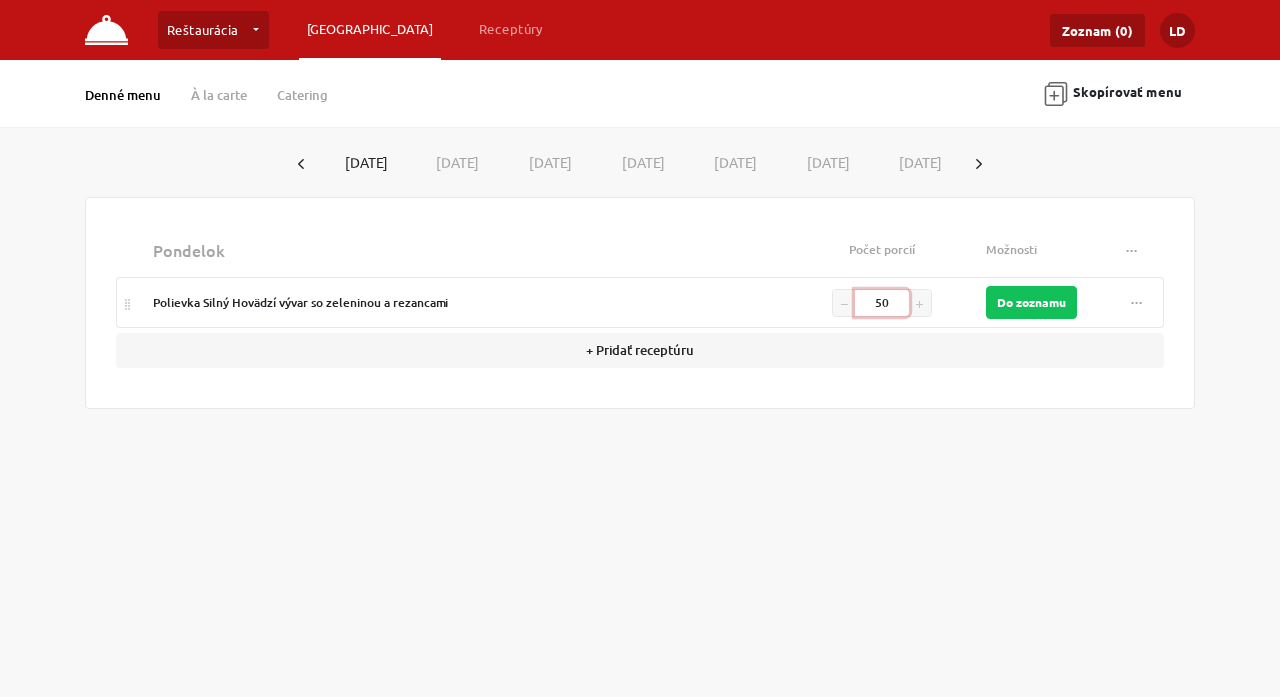 click on "50" at bounding box center (882, 303) 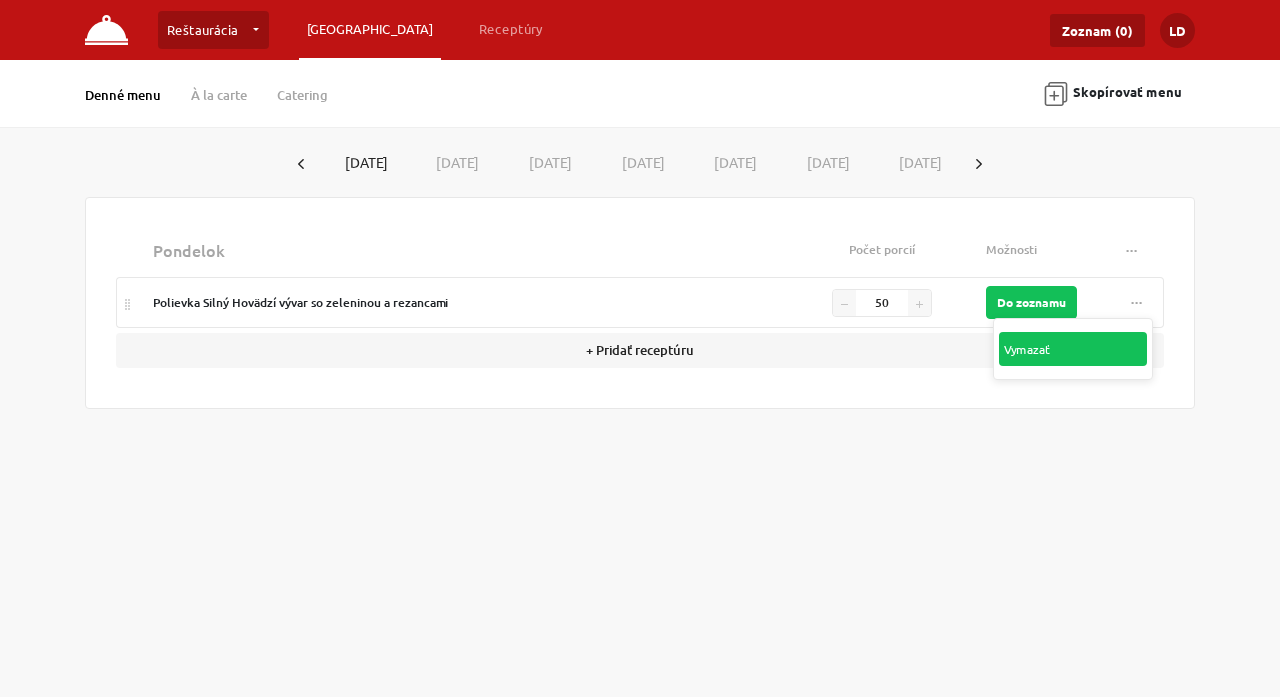 click on "Vymazať" at bounding box center (1073, 349) 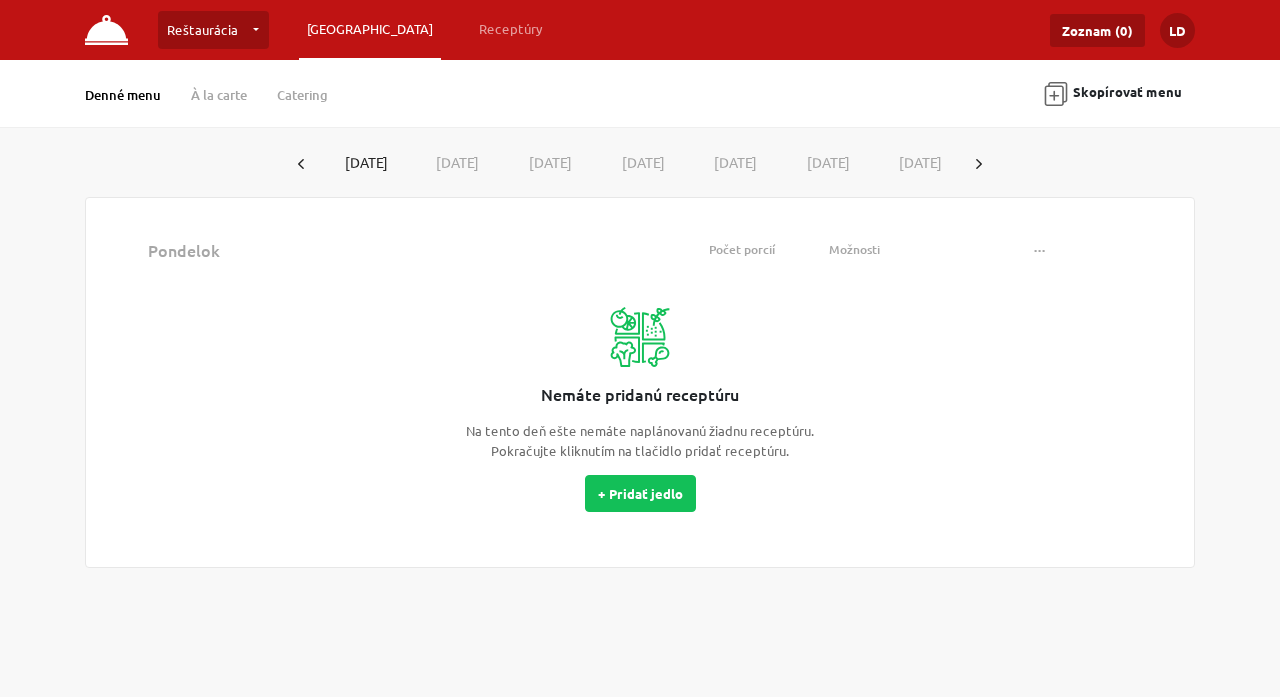 click on "[DATE]" at bounding box center [454, 162] 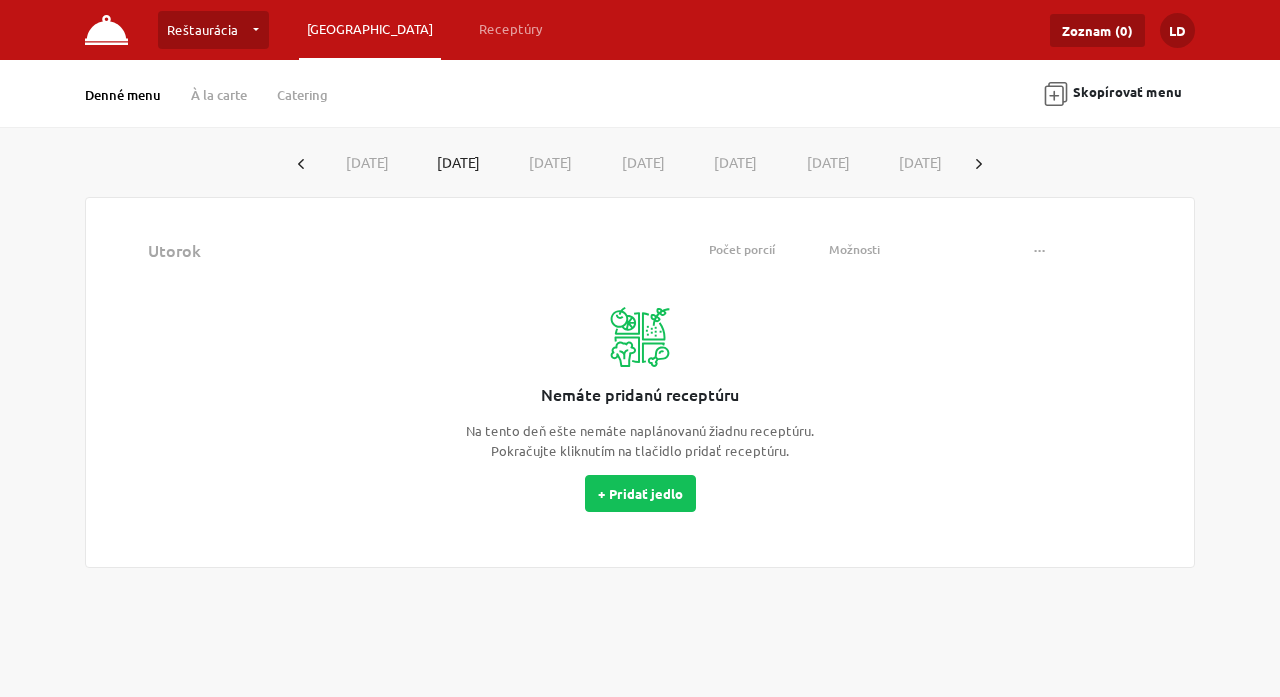 click on "[DATE]" at bounding box center (363, 162) 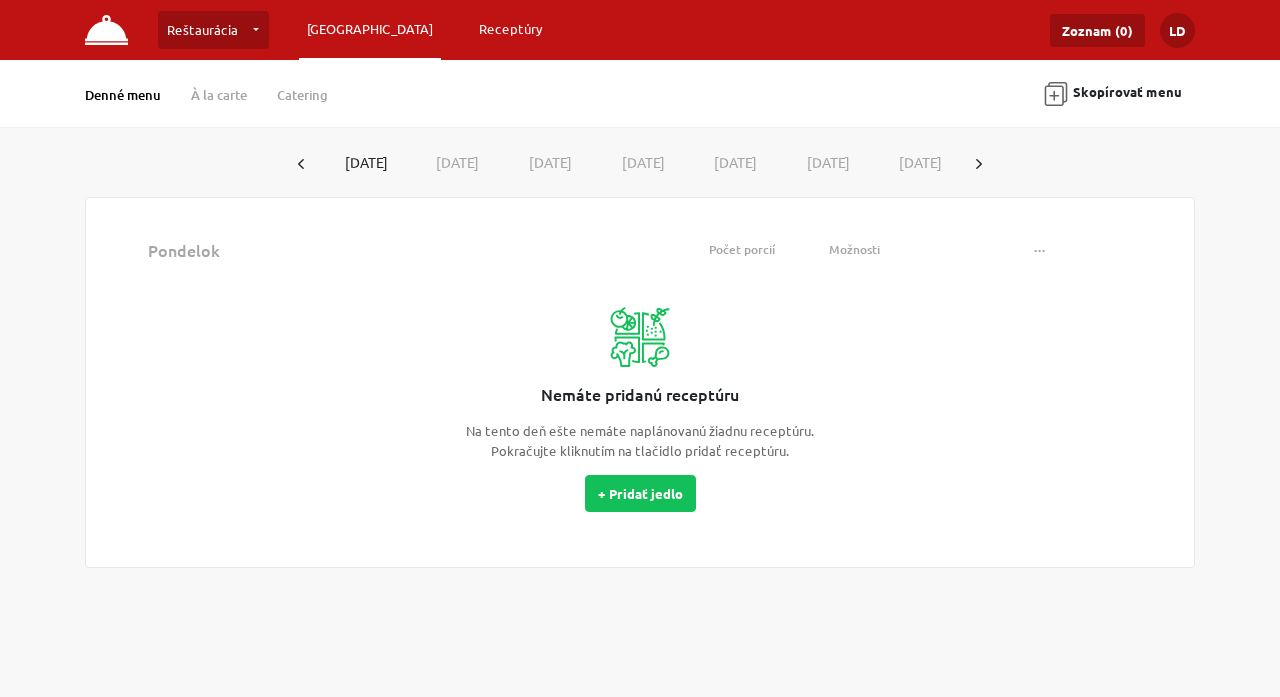 click on "Receptúry" at bounding box center [511, 29] 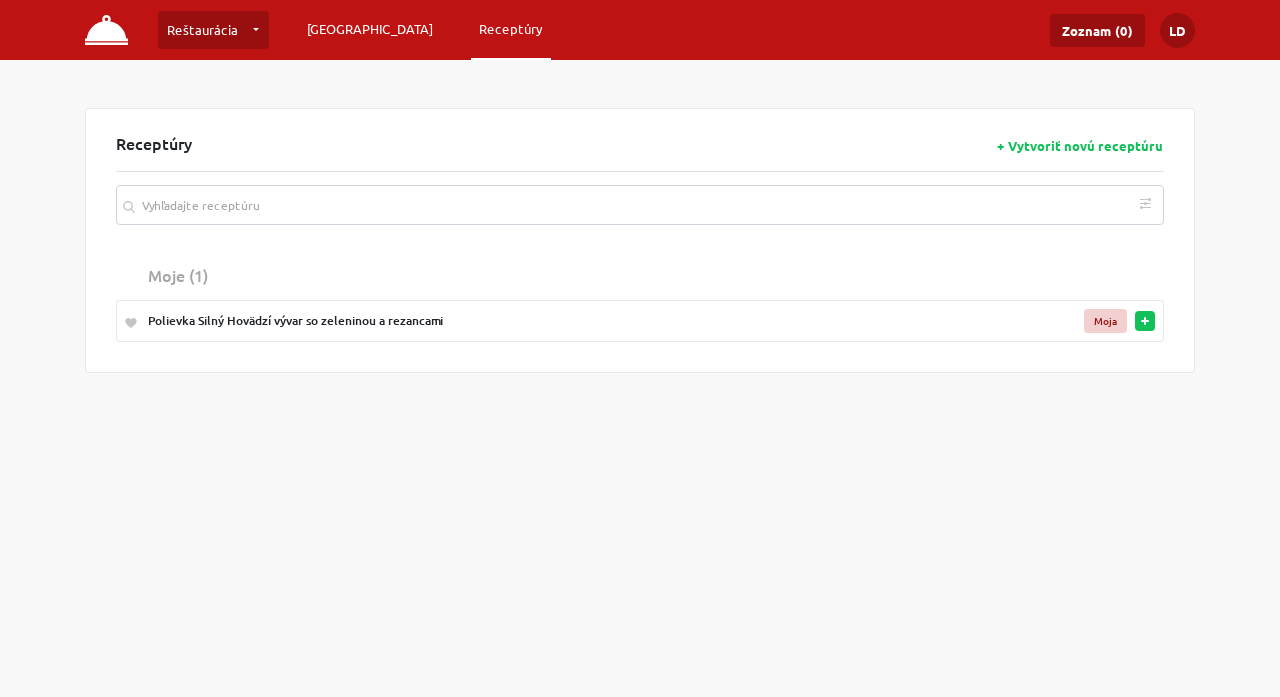 click on "[GEOGRAPHIC_DATA]" at bounding box center [370, 29] 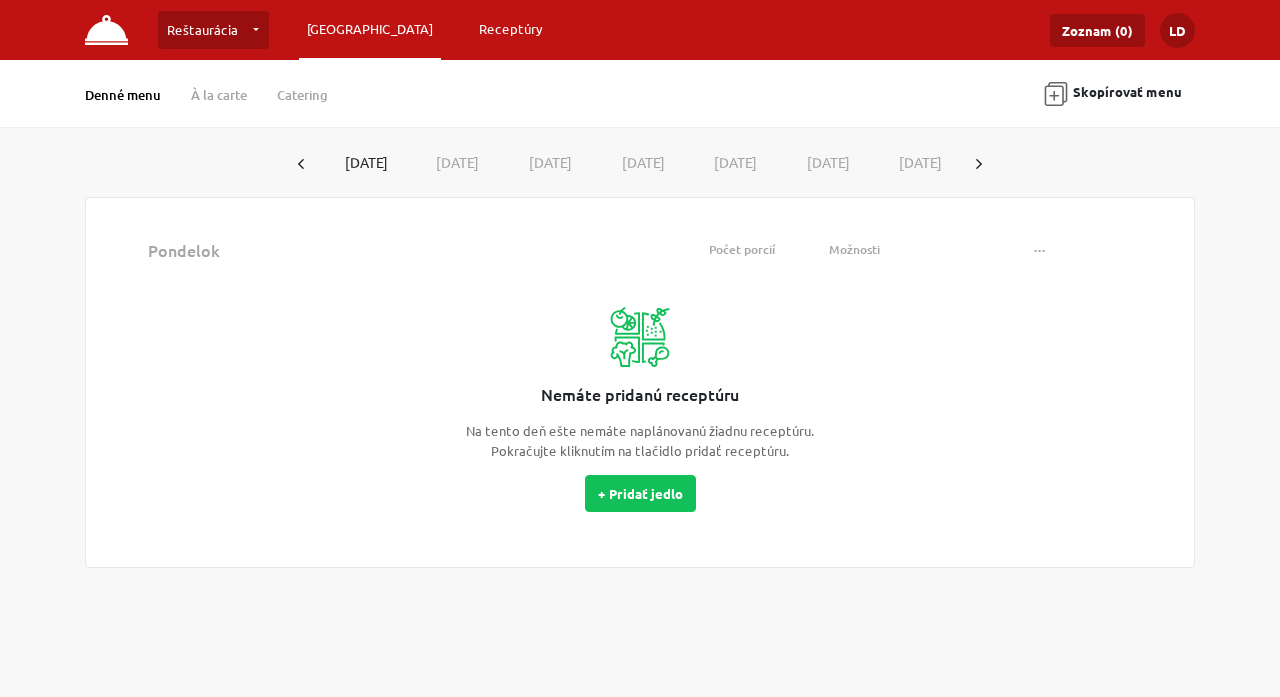 click on "Receptúry" at bounding box center (511, 29) 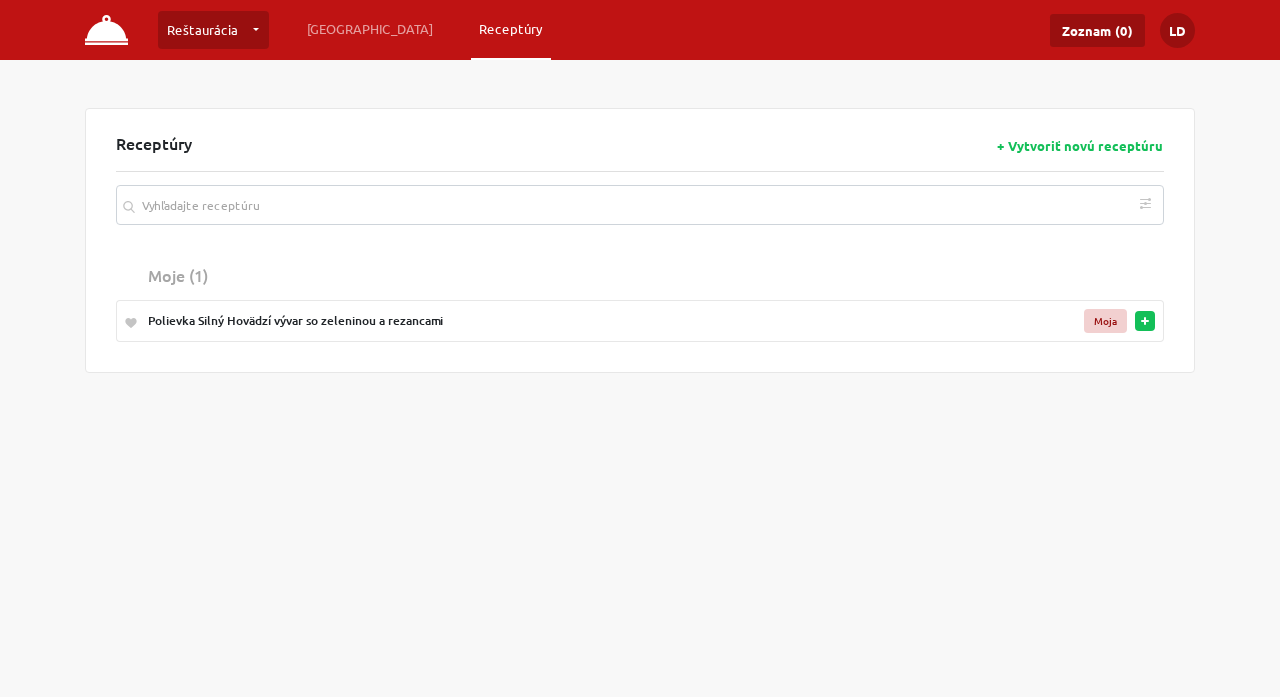 click on "Polievka Silný Hovädzí vývar so zeleninou  a rezancami" at bounding box center [559, 321] 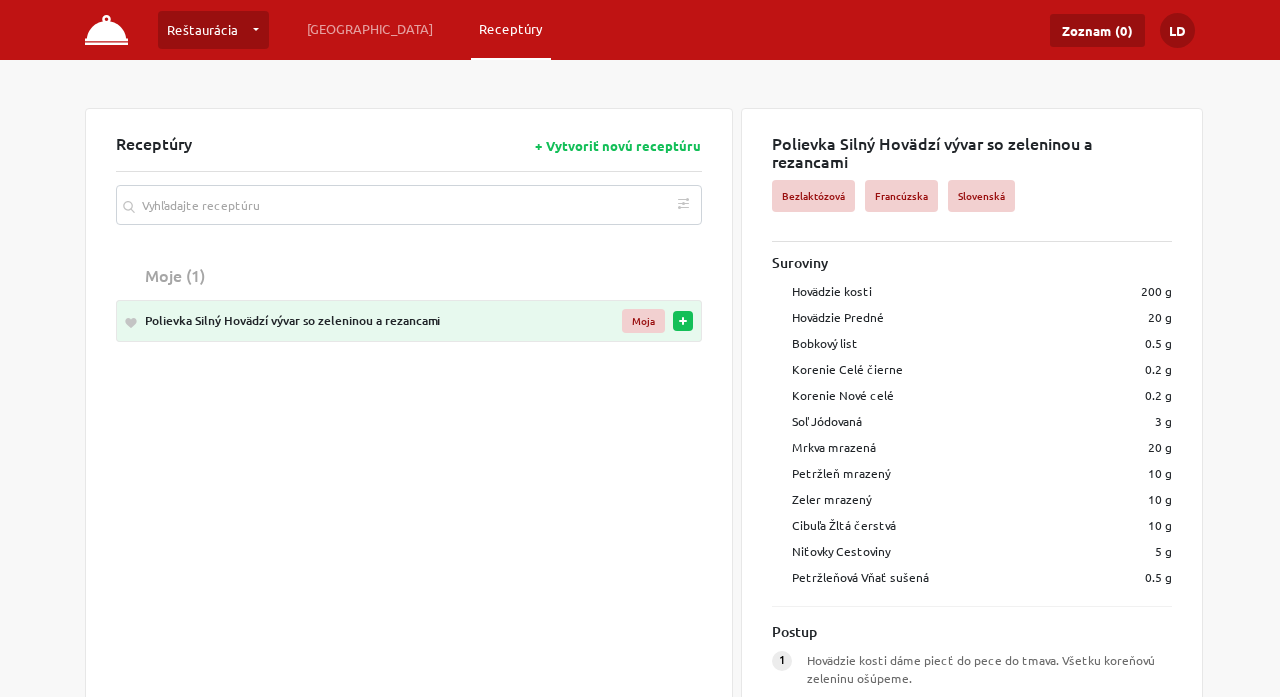 drag, startPoint x: 772, startPoint y: 146, endPoint x: 1278, endPoint y: 145, distance: 506.00098 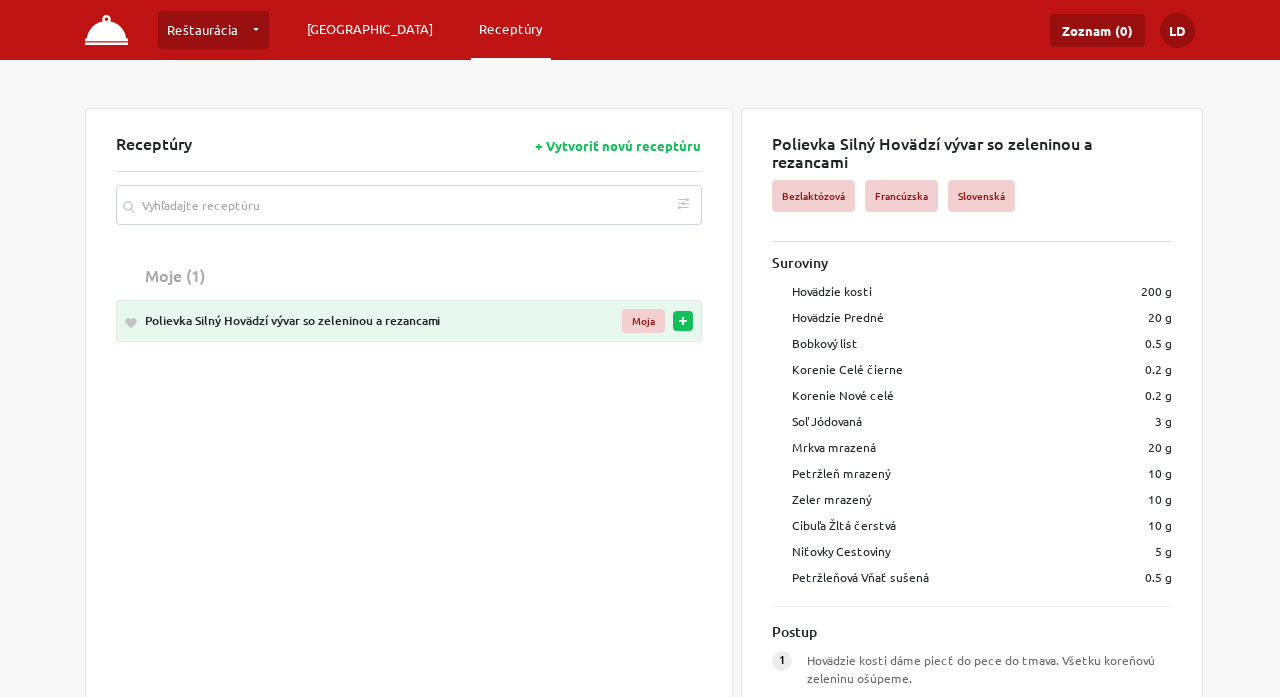 click on "[GEOGRAPHIC_DATA]" at bounding box center [370, 29] 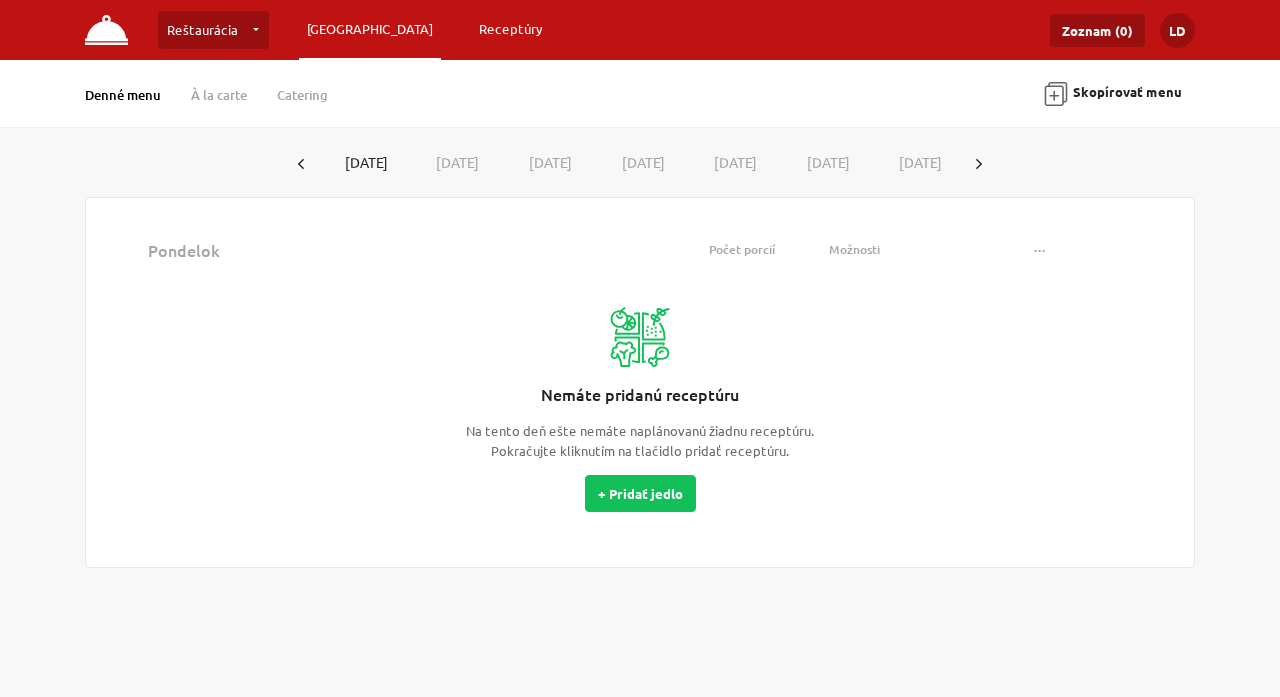 click on "Receptúry" at bounding box center (511, 29) 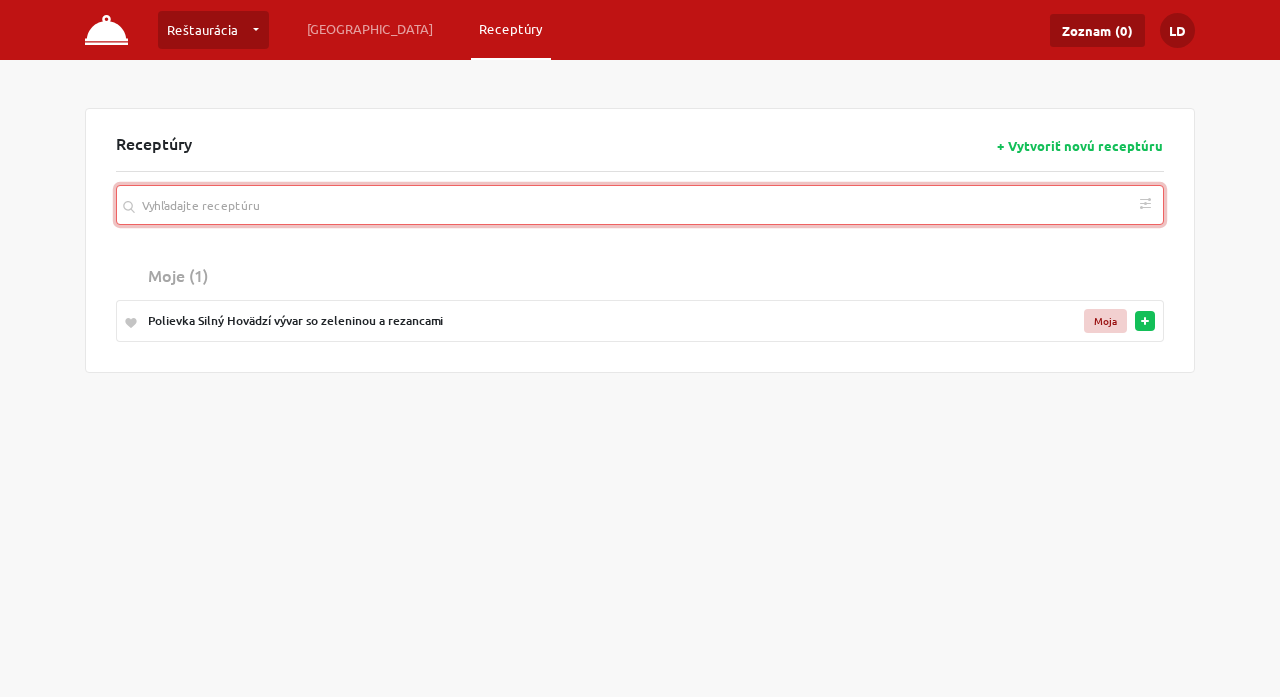 click at bounding box center (640, 205) 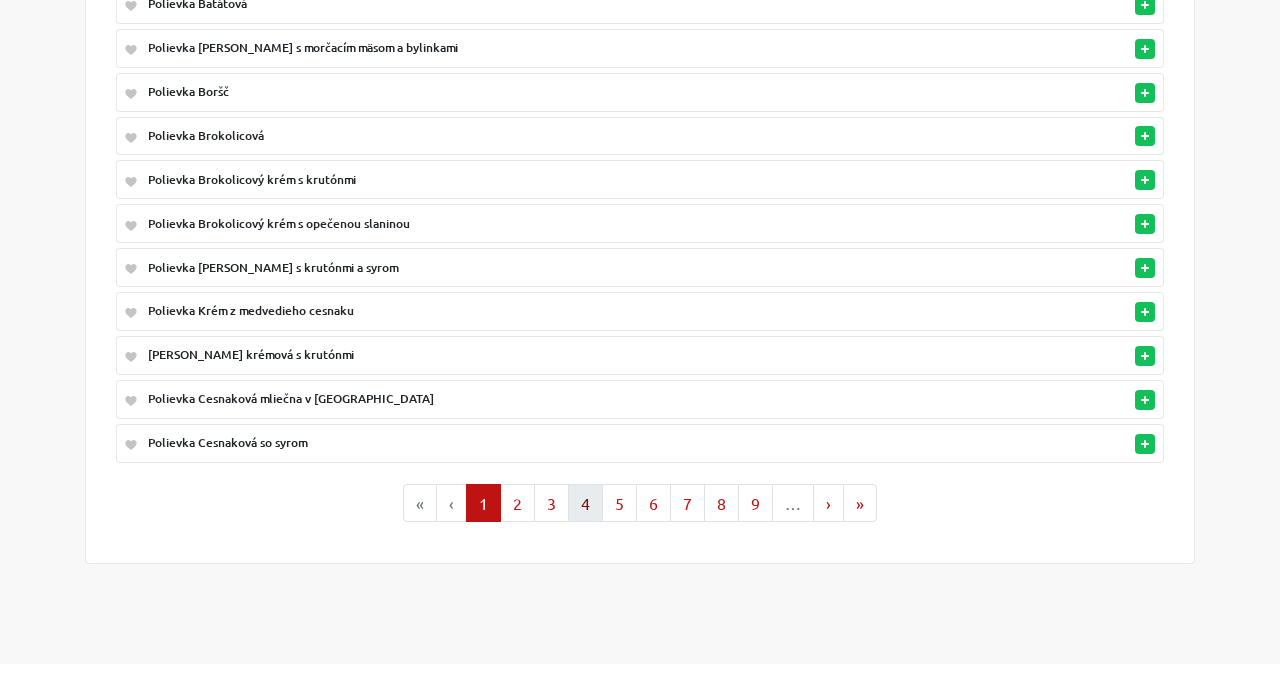 scroll, scrollTop: 708, scrollLeft: 0, axis: vertical 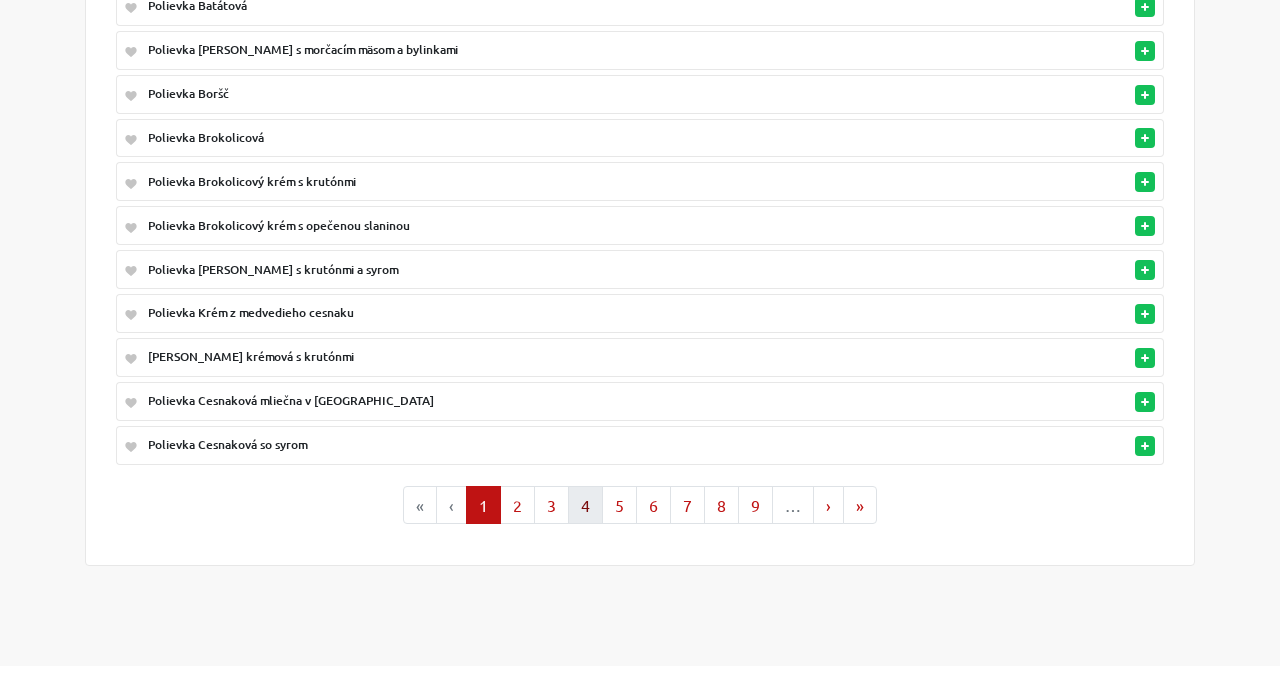 type on "pol" 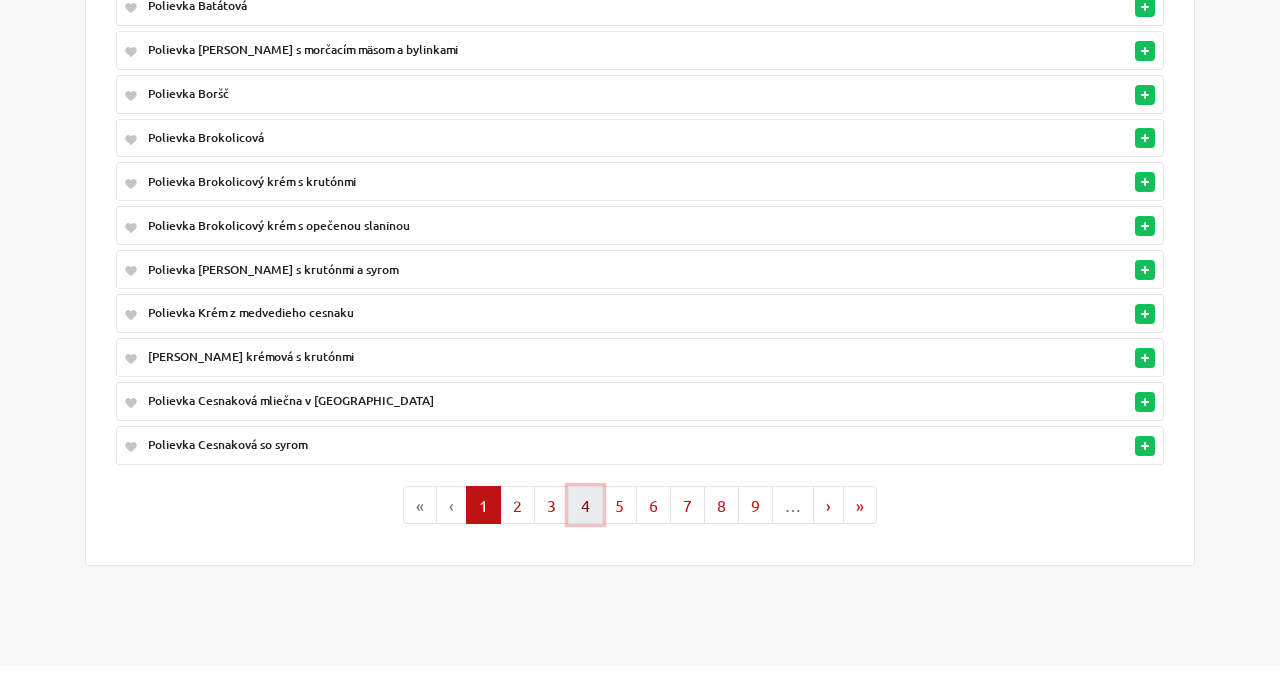 click on "4" at bounding box center [585, 505] 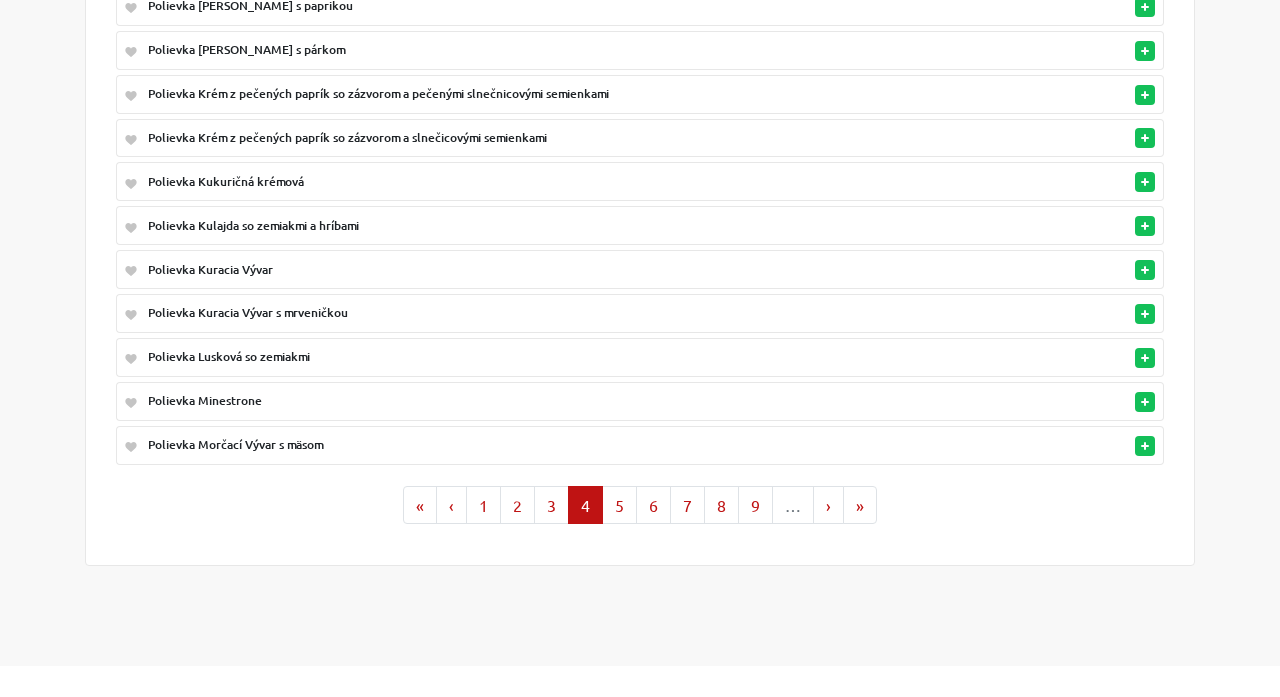 click on "Polievka Krém z pečených paprík so zázvorom a pečenými slnečnicovými semienkami" at bounding box center (559, 94) 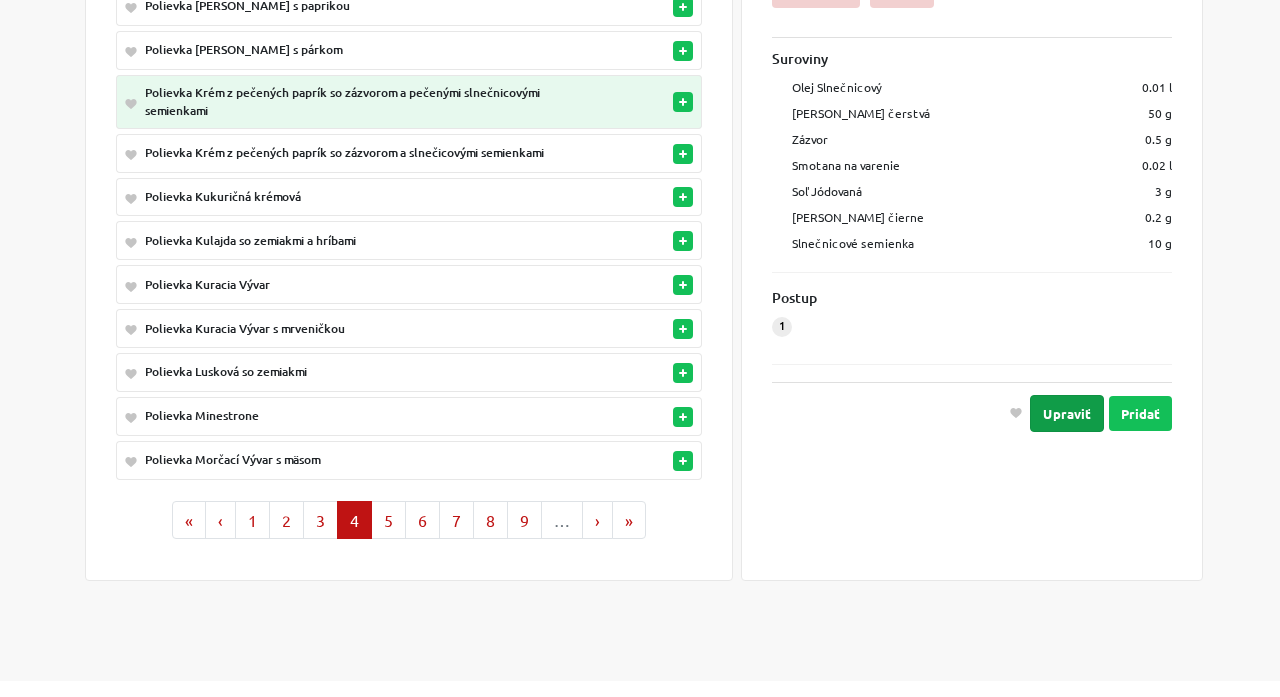 click on "Upraviť" at bounding box center (1067, 412) 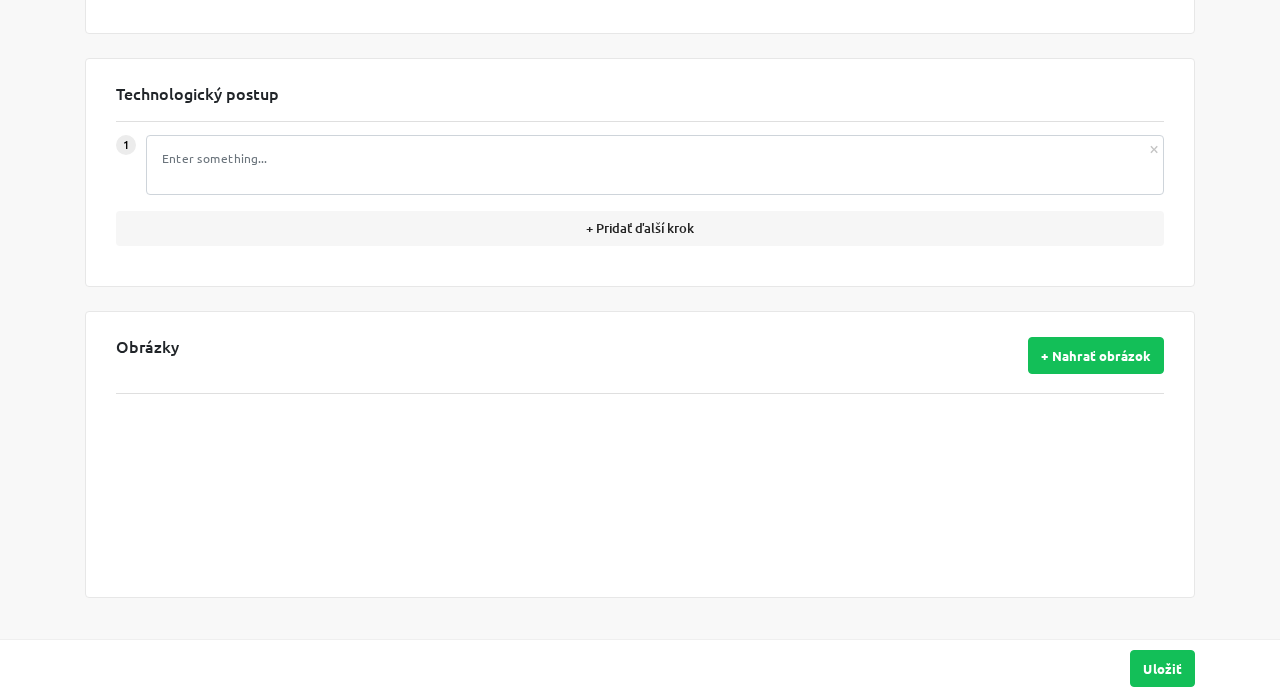 type on "Polievka Krém z pečených paprík so zázvorom a pečenými slnečnicovými semienkami" 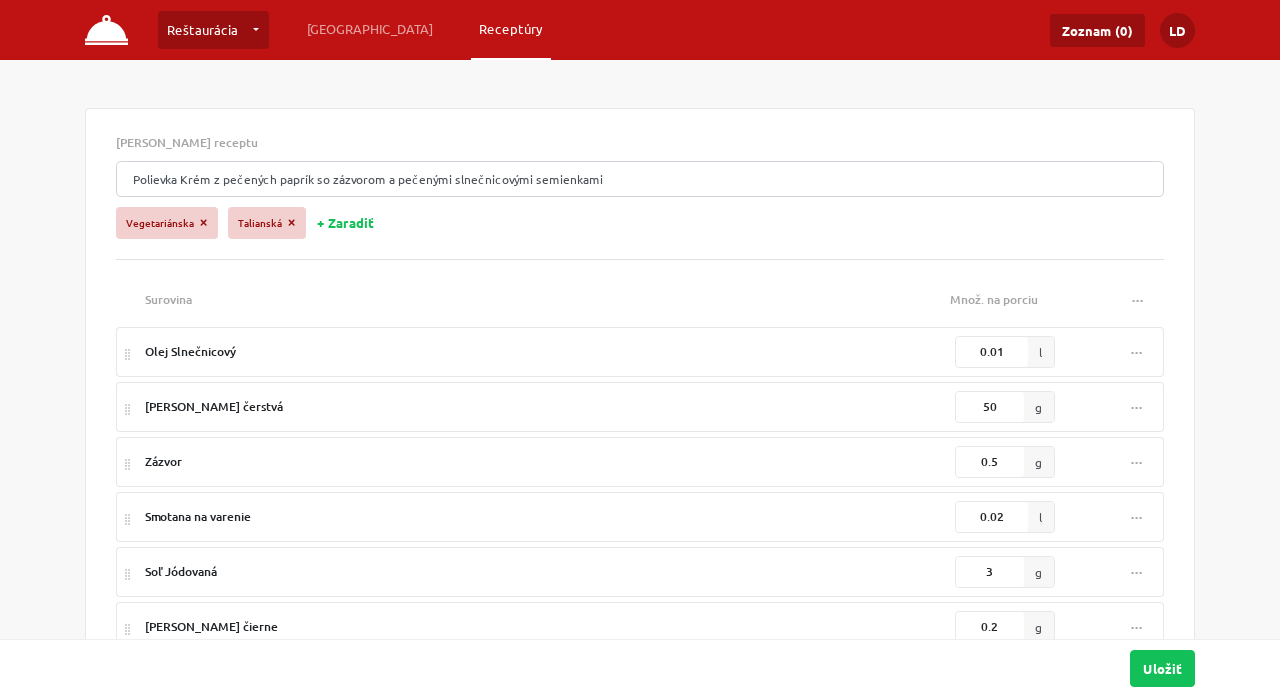 scroll, scrollTop: 0, scrollLeft: 0, axis: both 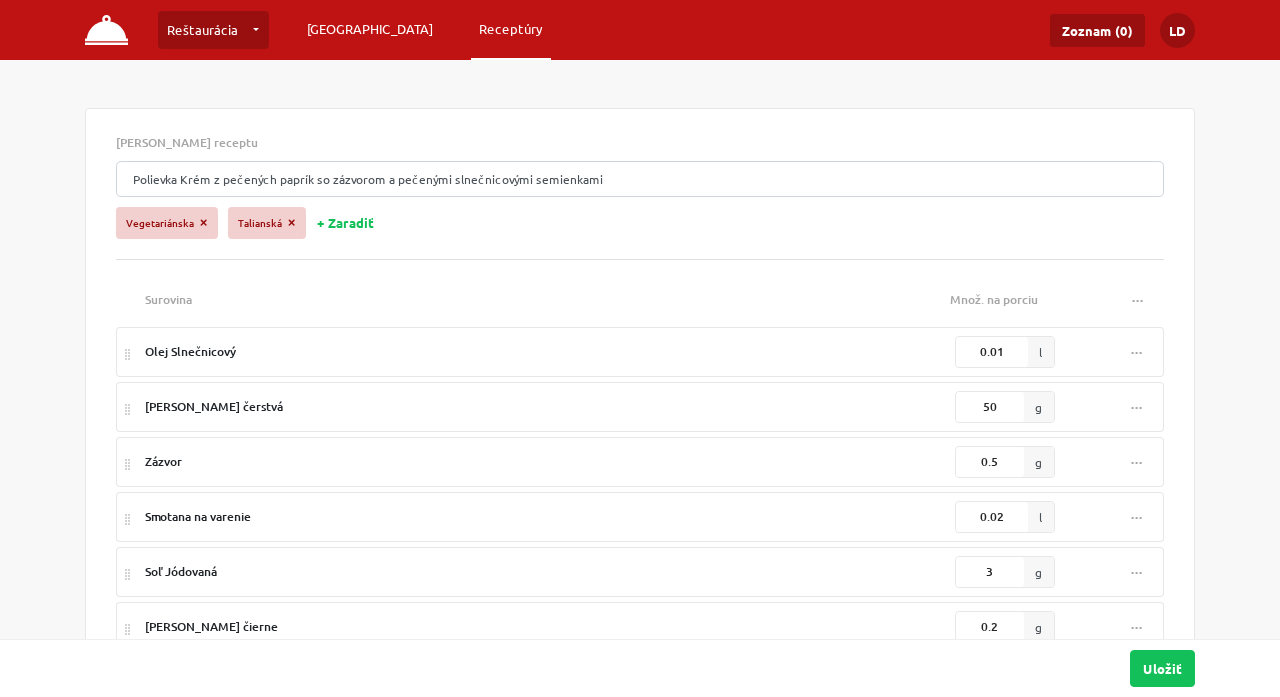 click on "[GEOGRAPHIC_DATA]" at bounding box center (370, 29) 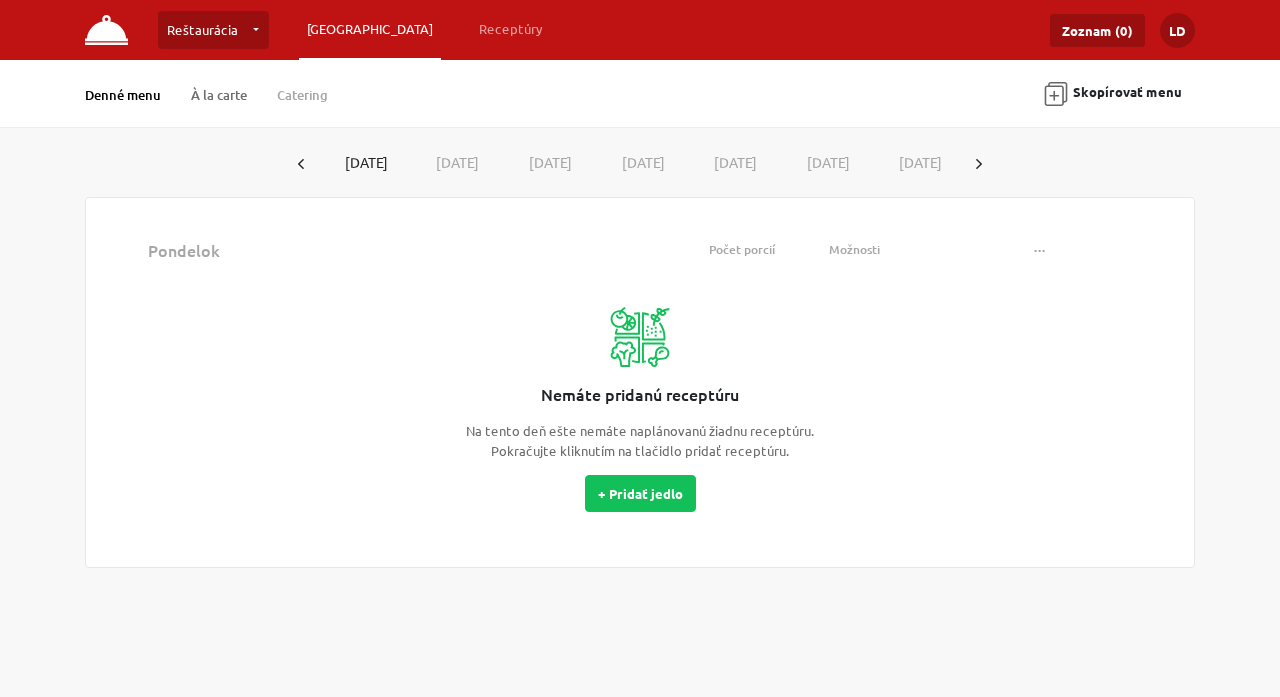 click on "À la carte" at bounding box center [219, 95] 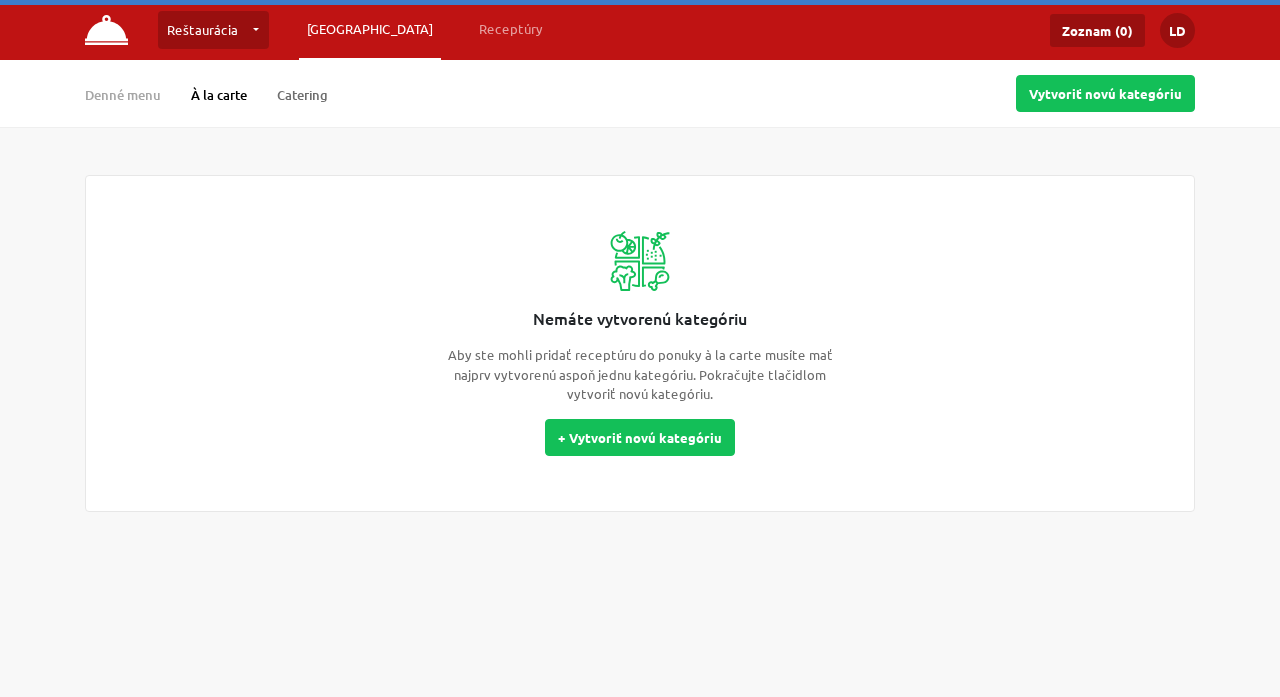 click on "Catering" at bounding box center (302, 95) 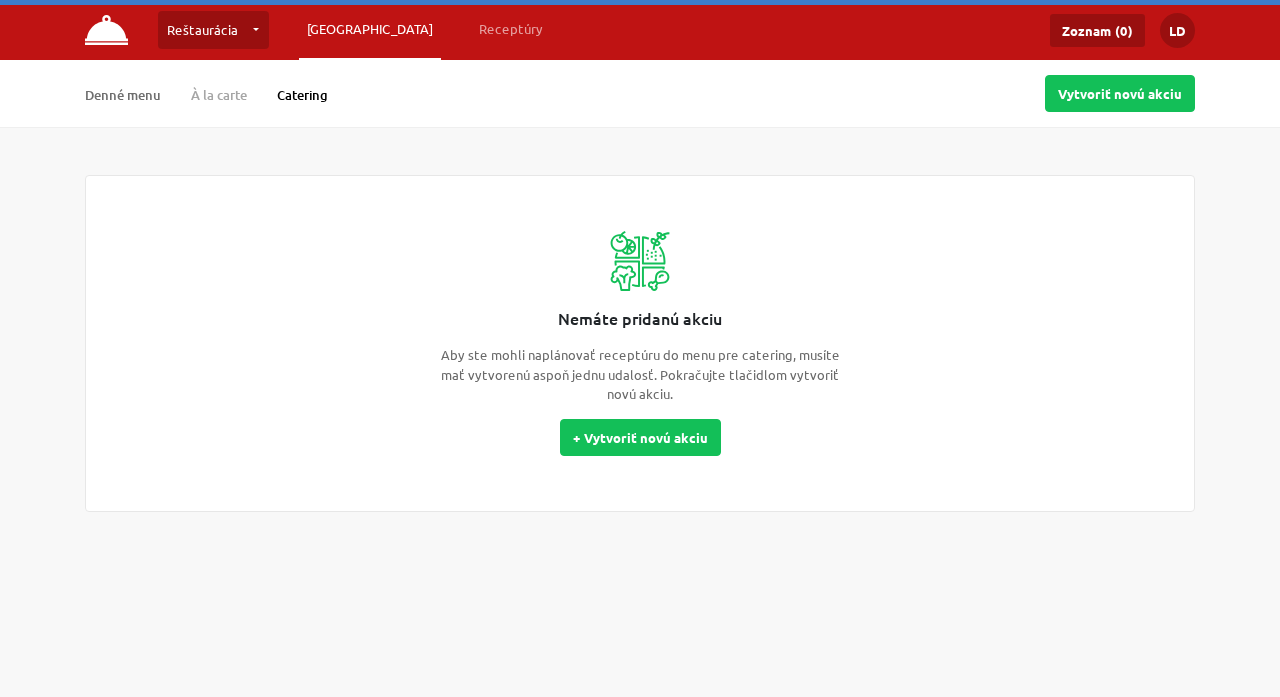 click on "Denné menu" at bounding box center (123, 95) 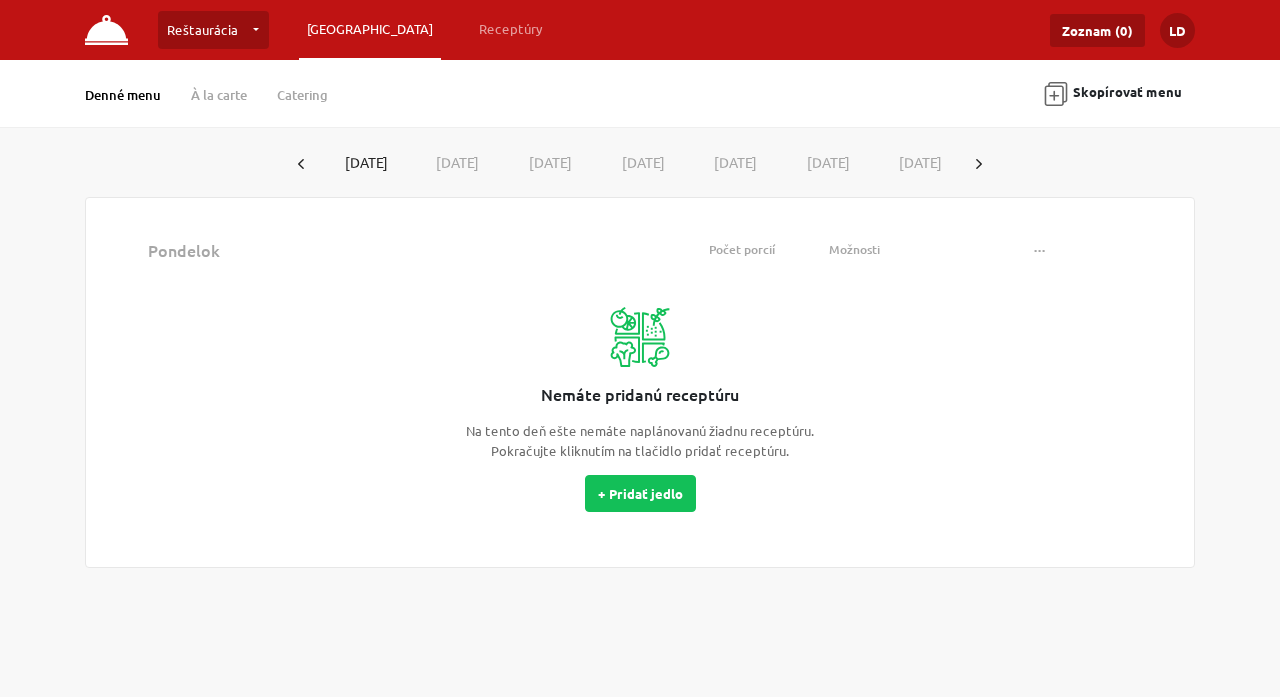 click on "[DATE]" at bounding box center [454, 162] 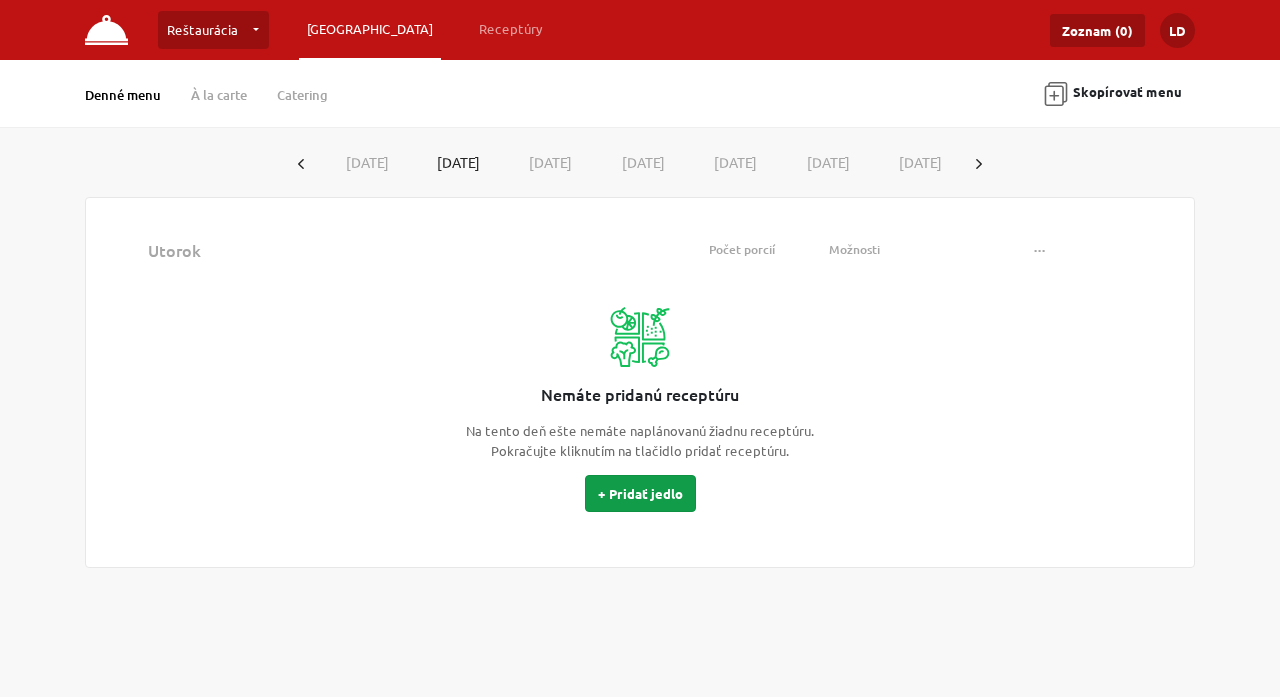 click on "+ Pridať jedlo" at bounding box center [640, 493] 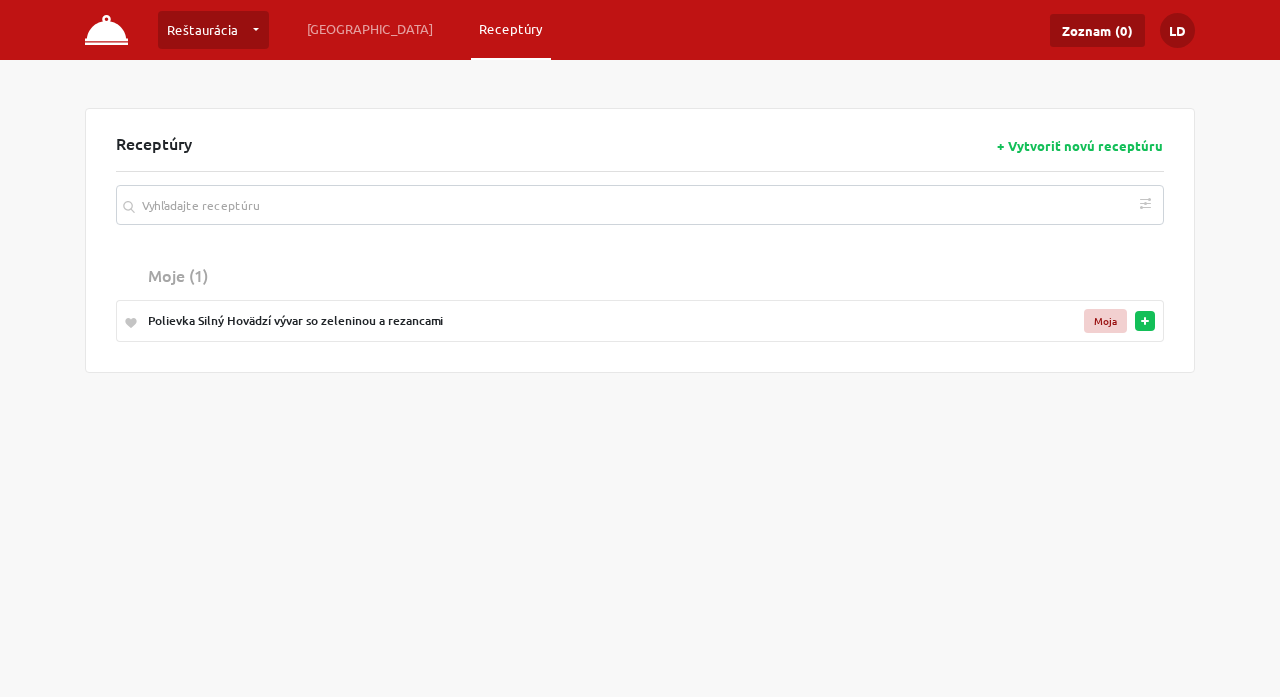 click at bounding box center [1145, 321] 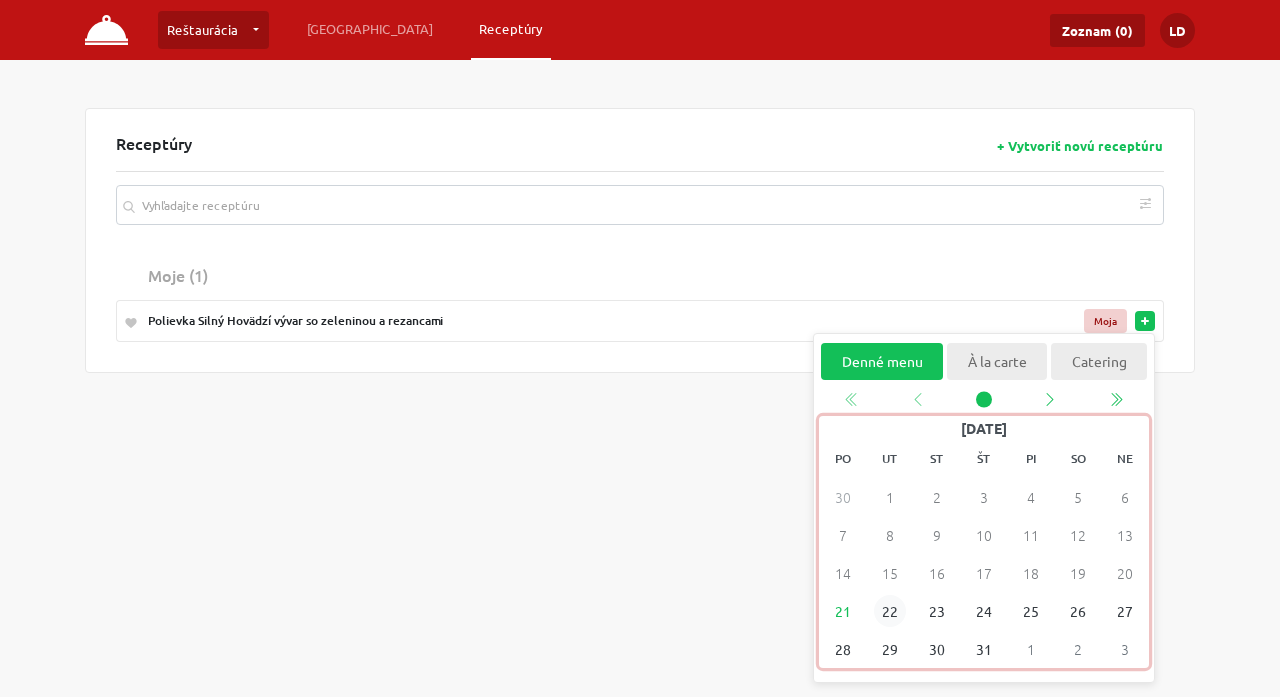 click on "22" at bounding box center [890, 612] 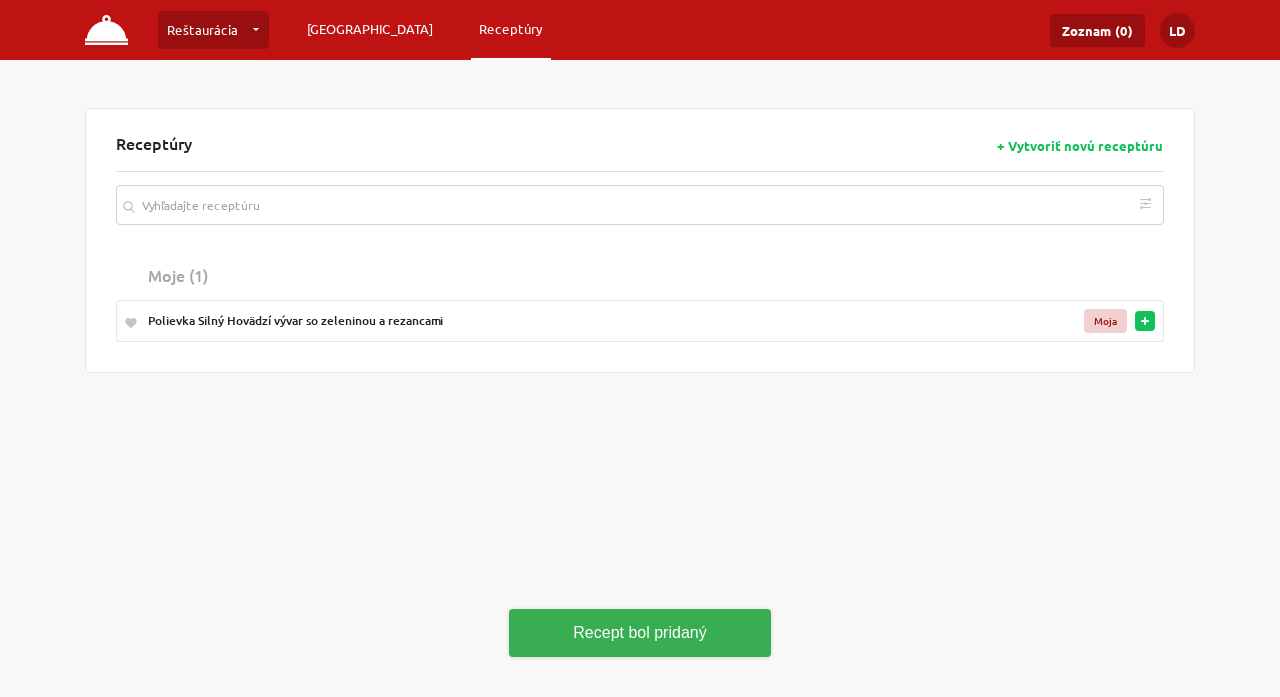 click on "[GEOGRAPHIC_DATA]" at bounding box center (370, 29) 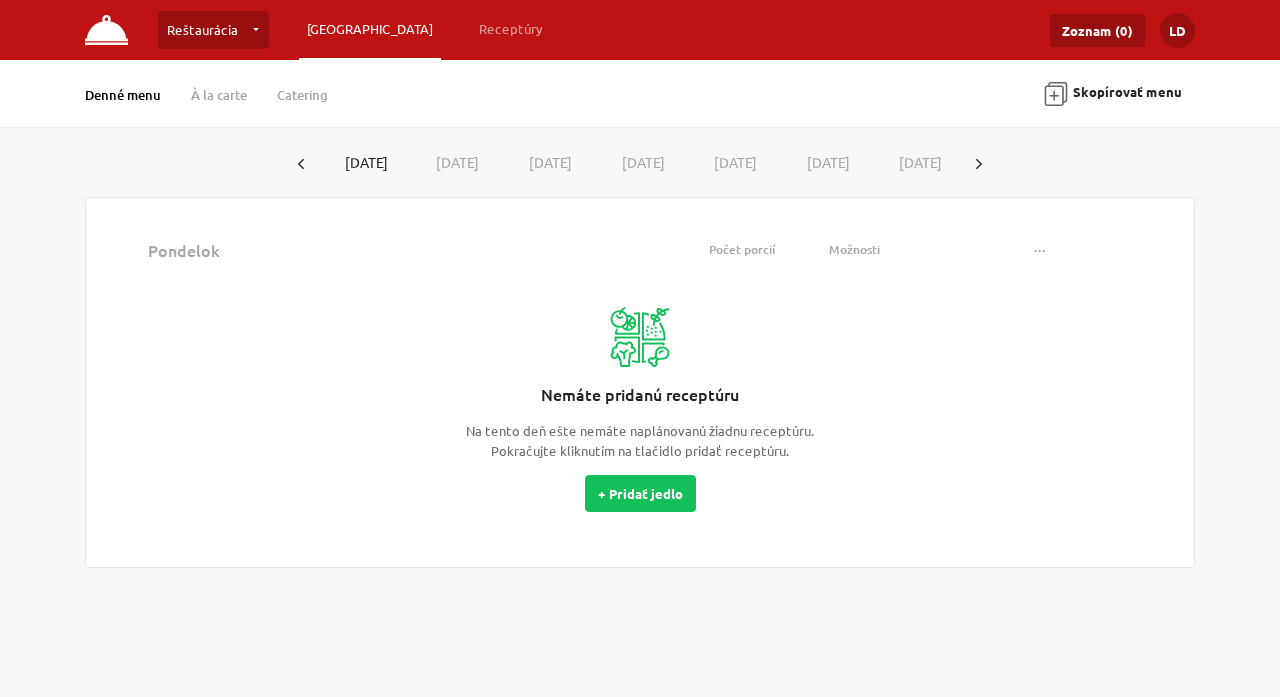 click on "[DATE]" at bounding box center [454, 162] 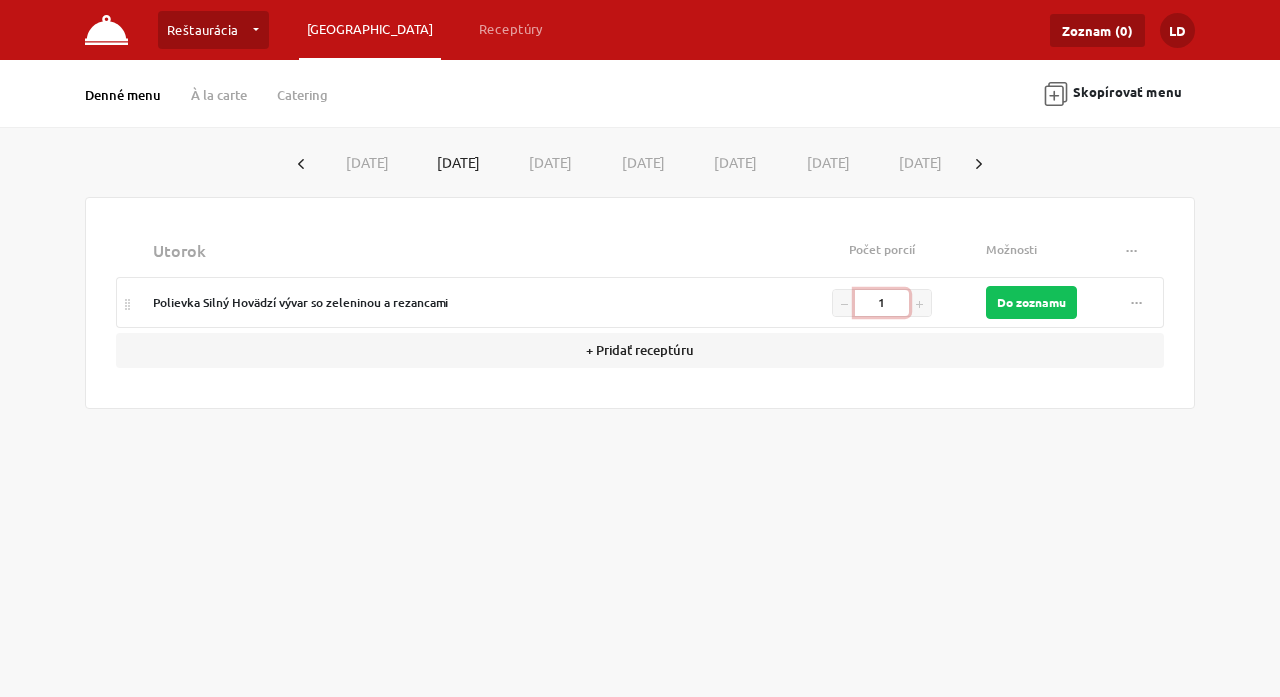 drag, startPoint x: 893, startPoint y: 303, endPoint x: 728, endPoint y: 303, distance: 165 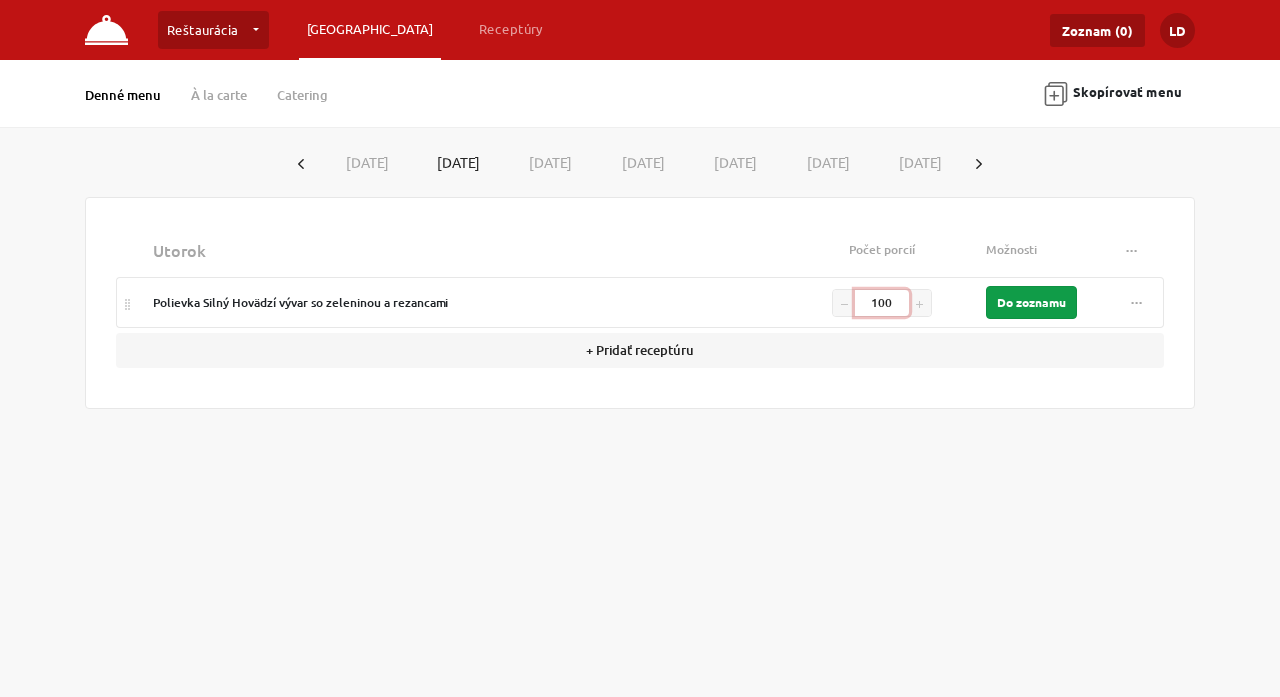 type on "100" 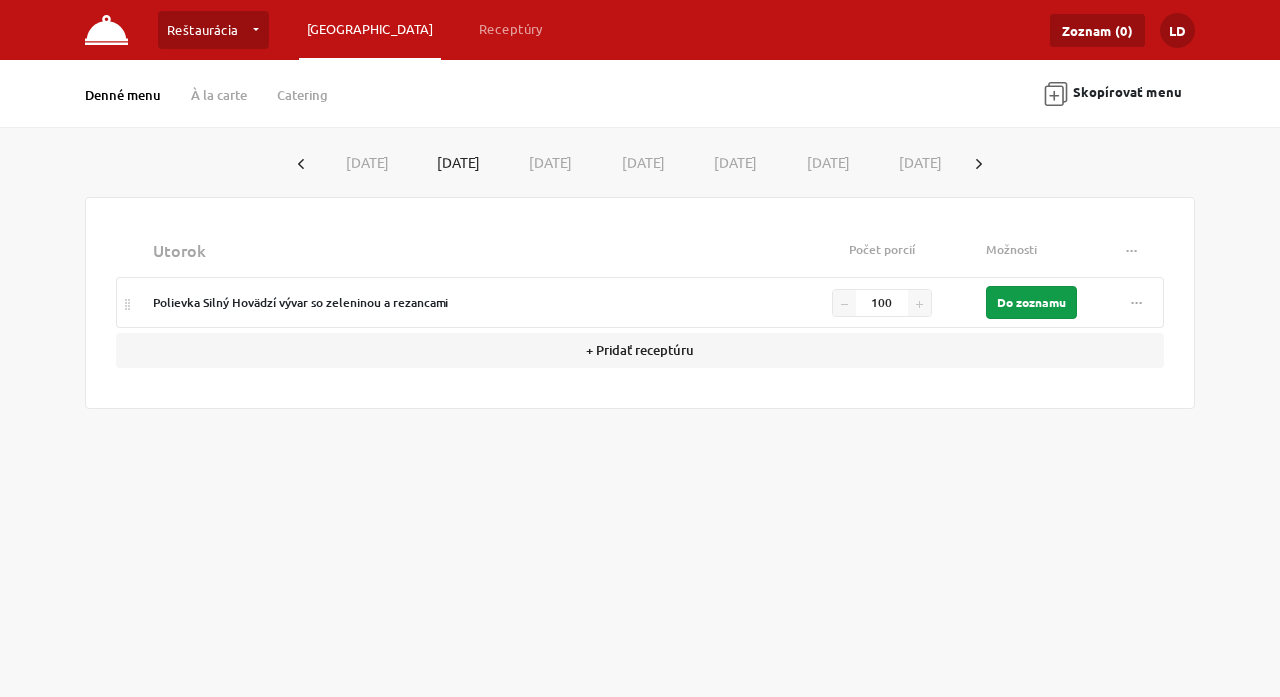 click on "Do zoznamu" at bounding box center (1031, 302) 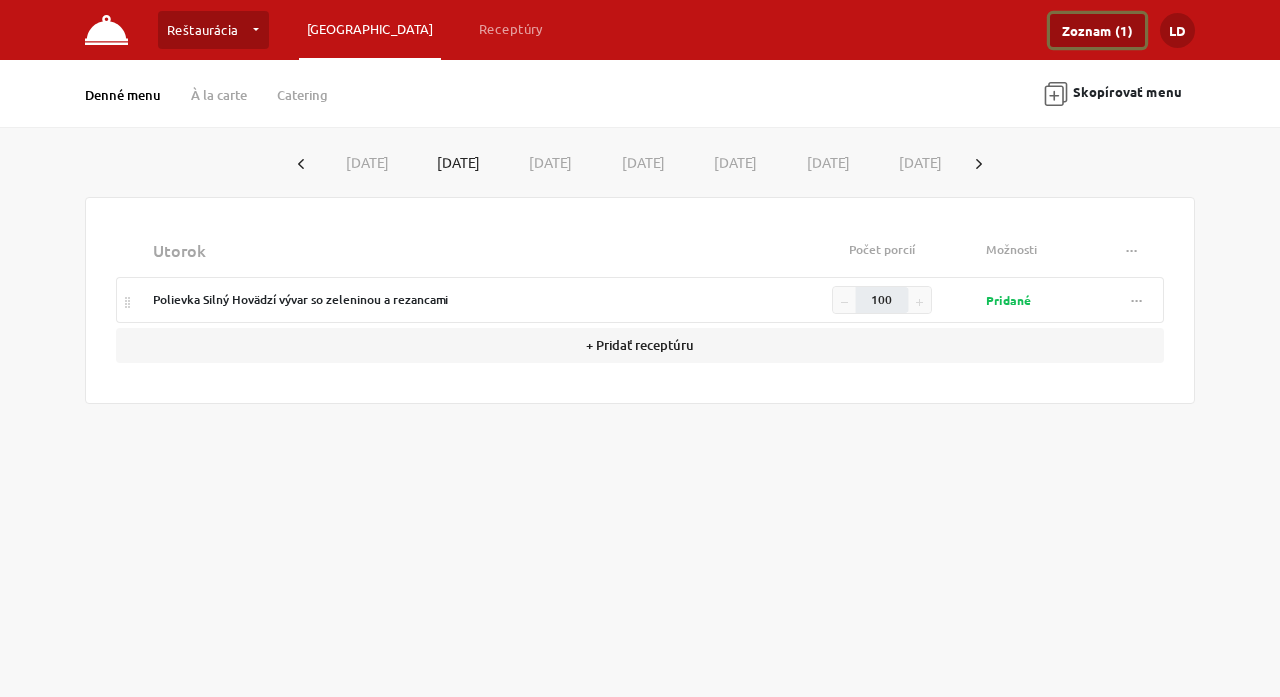 click on "Zoznam  (1)" at bounding box center (1097, 30) 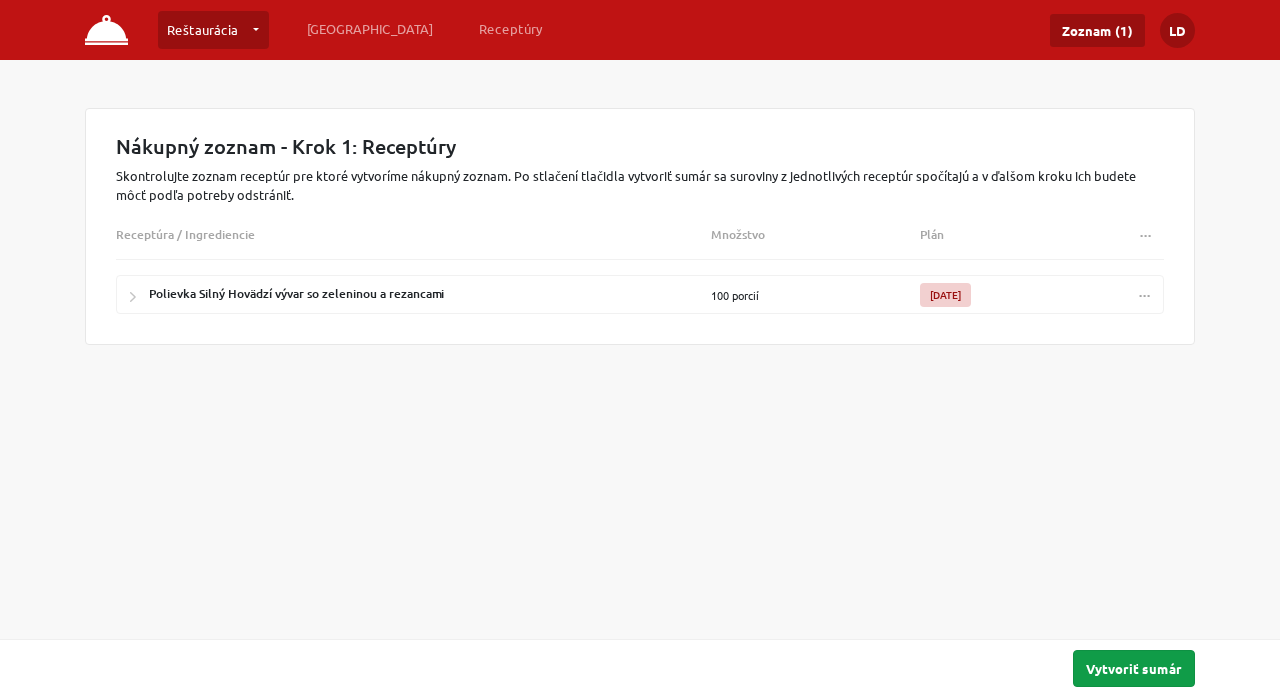 click on "Vytvoriť sumár" at bounding box center [1134, 668] 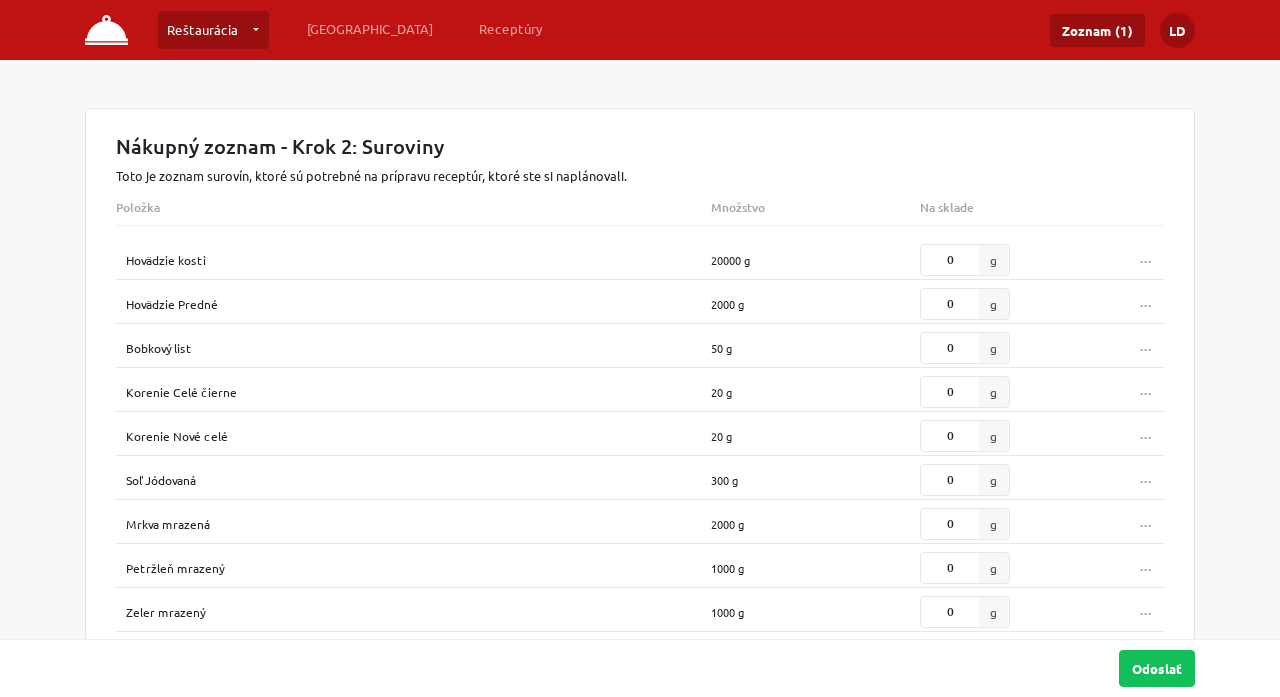 scroll, scrollTop: 0, scrollLeft: 0, axis: both 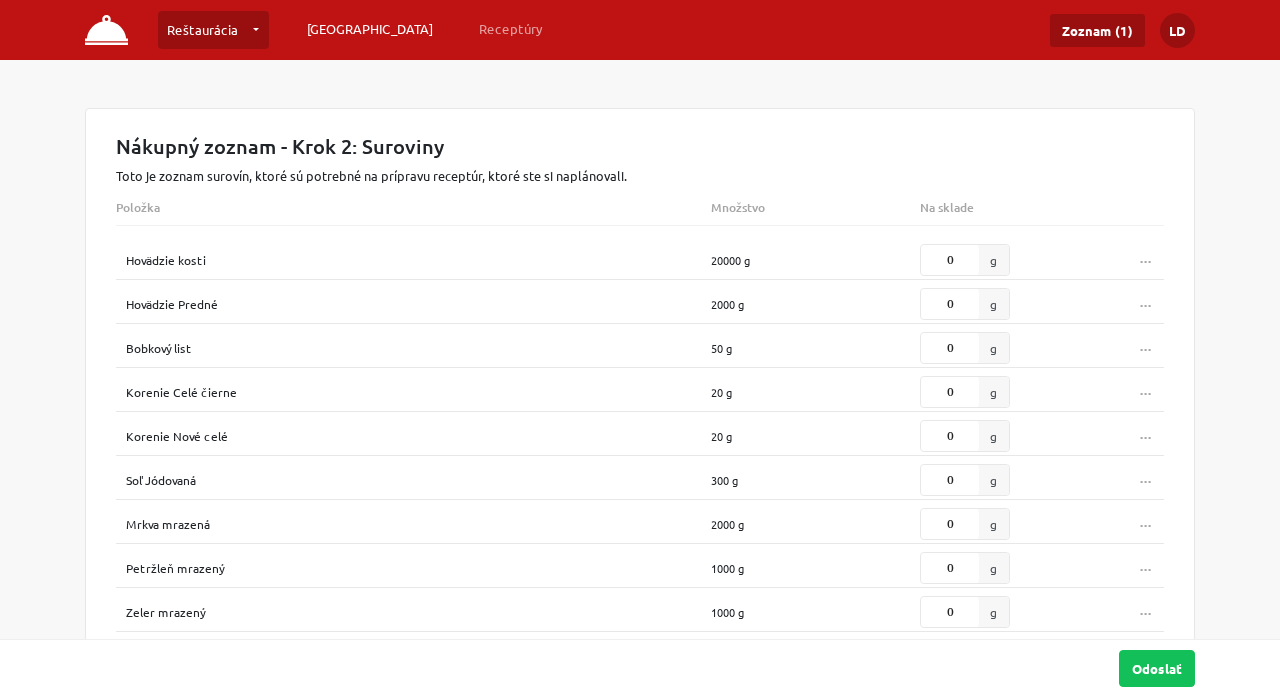 click on "[GEOGRAPHIC_DATA]" at bounding box center (370, 29) 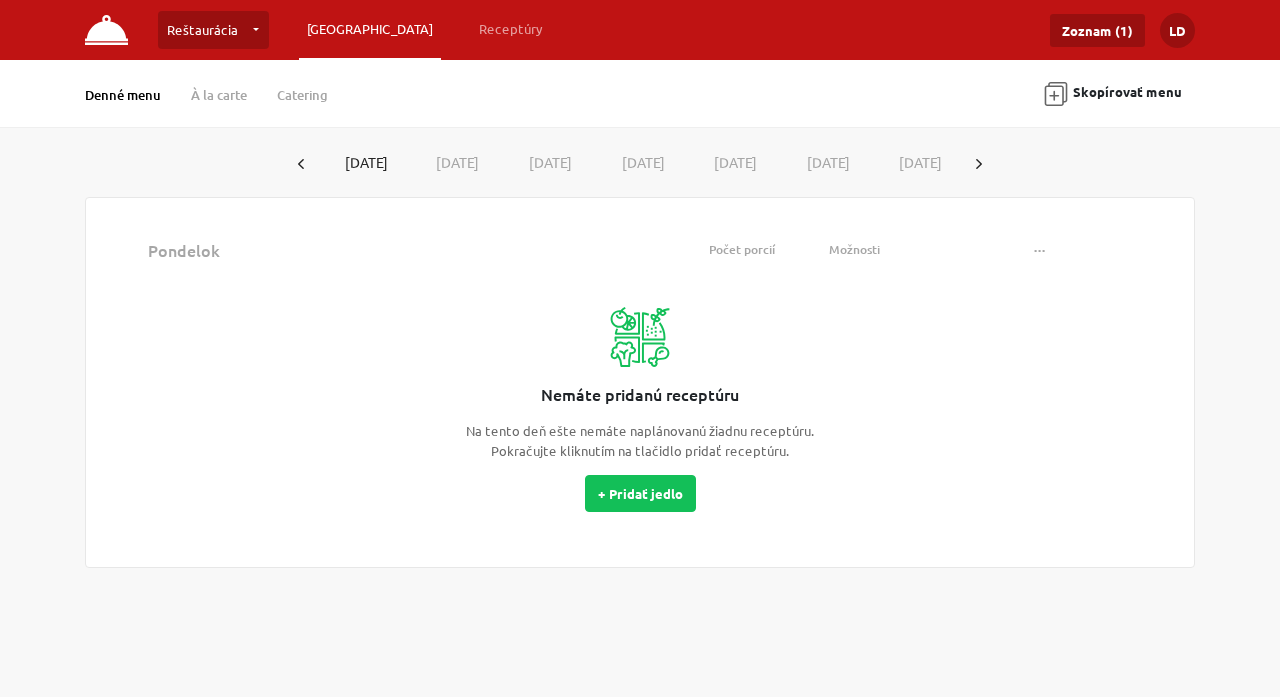 click on "[DATE]" at bounding box center (454, 162) 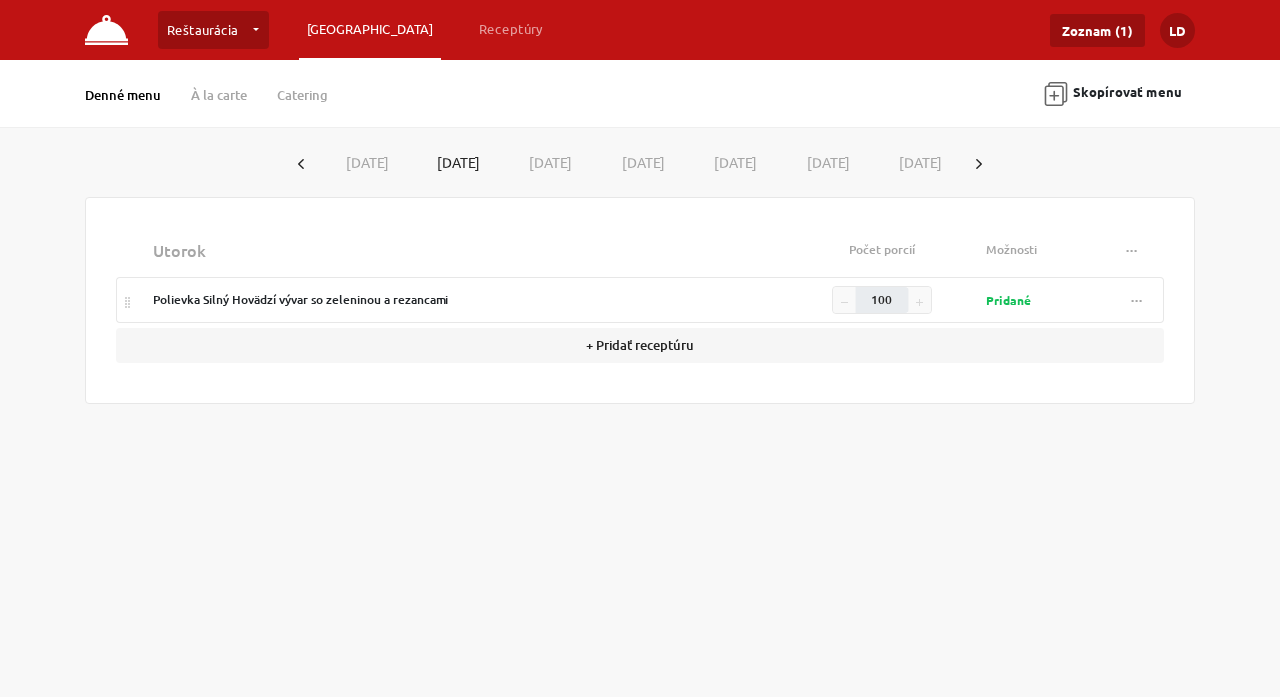 click on "Skopírovať menu" at bounding box center (1113, 94) 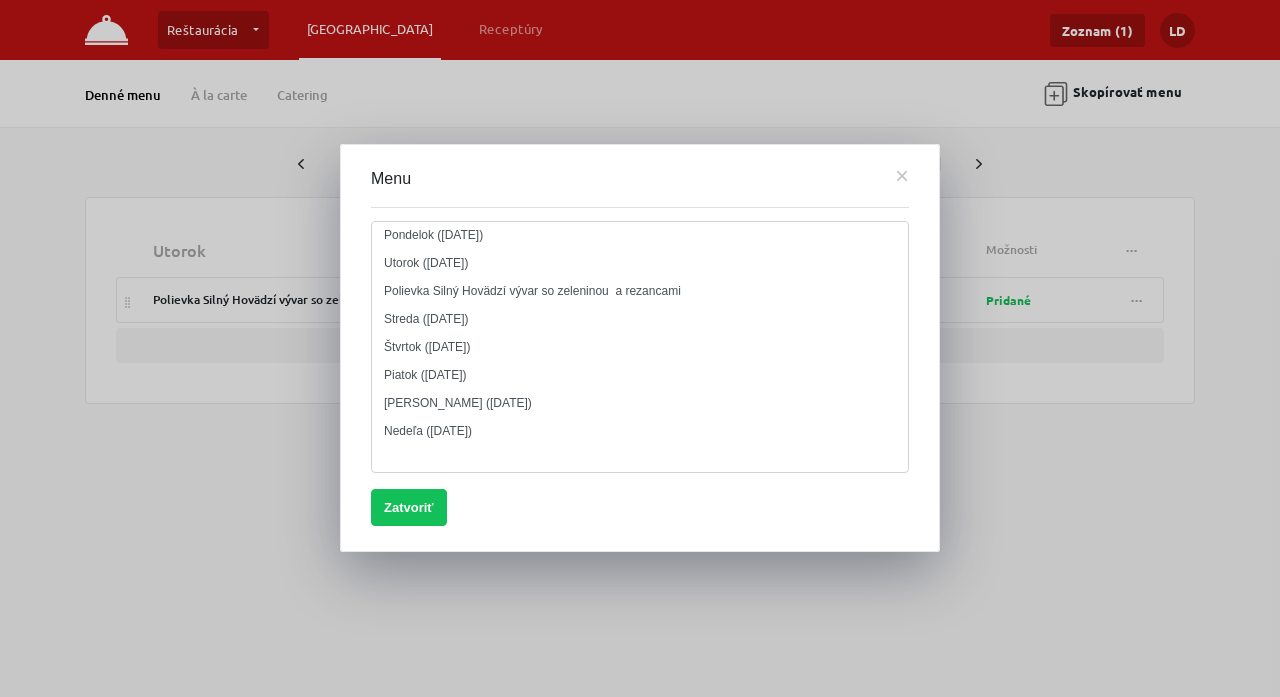 click on "×" at bounding box center [902, 175] 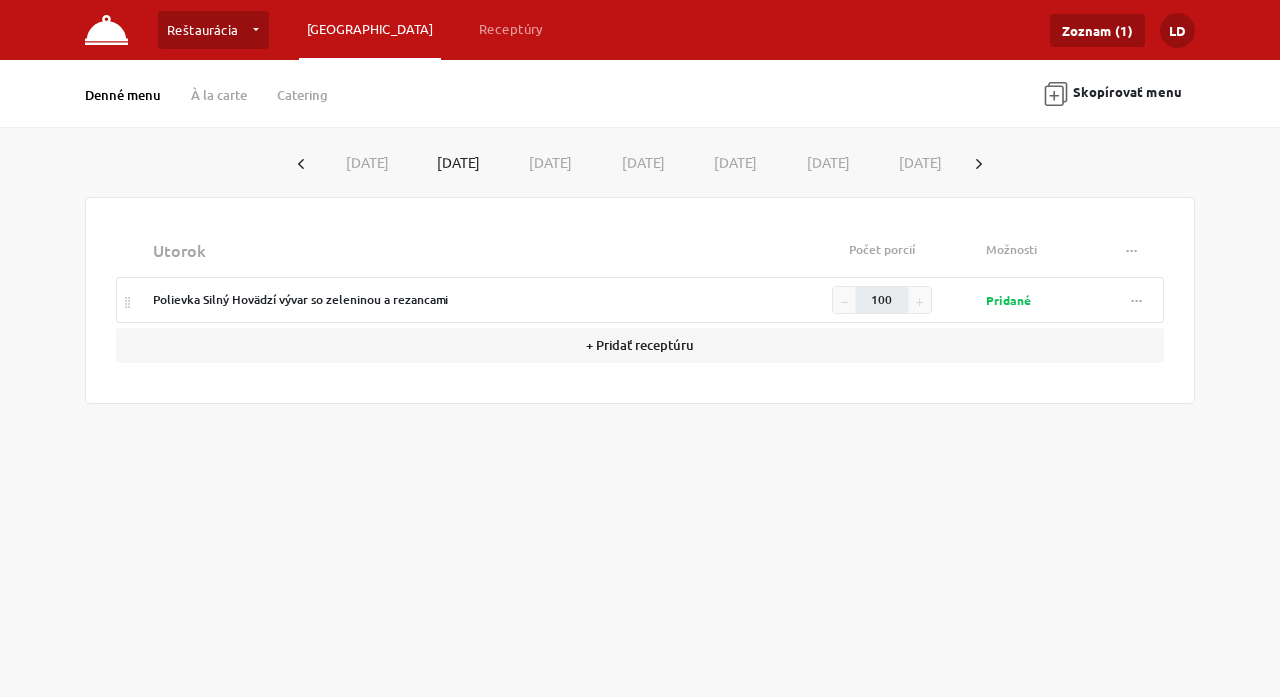 click on "Reštaurácia" at bounding box center (213, 30) 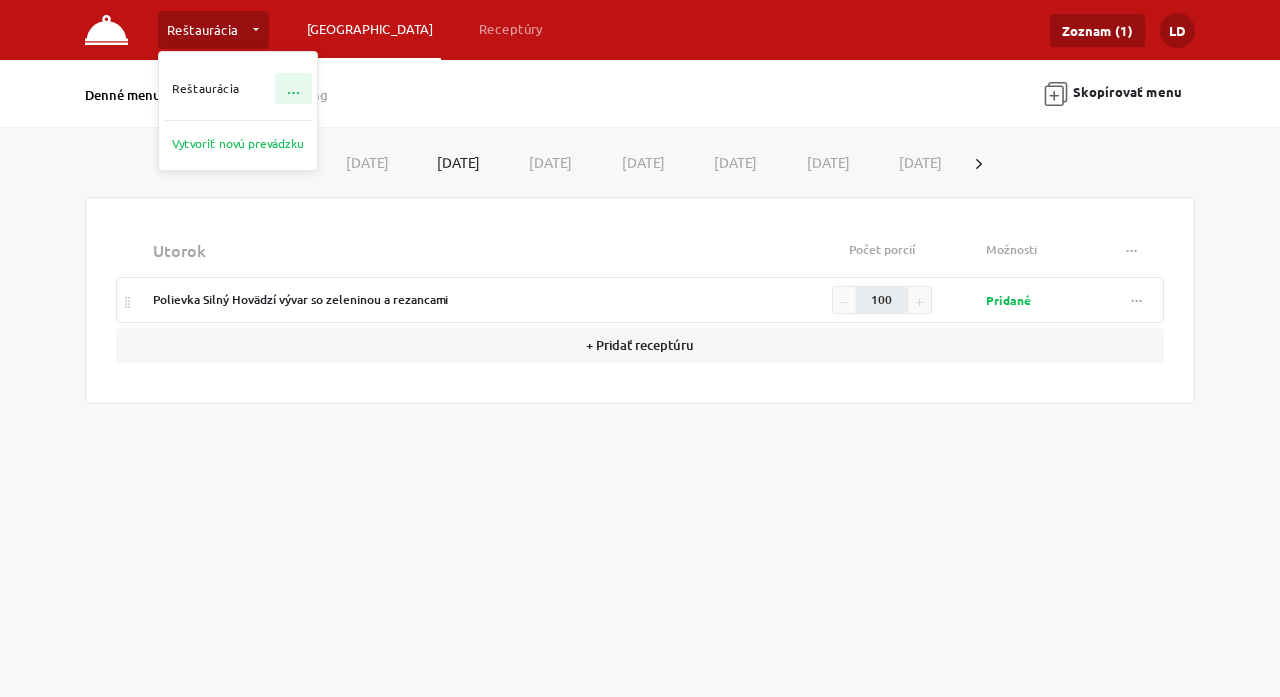 click on "[GEOGRAPHIC_DATA]" at bounding box center (370, 29) 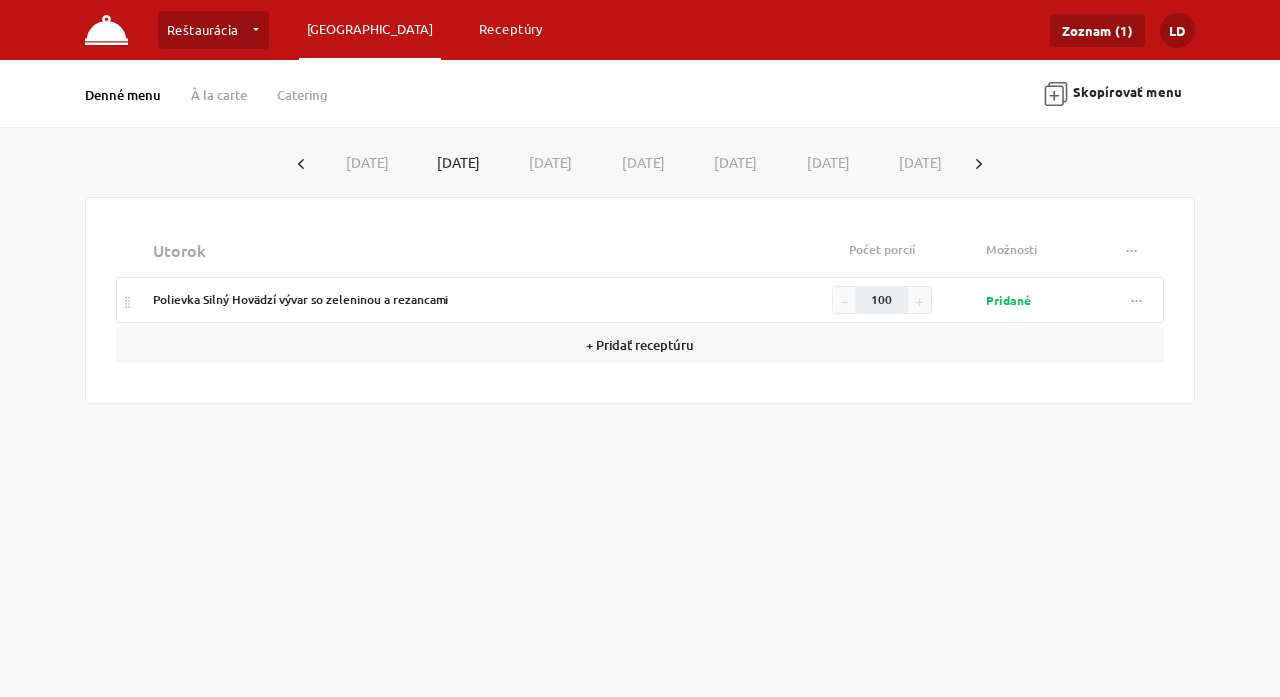 click on "Receptúry" at bounding box center (511, 29) 